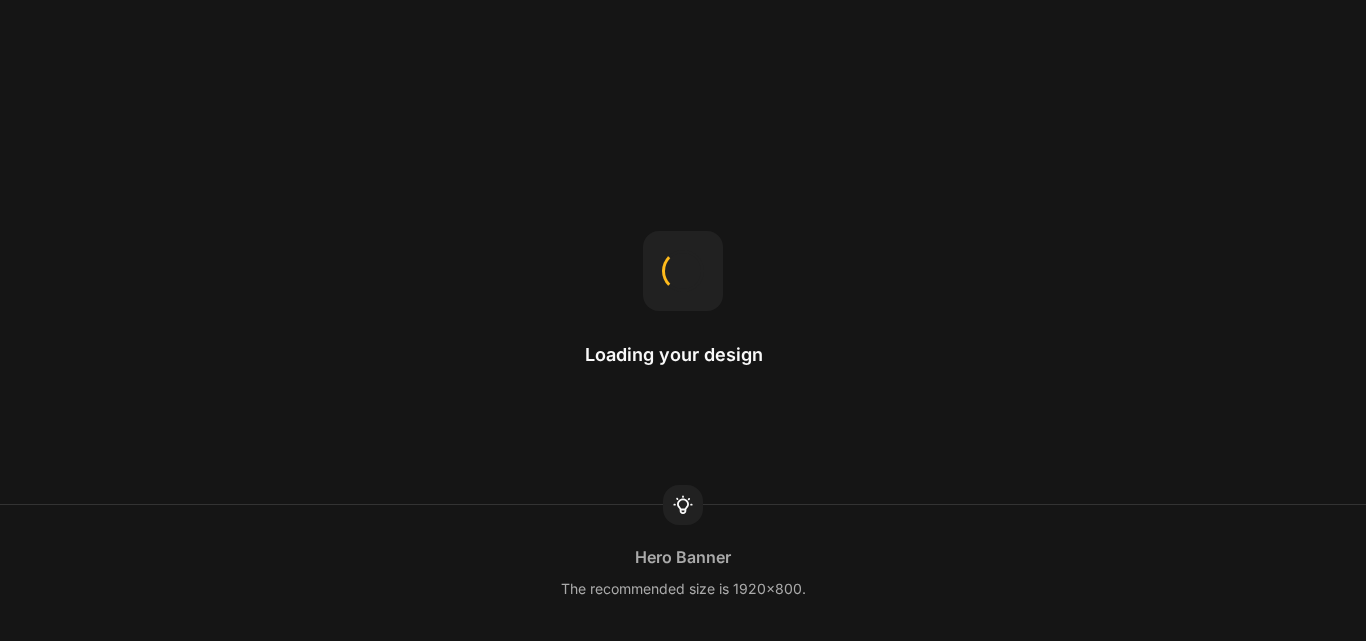 scroll, scrollTop: 0, scrollLeft: 0, axis: both 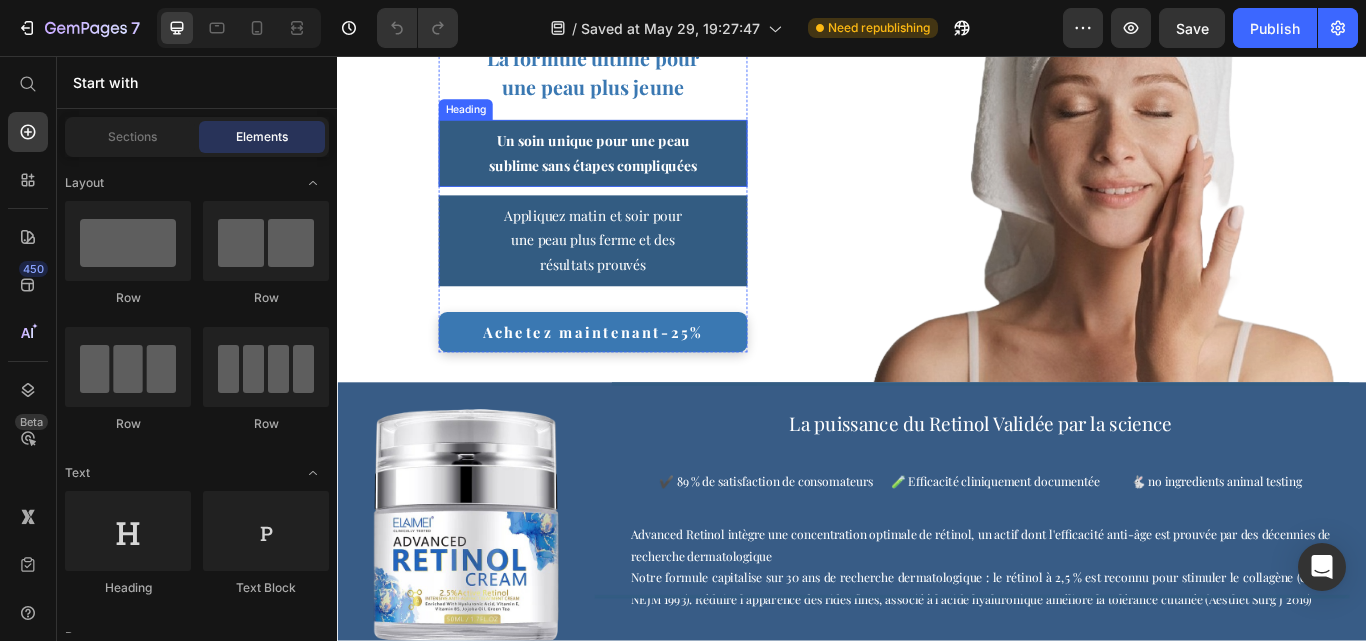 click on "Un soin unique pour une peau" at bounding box center [635, 154] 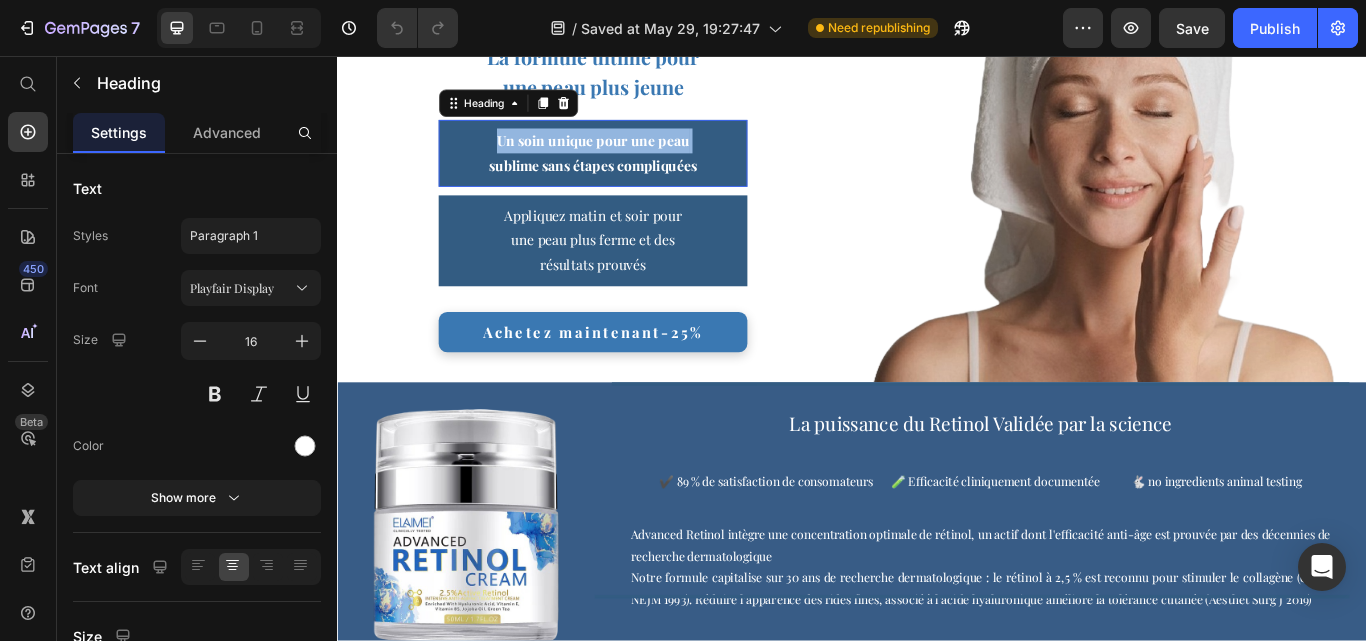 click on "Un soin unique pour une peau" at bounding box center [635, 154] 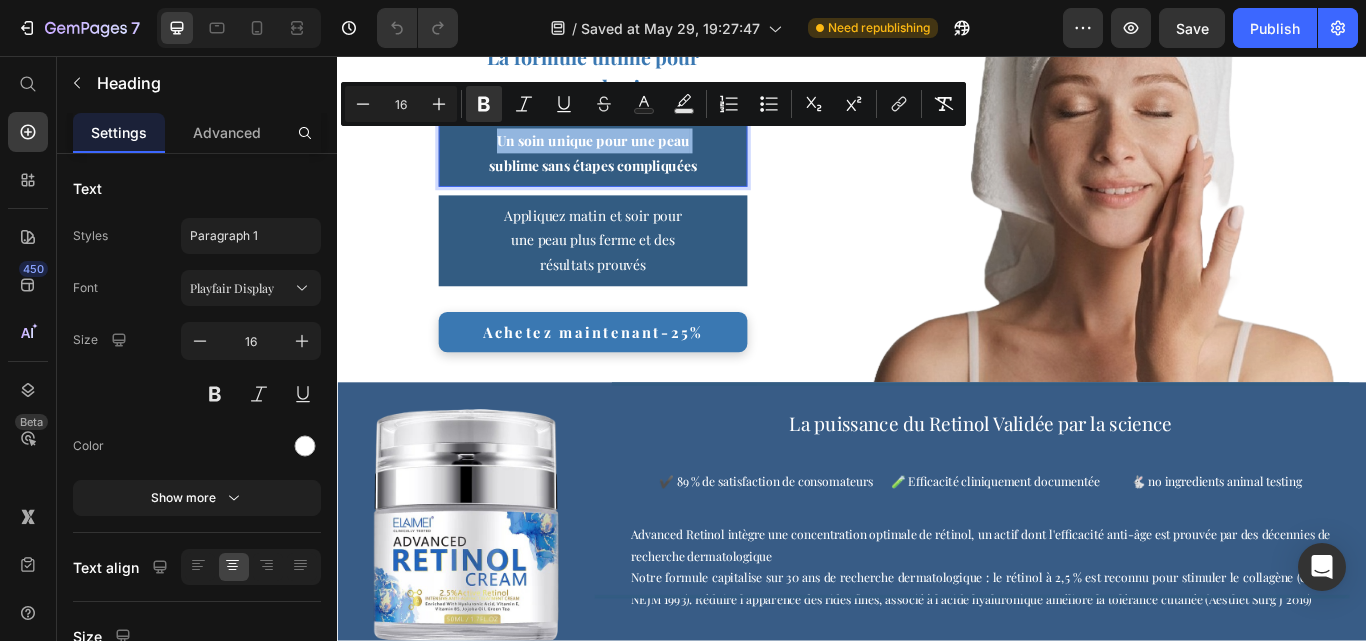 click on "Un soin unique pour une peau" at bounding box center [635, 154] 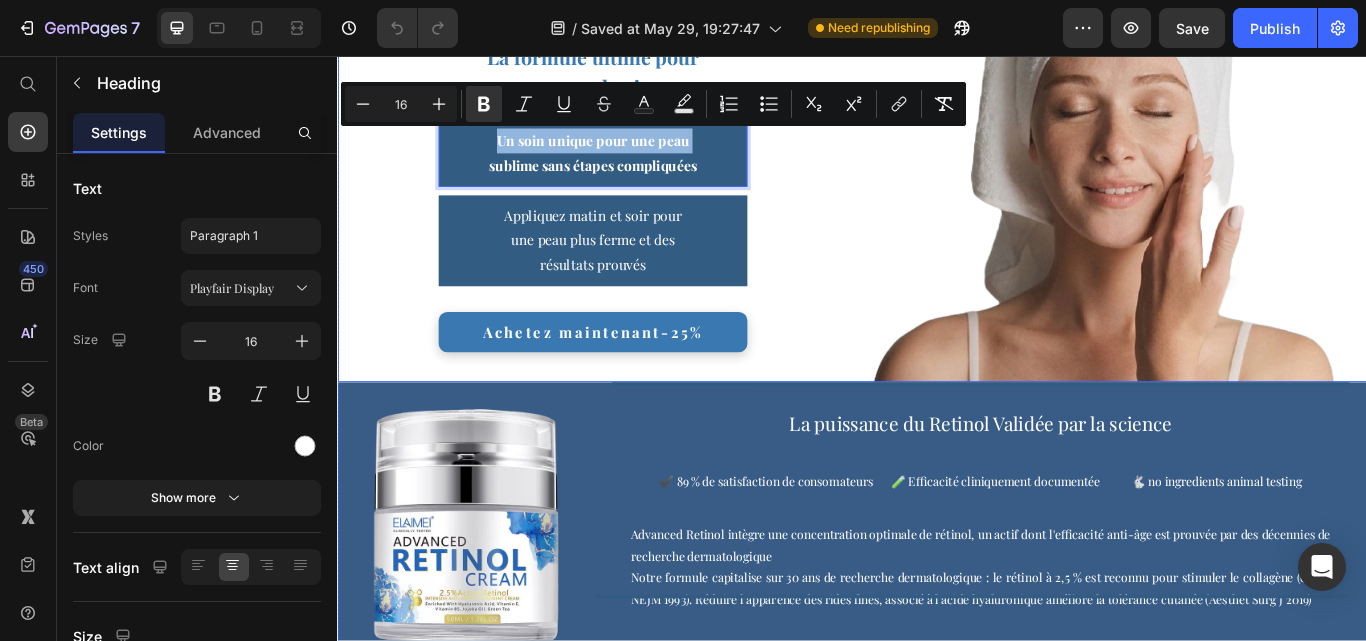 click on "La formule ultime pour une peau plus jeune  Heading Un soin unique pour une peau  sublime sans étapes compliquées Heading   0  Appliquez matin et soir pour une peau plus ferme et des  résultats prouvés Heading Achetez maintenant-25% Button Row" at bounding box center (635, 204) 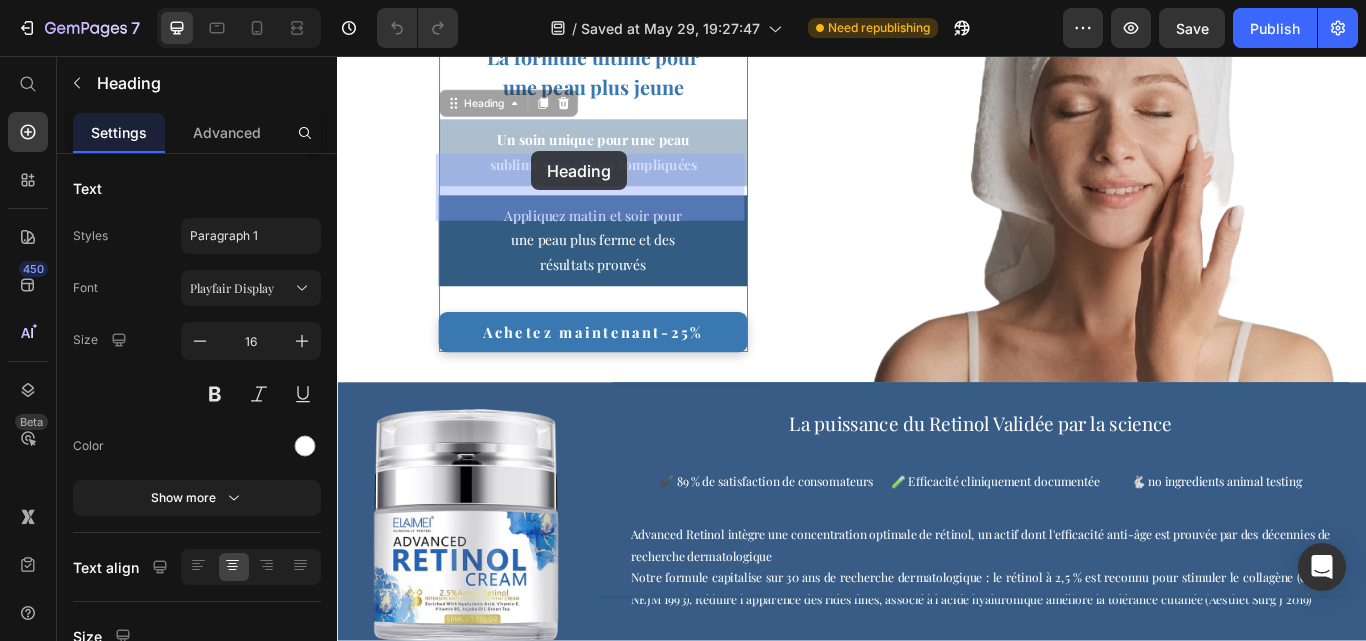 drag, startPoint x: 516, startPoint y: 156, endPoint x: 556, endPoint y: 165, distance: 41 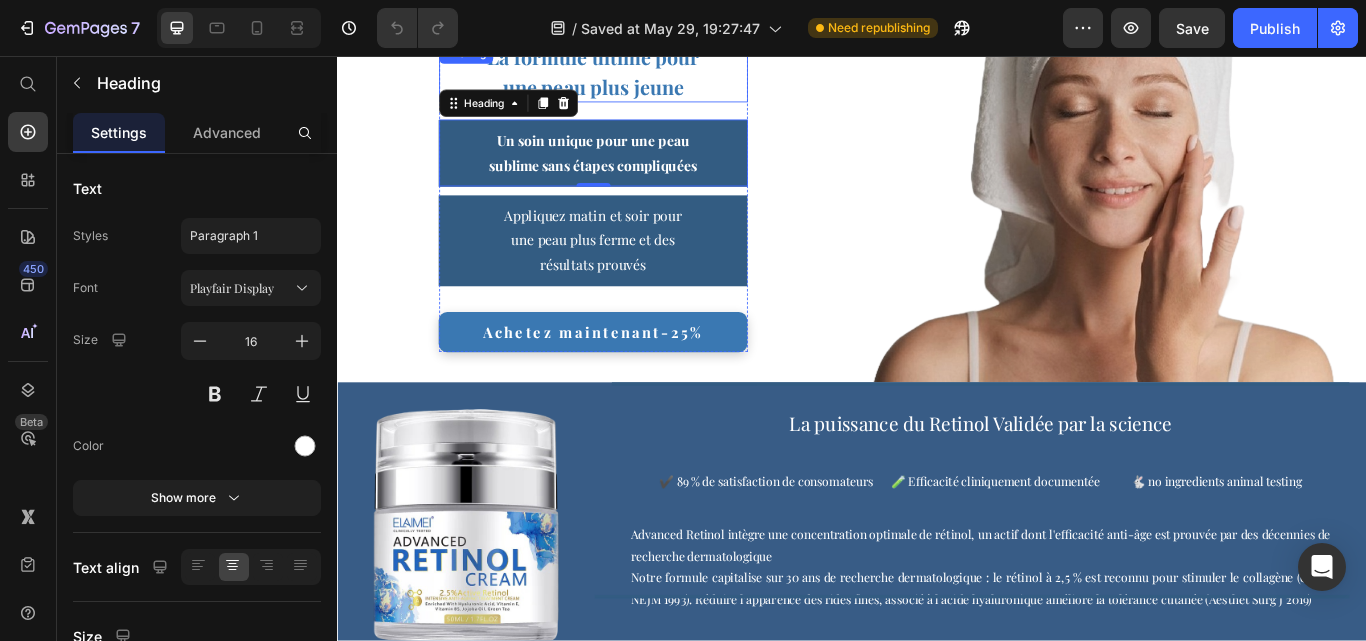 click on "une peau plus jeune" at bounding box center (635, 92) 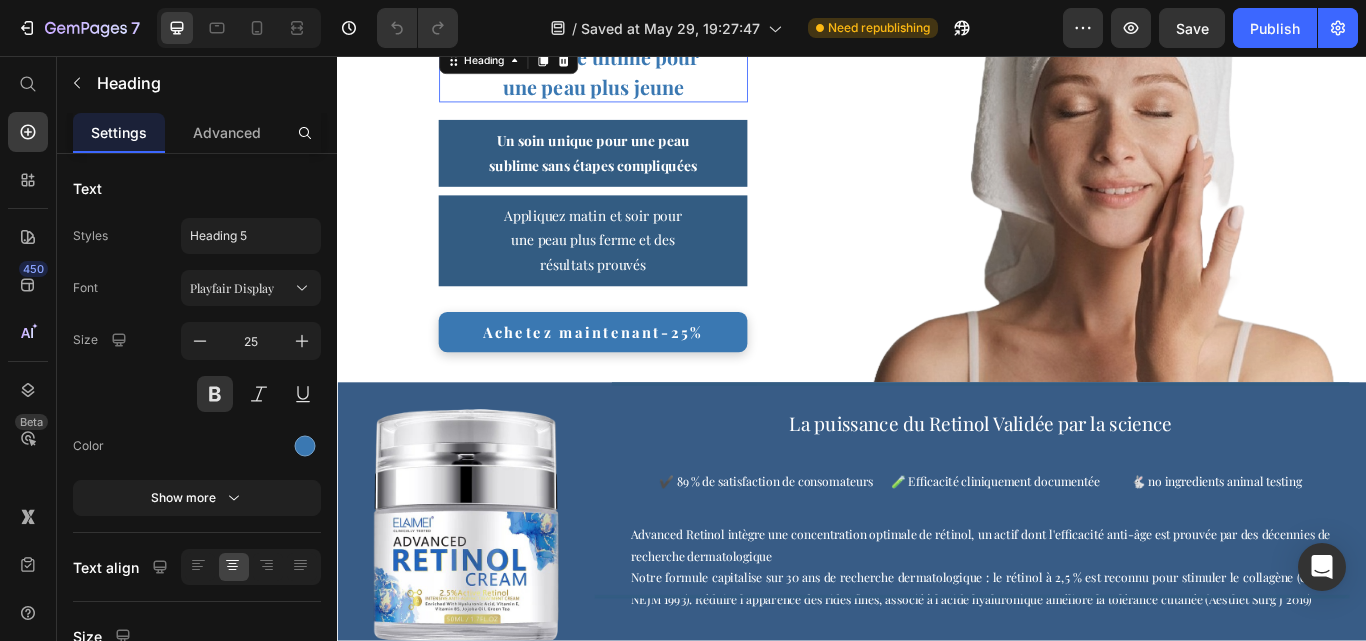 scroll, scrollTop: 112, scrollLeft: 0, axis: vertical 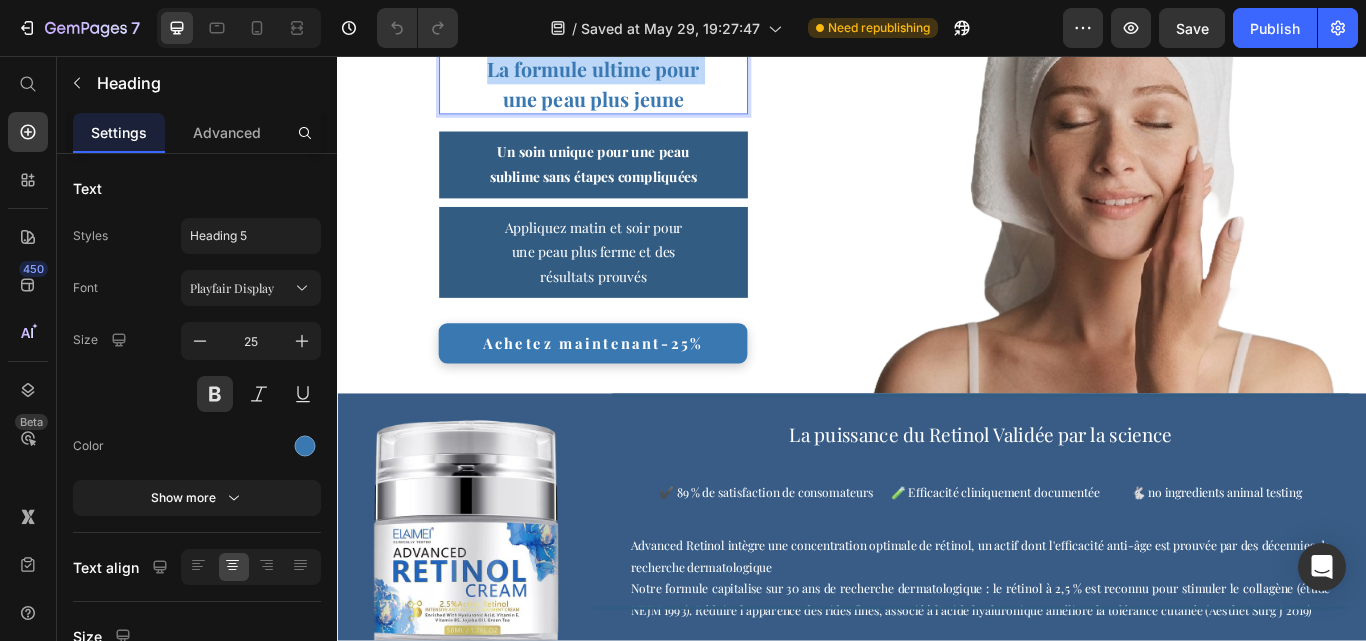 click on "La formule ultime pour" at bounding box center (635, 71) 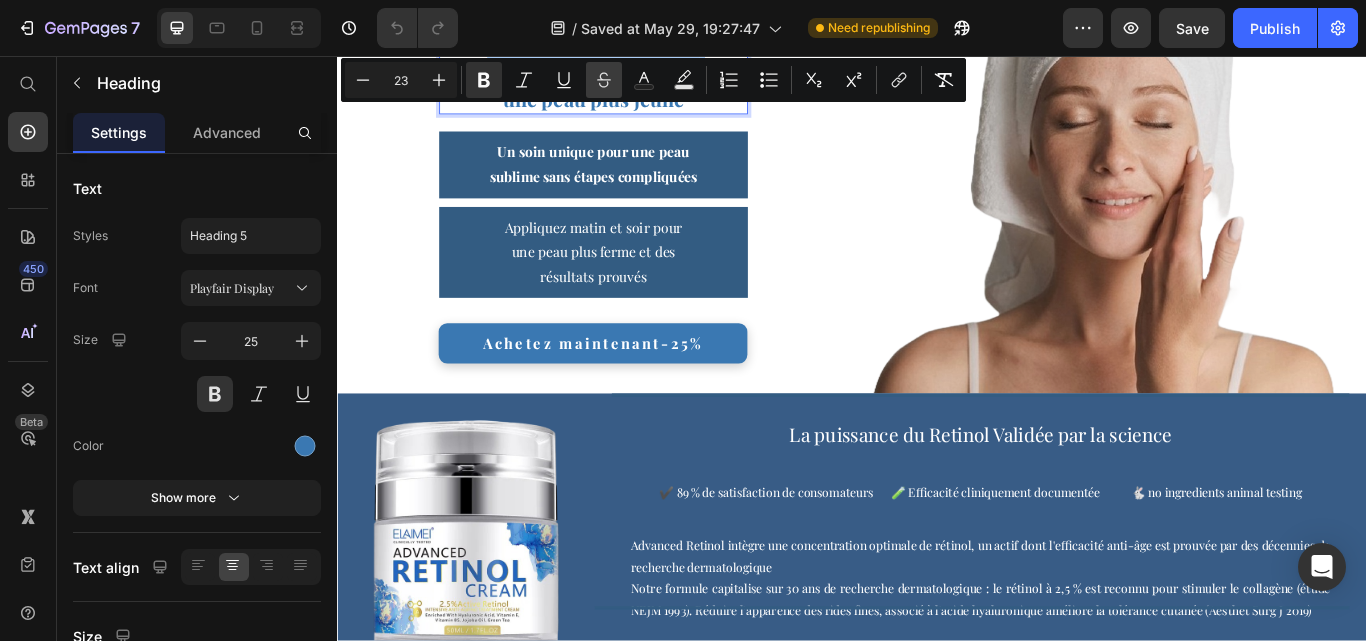drag, startPoint x: 331, startPoint y: 26, endPoint x: 621, endPoint y: 79, distance: 294.8033 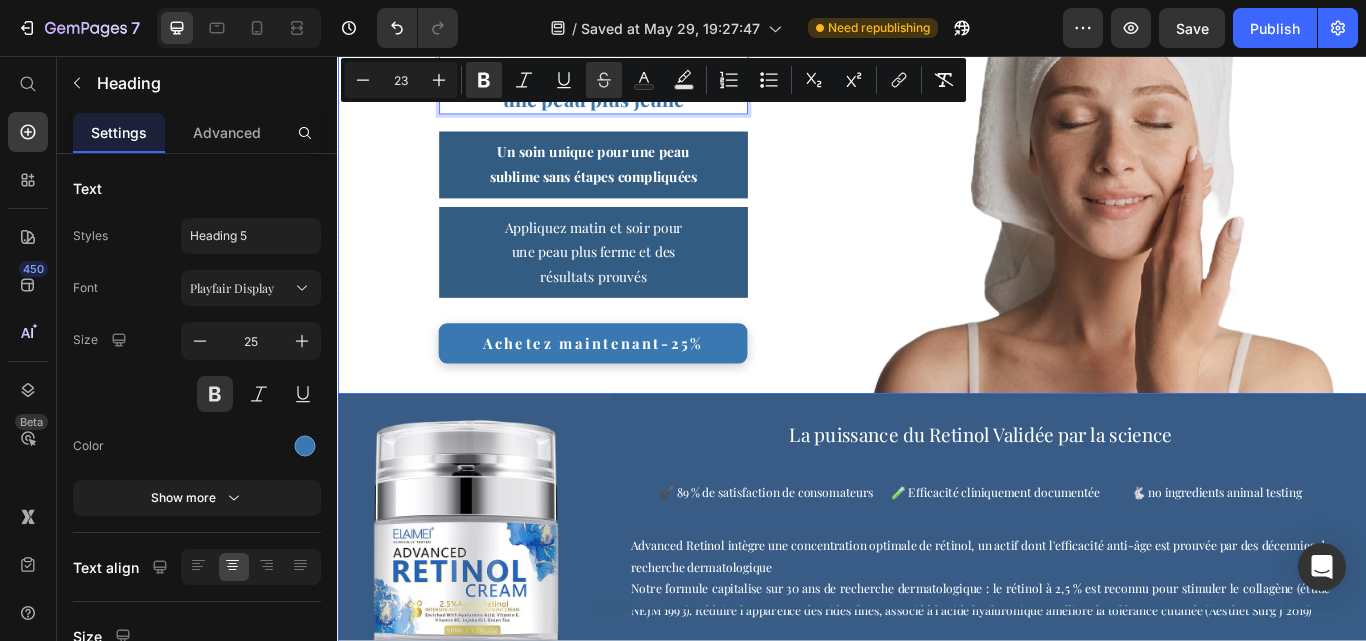click on "La formule ultime pour une peau plus jeune  Heading   0 ⁠⁠⁠⁠⁠⁠⁠ Un soin unique pour une peau  sublime sans étapes compliquées Heading  Appliquez matin et soir pour une peau plus ferme et des  résultats prouvés Heading Achetez maintenant-25% Button Row" at bounding box center [635, 217] 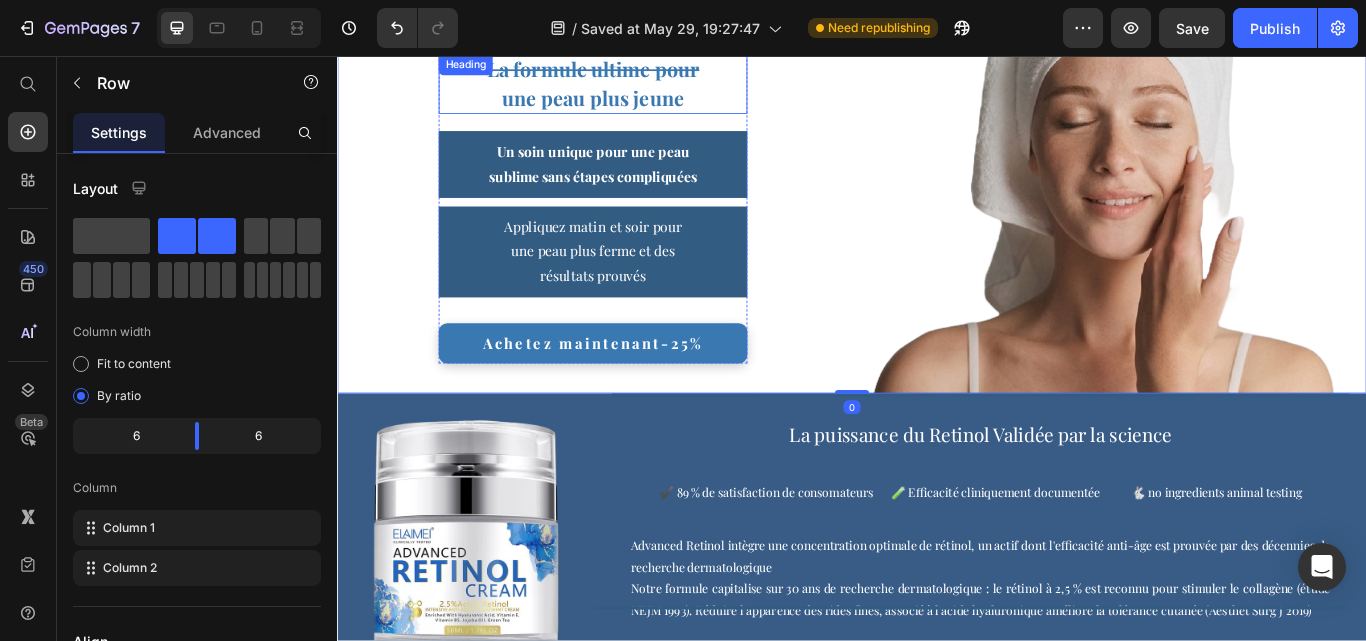 click on "une peau plus jeune" at bounding box center (635, 105) 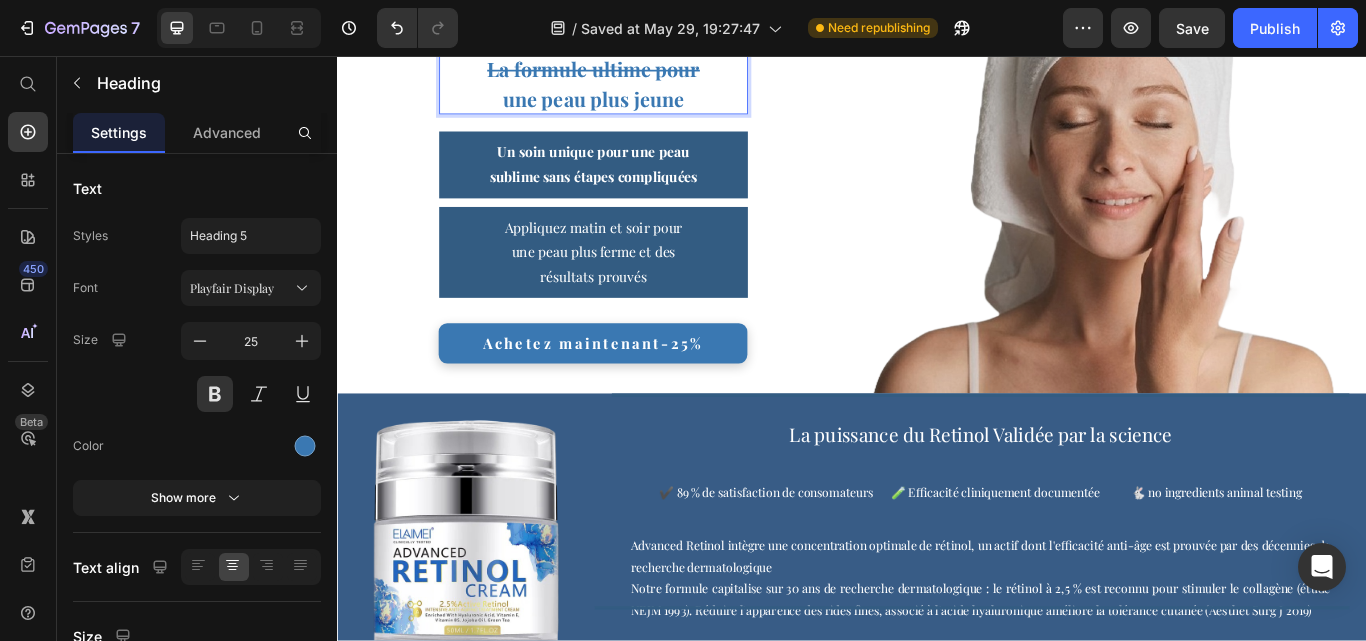 click on "une peau plus jeune" at bounding box center (635, 105) 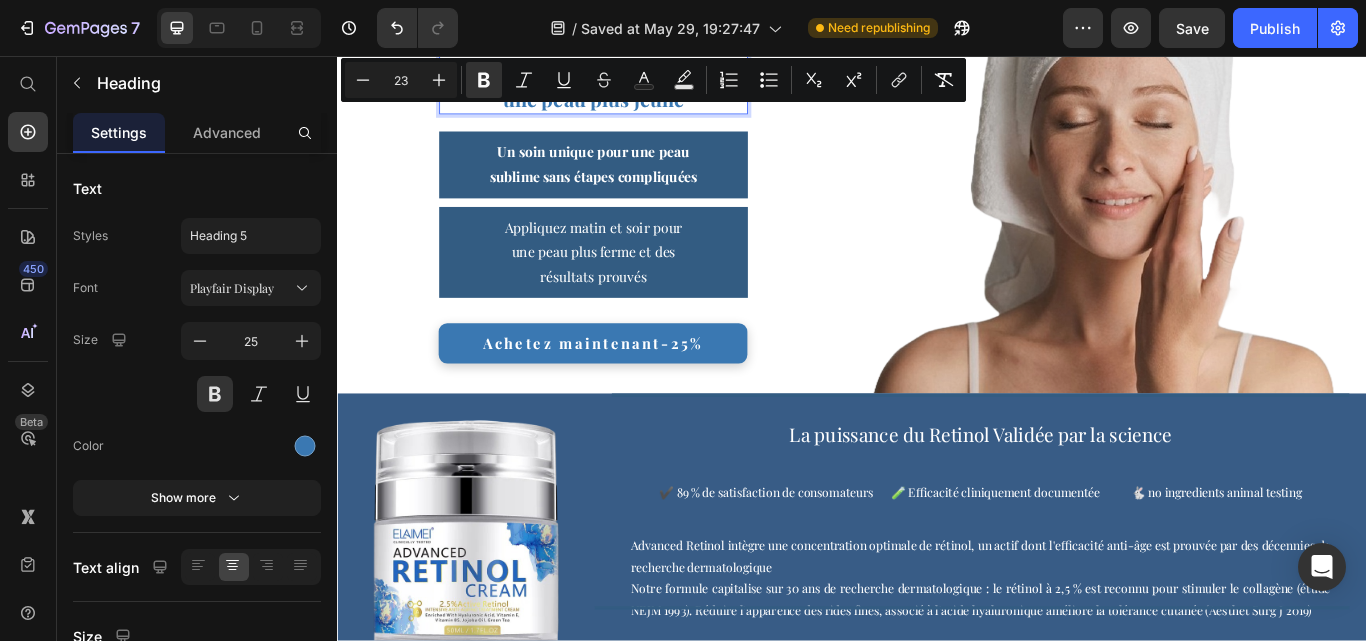 click on "une peau plus jeune" at bounding box center (635, 105) 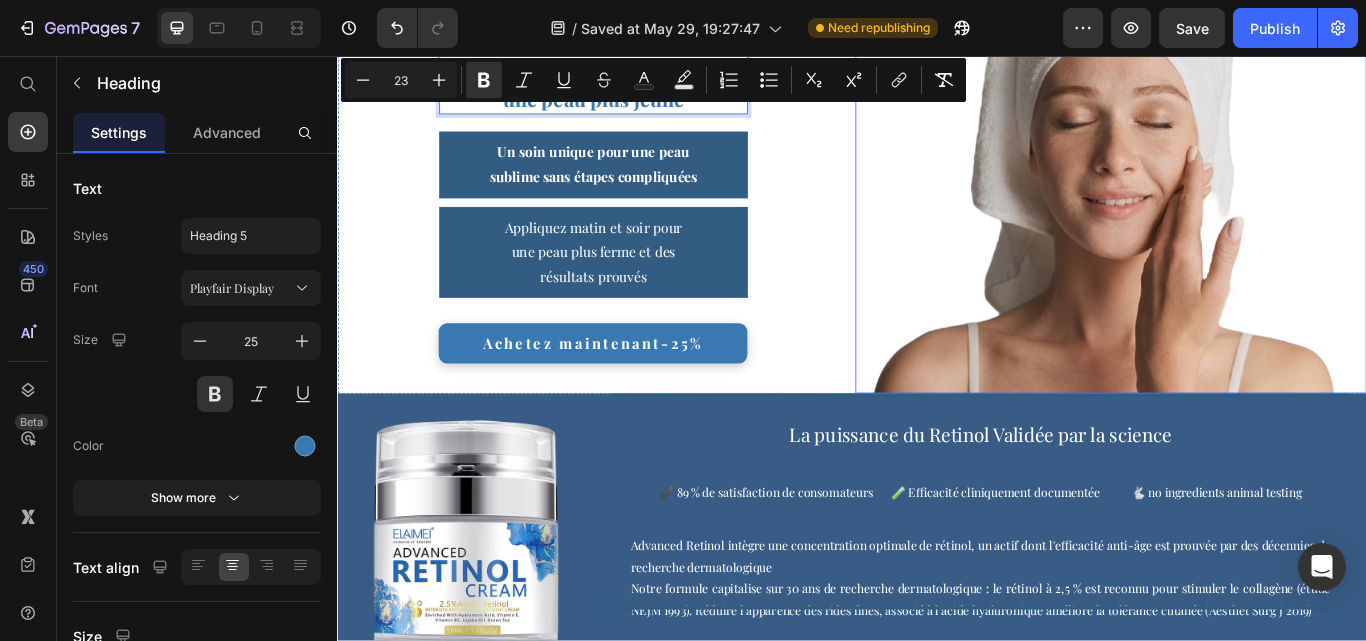 click at bounding box center [1239, 217] 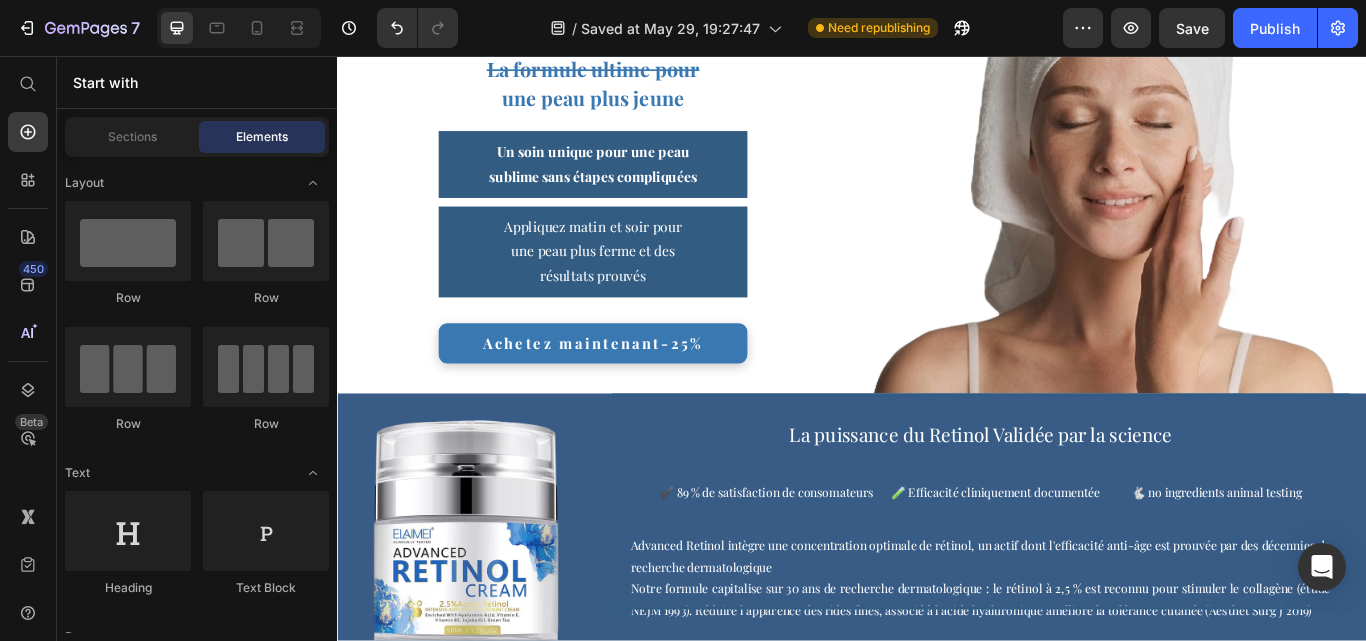 scroll, scrollTop: 0, scrollLeft: 0, axis: both 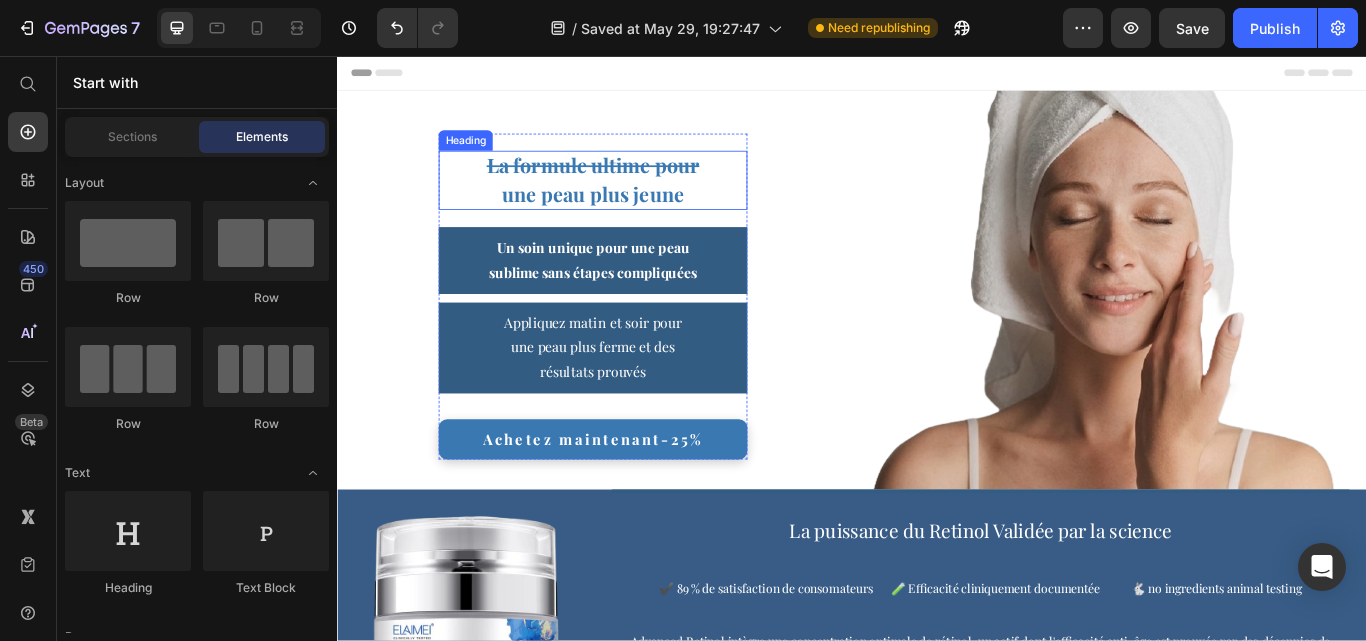 click on "La formule ultime pour" at bounding box center [635, 183] 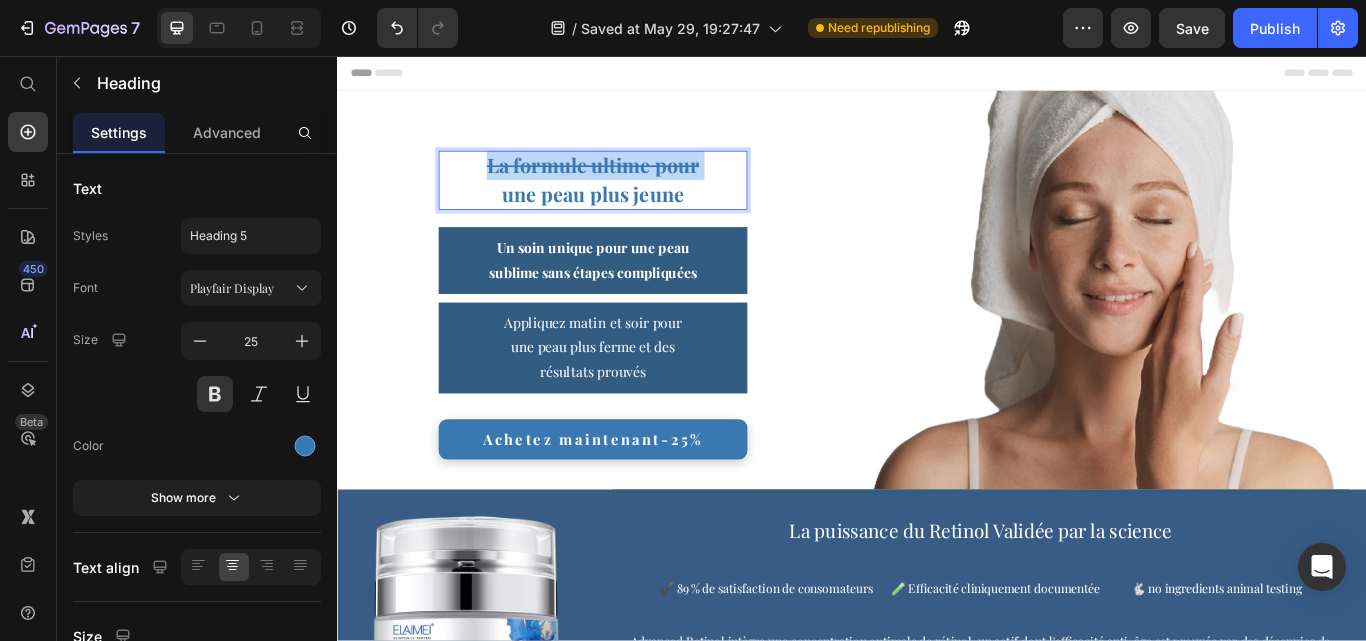 click on "La formule ultime pour" at bounding box center (635, 183) 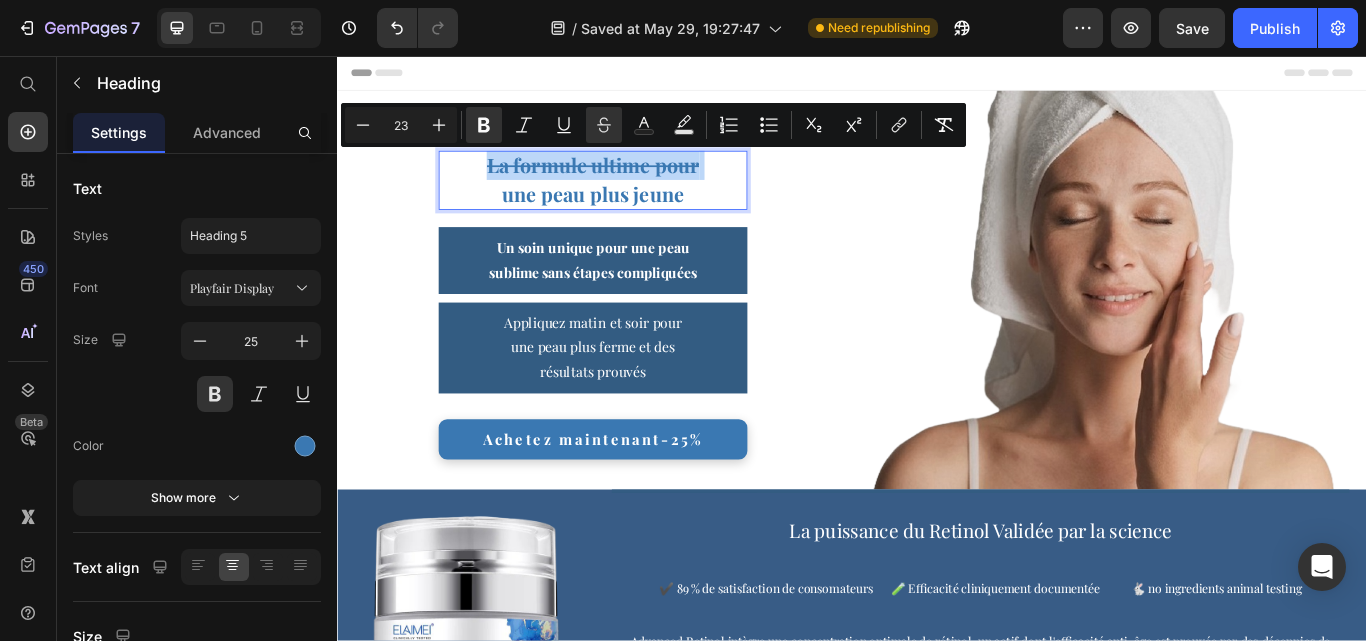 click on "La formule ultime pour" at bounding box center (635, 183) 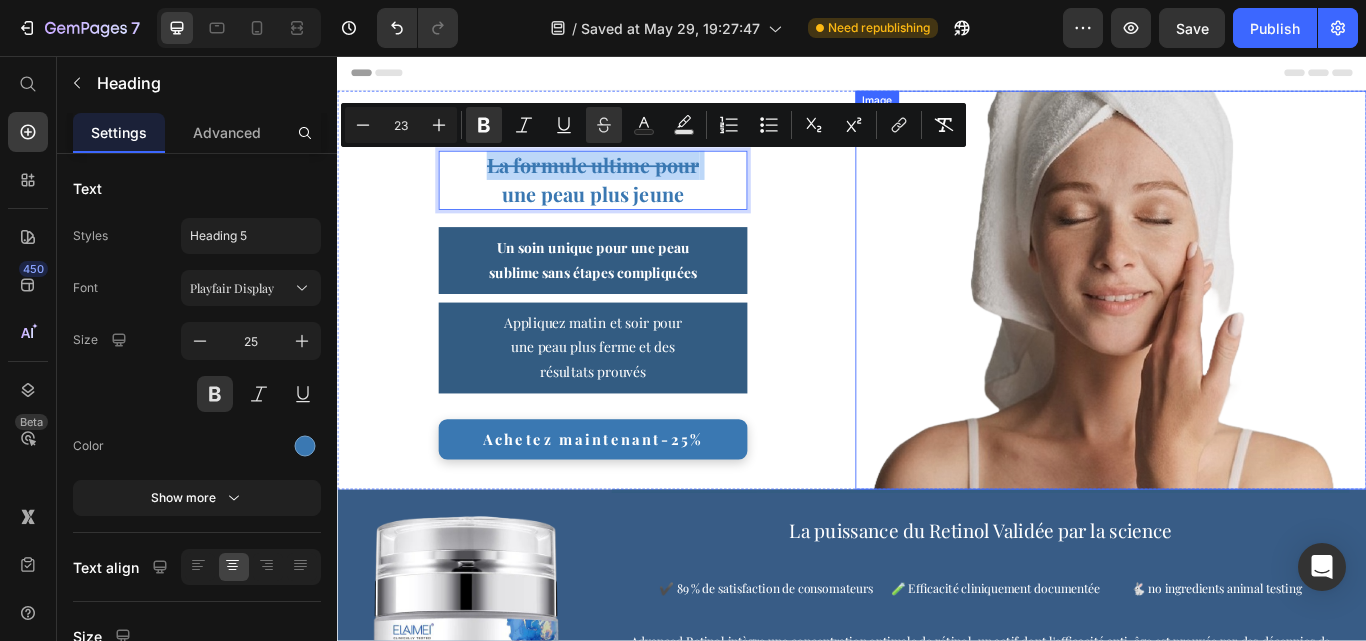 click at bounding box center [1239, 329] 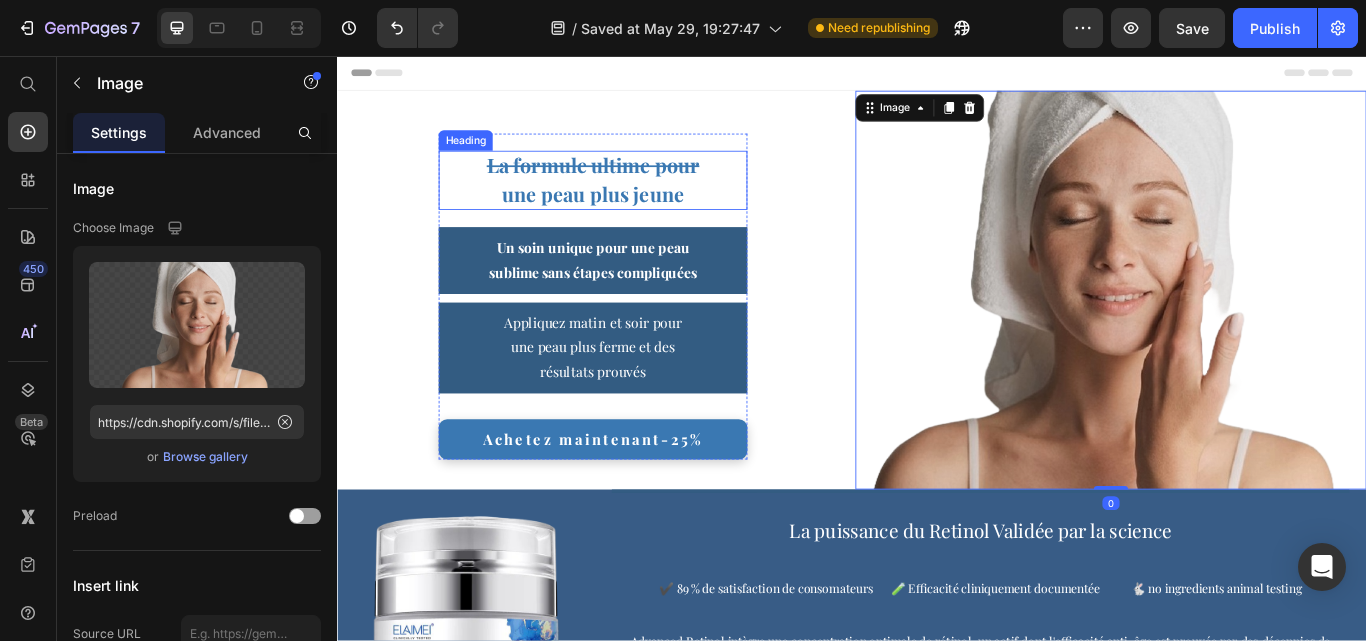 click on "La formule ultime pour" at bounding box center [635, 183] 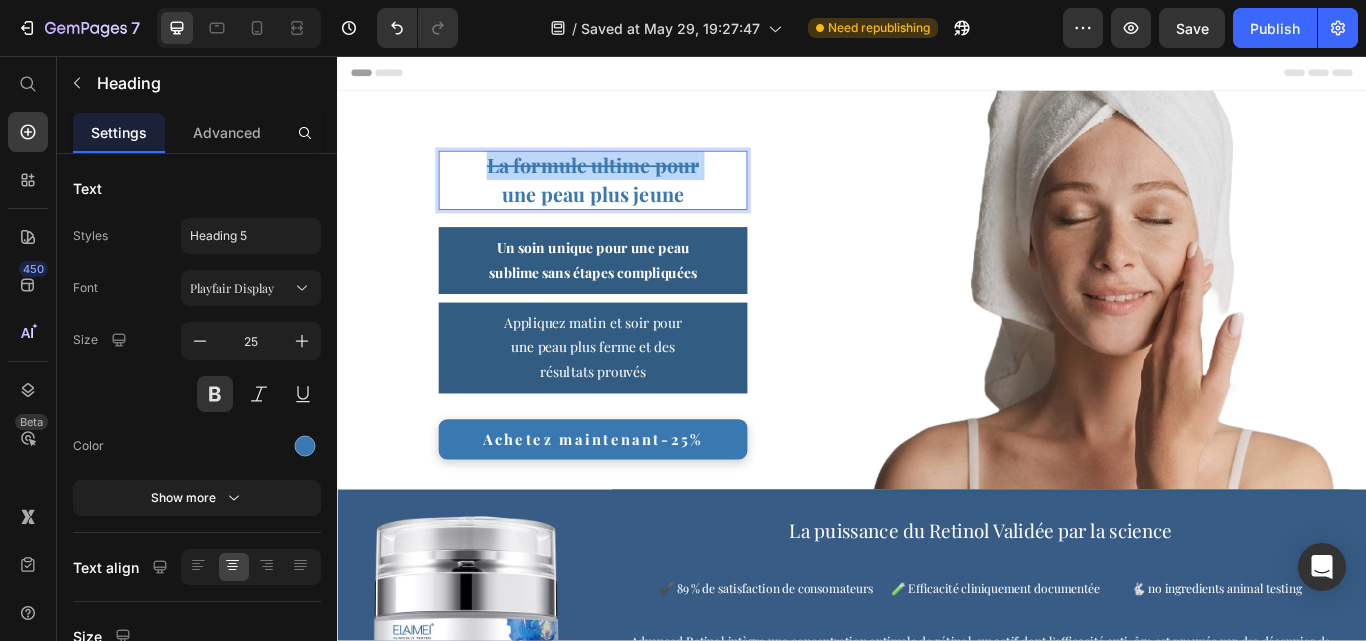 click on "La formule ultime pour" at bounding box center [635, 183] 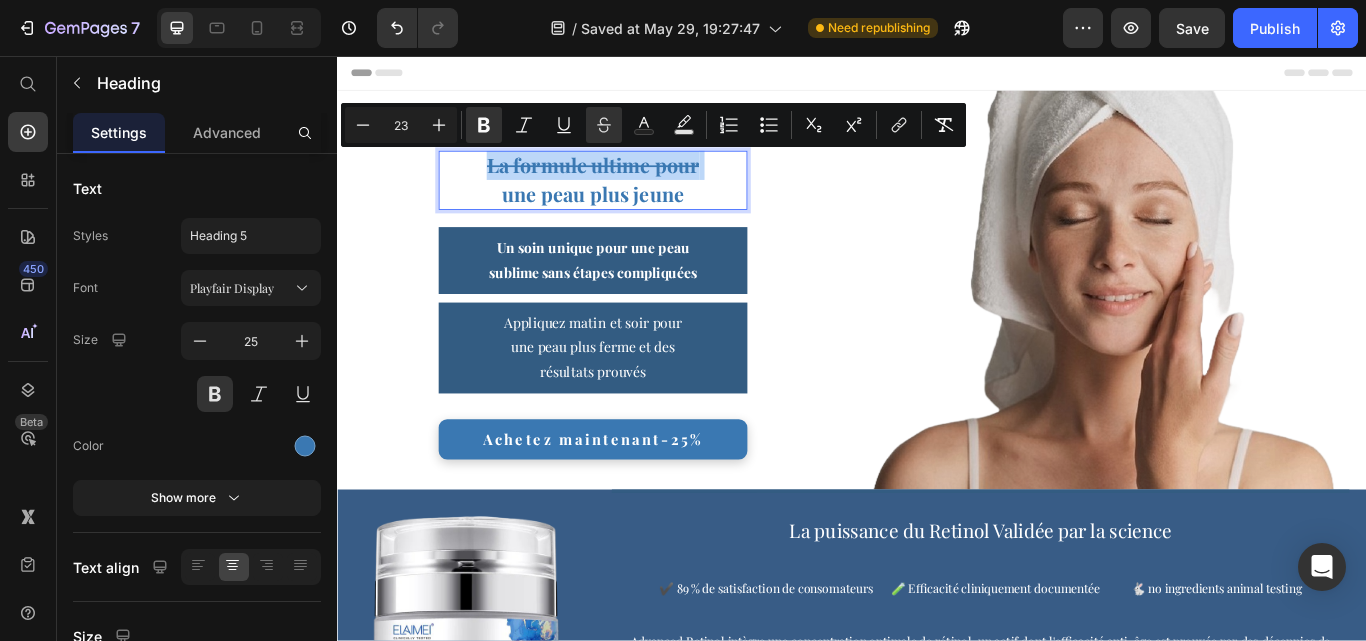 click on "La formule ultime pour" at bounding box center [635, 183] 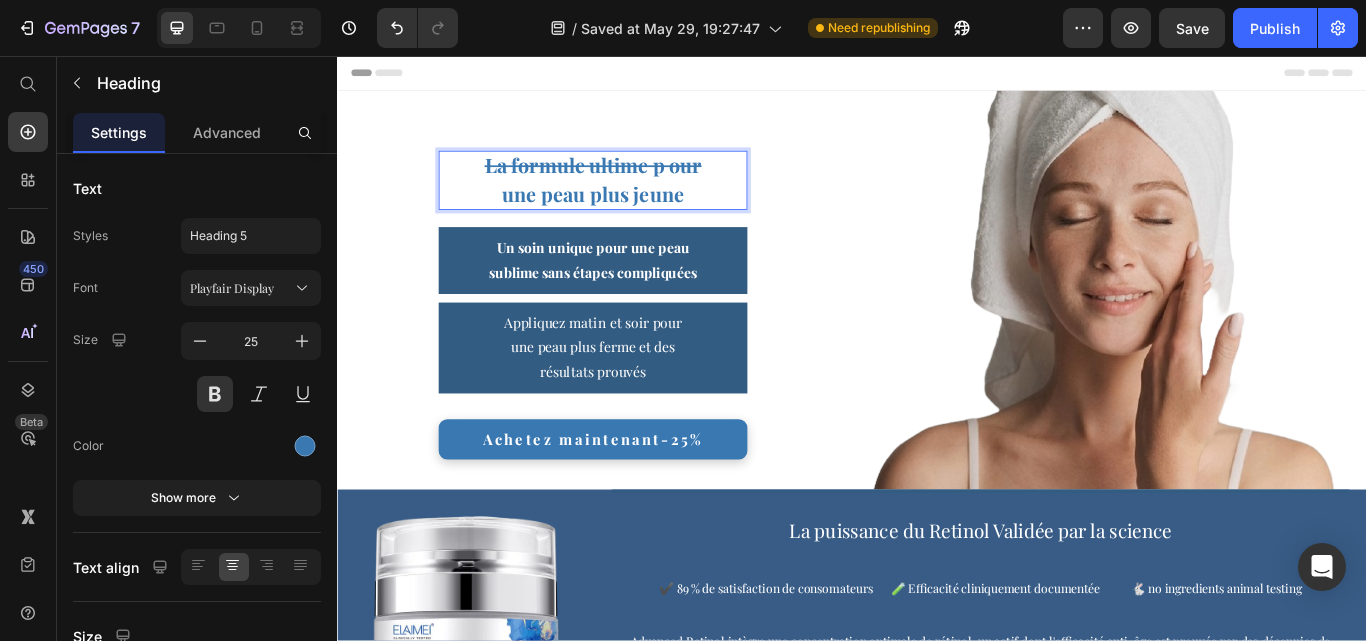 click on "La formule ultime p our" at bounding box center (635, 183) 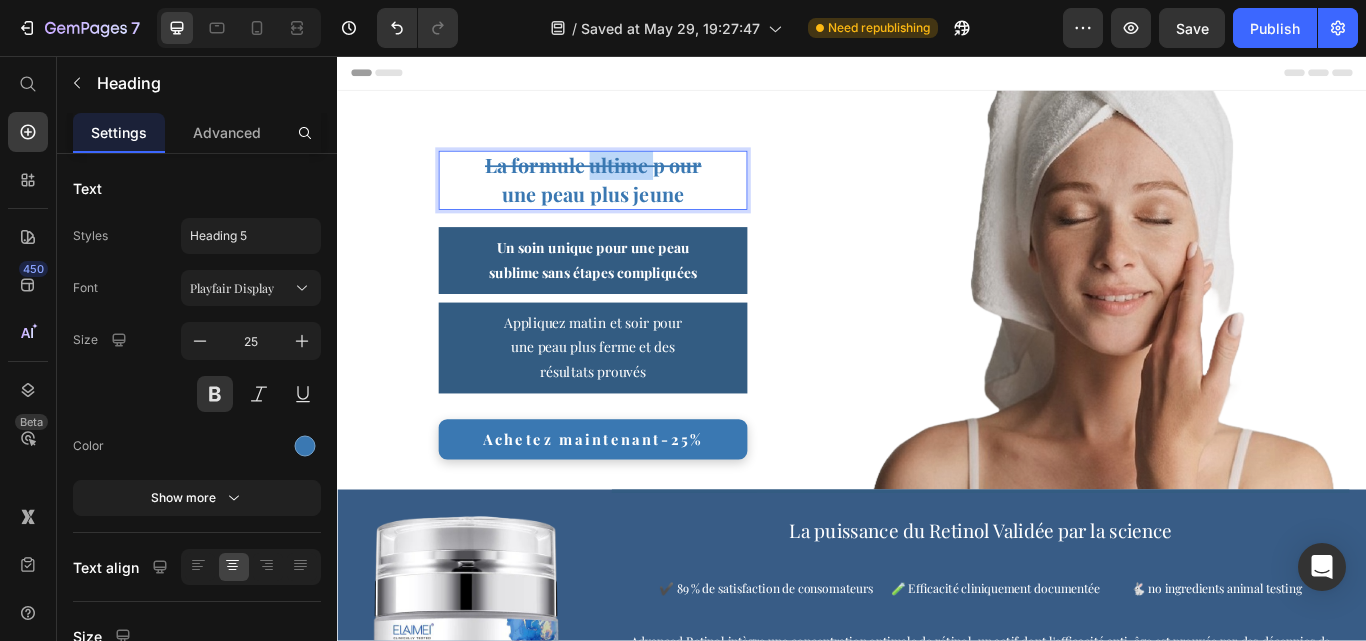 click on "La formule ultime p our" at bounding box center (635, 183) 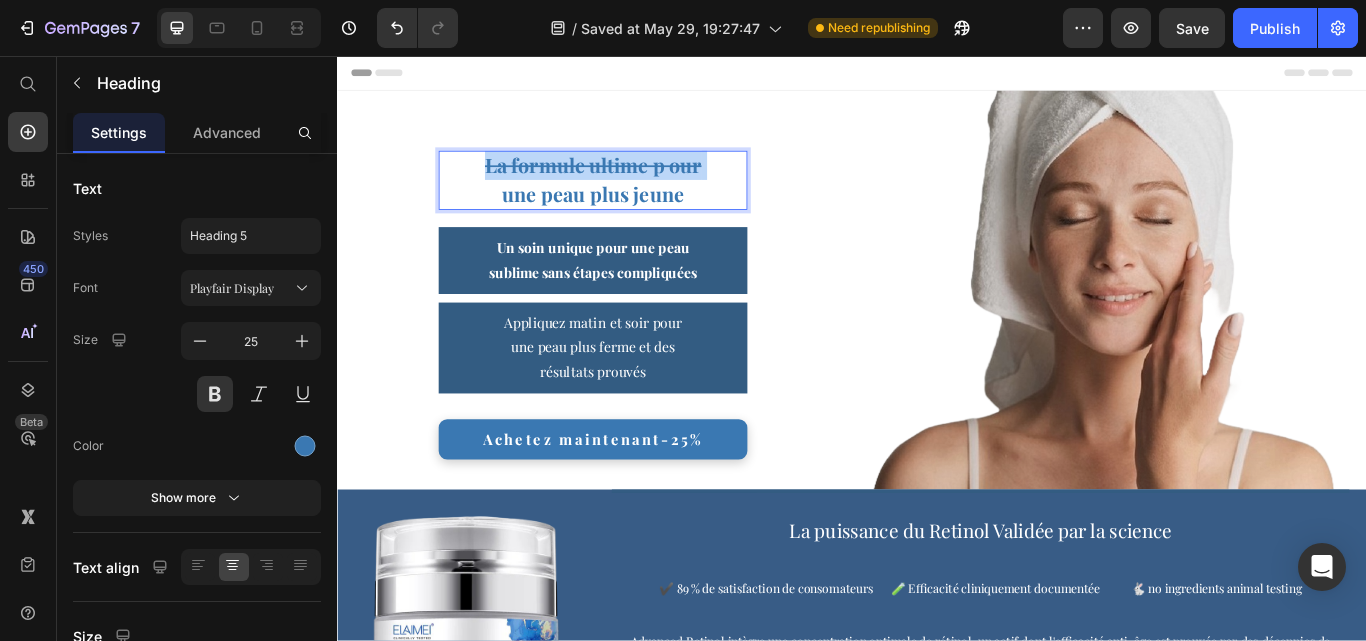click on "La formule ultime p our" at bounding box center [635, 183] 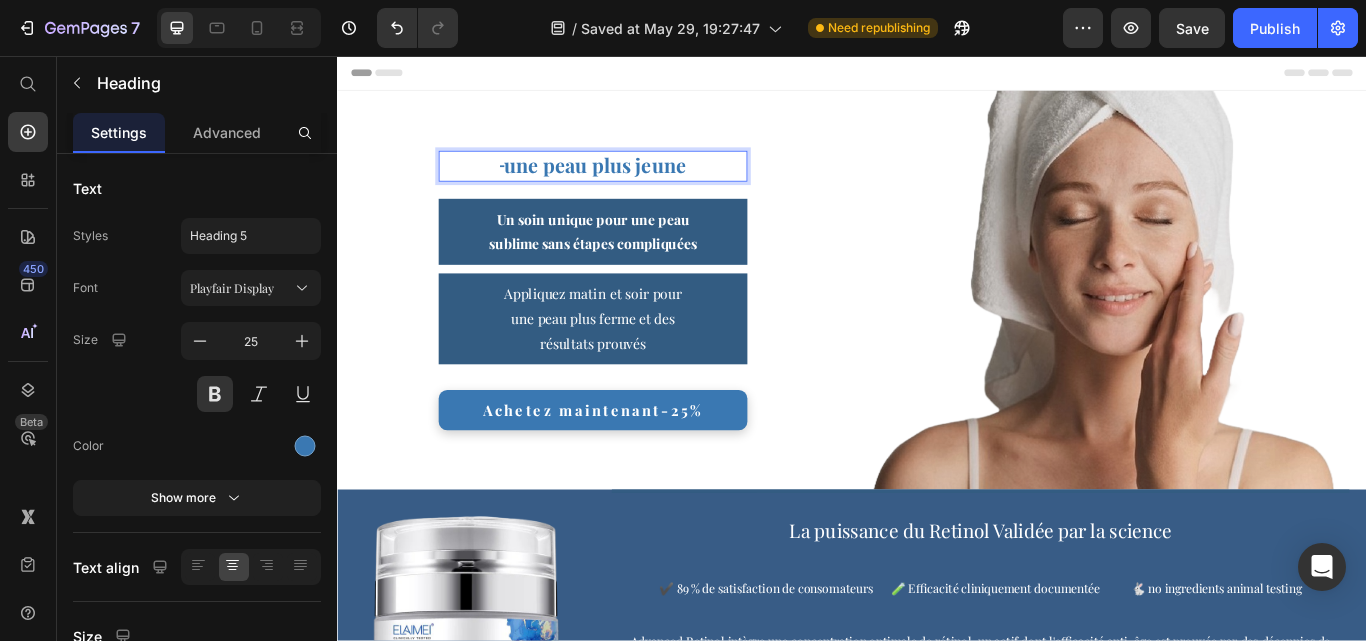 click on "une peau plus jeune" at bounding box center (638, 183) 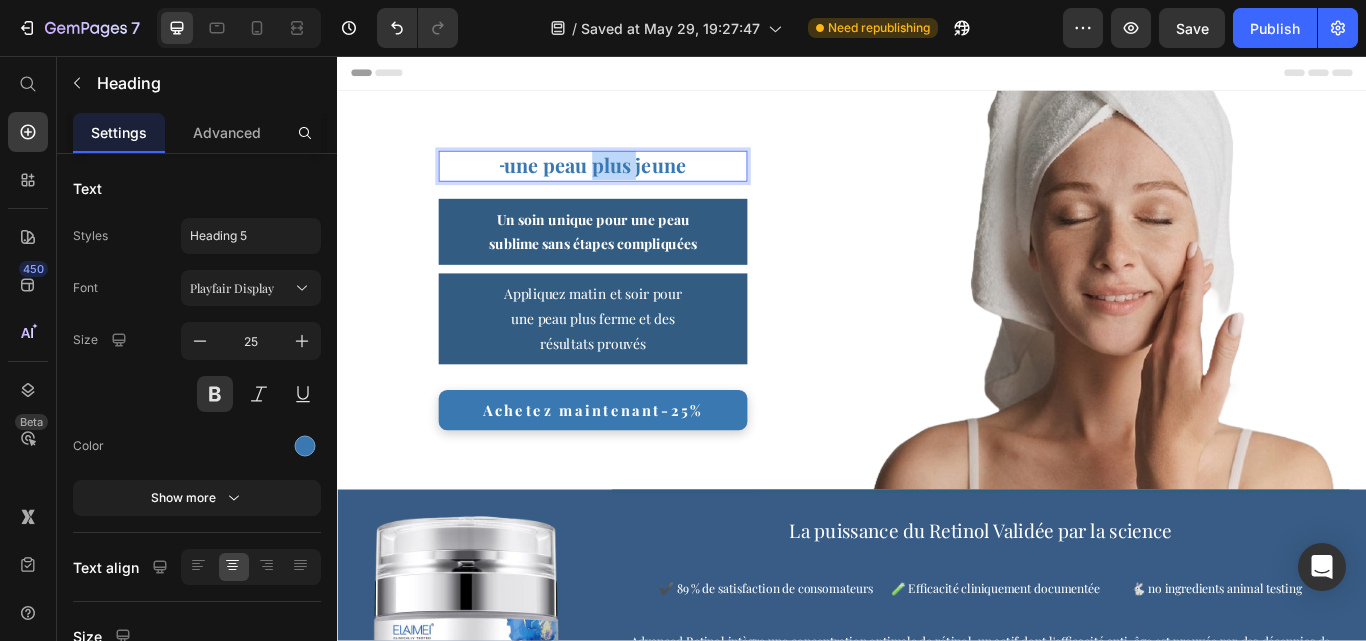 click on "une peau plus jeune" at bounding box center [638, 183] 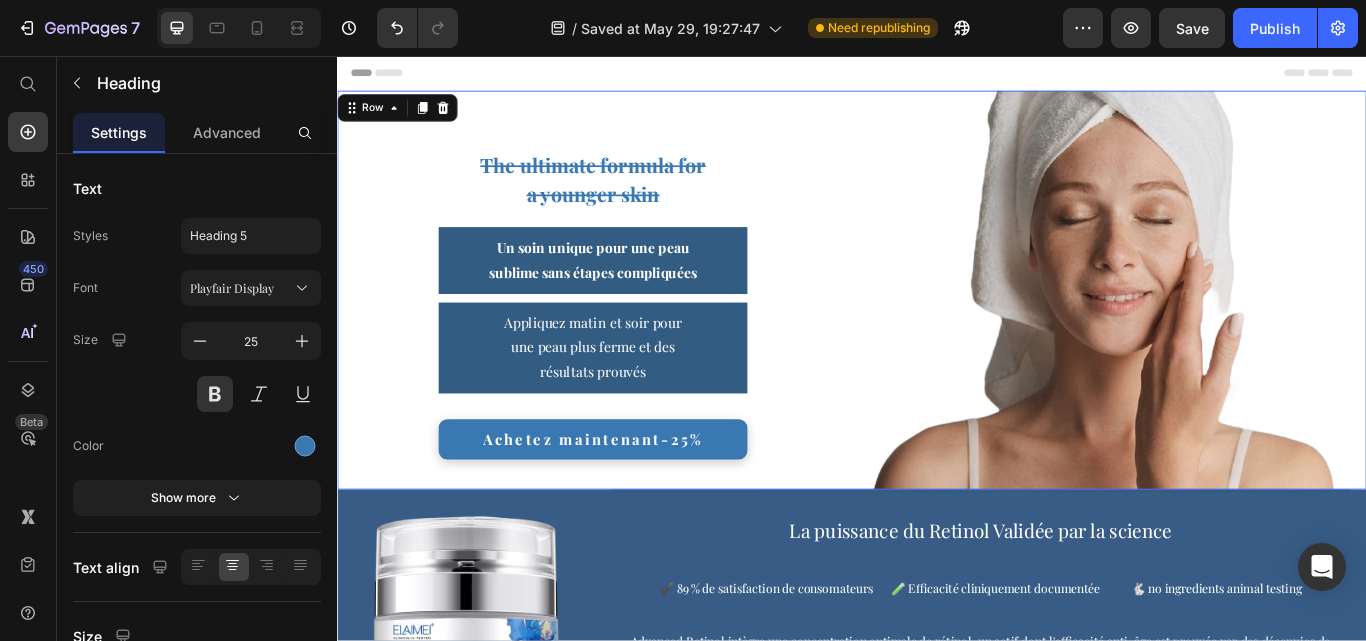 click on "⁠⁠⁠⁠⁠⁠⁠  The ultimate formula for a younger skin Heading ⁠⁠⁠⁠⁠⁠⁠ Un soin unique pour une peau  sublime sans étapes compliquées Heading  Appliquez matin et soir pour une peau plus ferme et des  résultats prouvés Heading Achetez maintenant-25% Button Row" at bounding box center [635, 329] 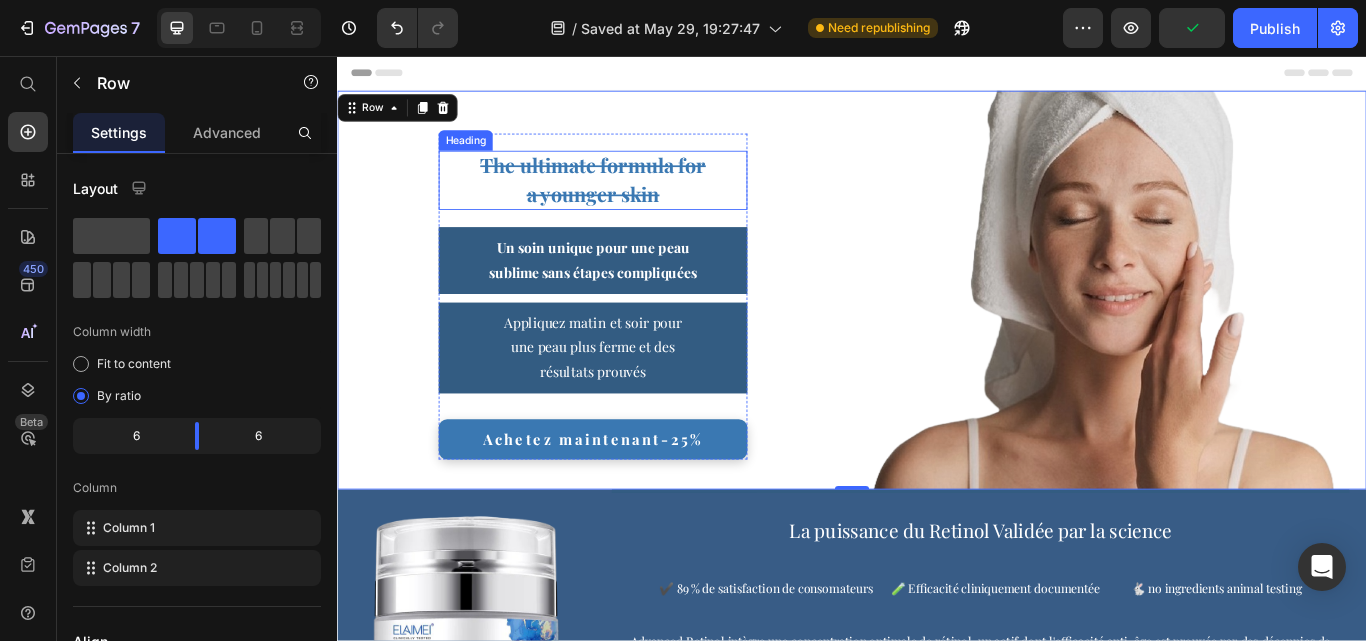 click on "The ultimate formula for" at bounding box center [635, 183] 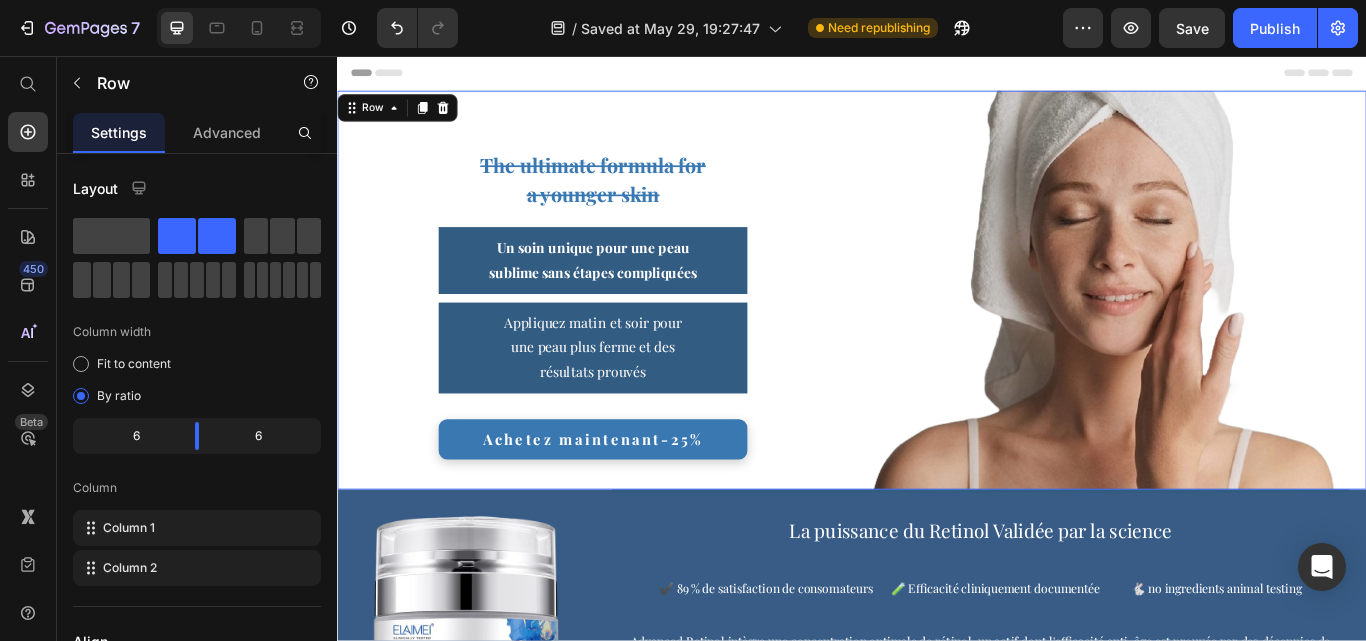 click on "⁠⁠⁠⁠⁠⁠⁠  The ultimate formula for a younger skin Heading ⁠⁠⁠⁠⁠⁠⁠ Un soin unique pour une peau  sublime sans étapes compliquées Heading  Appliquez matin et soir pour une peau plus ferme et des  résultats prouvés Heading Achetez maintenant-25% Button Row" at bounding box center (635, 329) 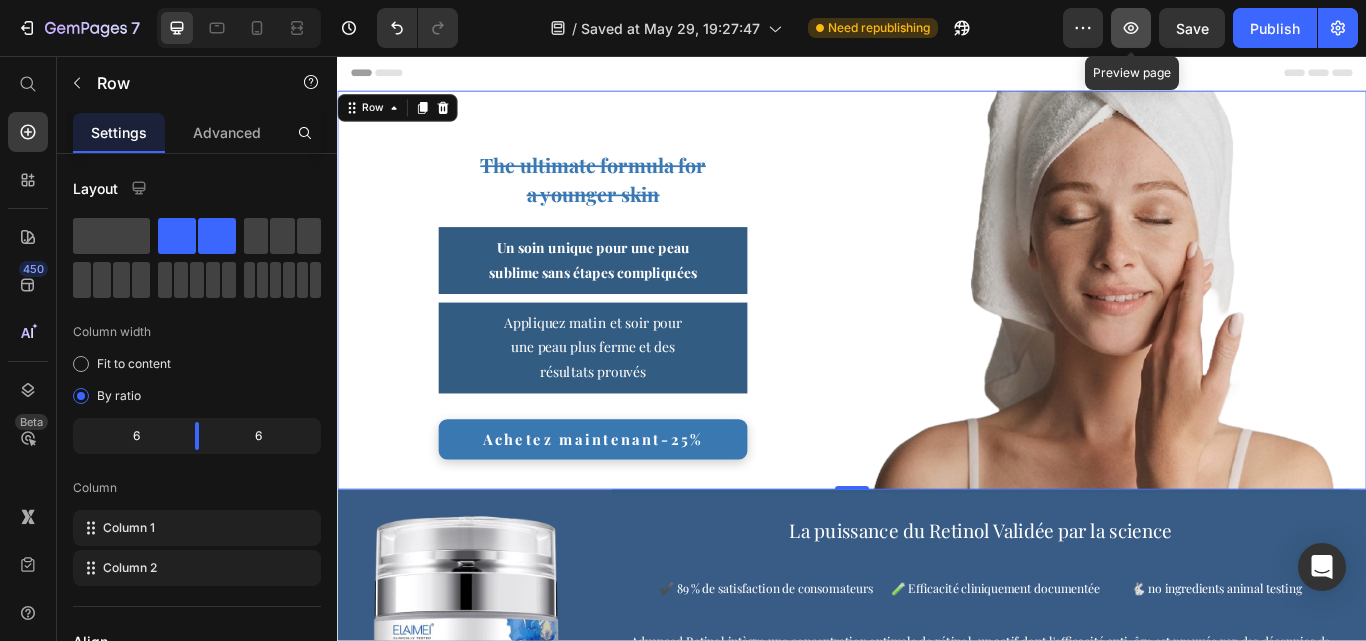 click 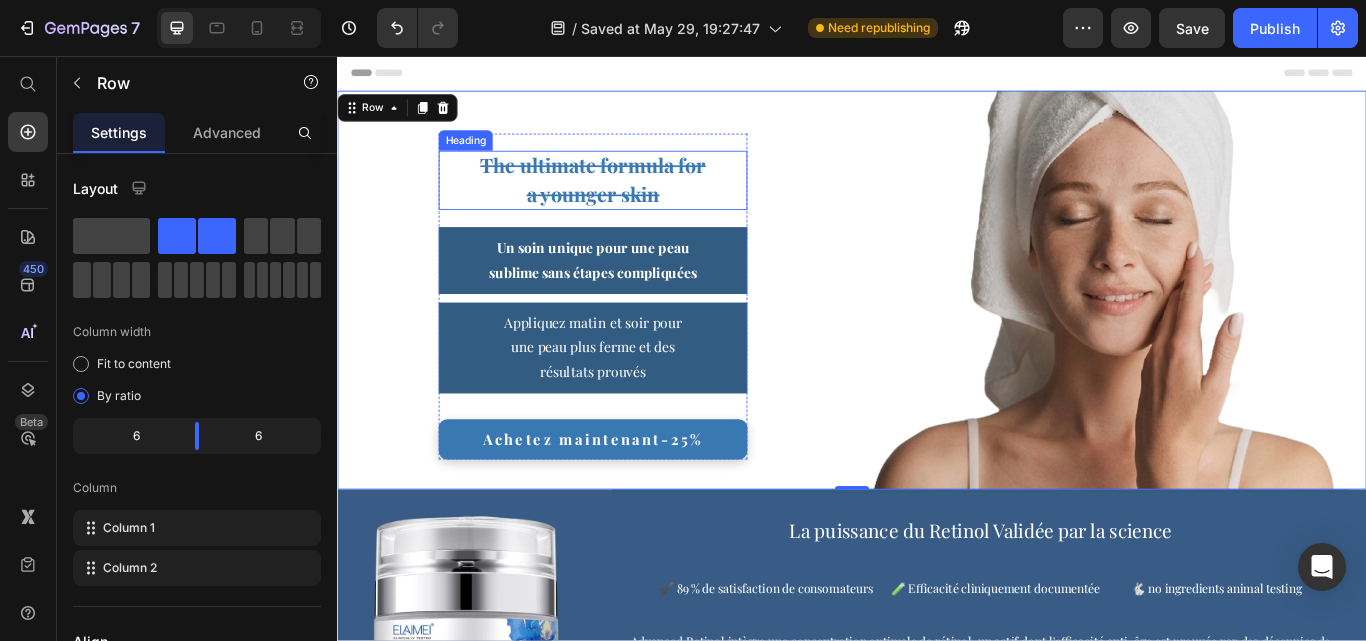 click on "The ultimate formula for" at bounding box center (635, 183) 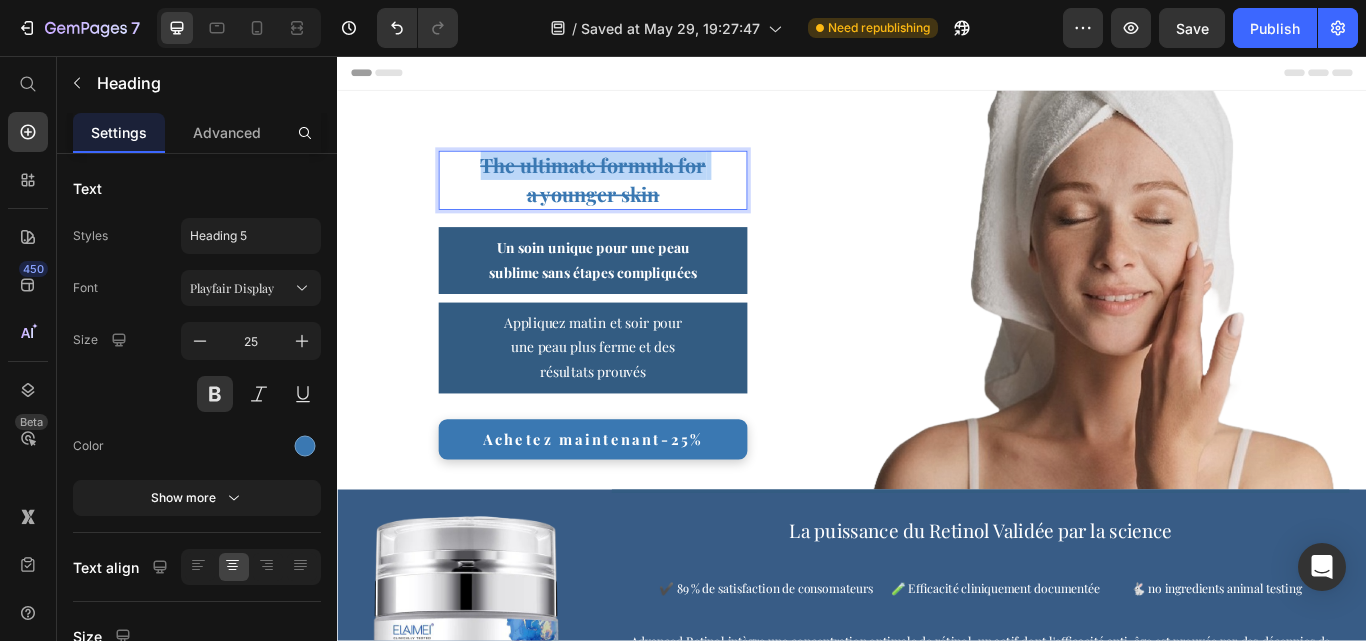click on "The ultimate formula for" at bounding box center [635, 183] 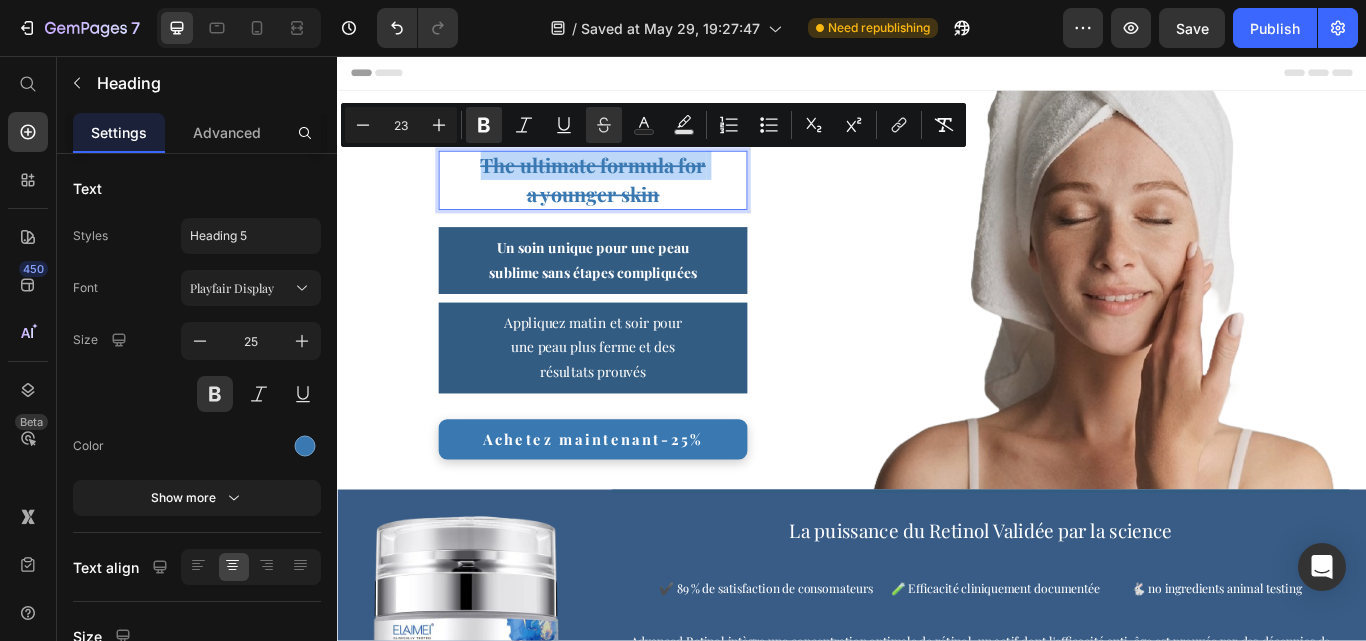 copy on "The ultimate formula for" 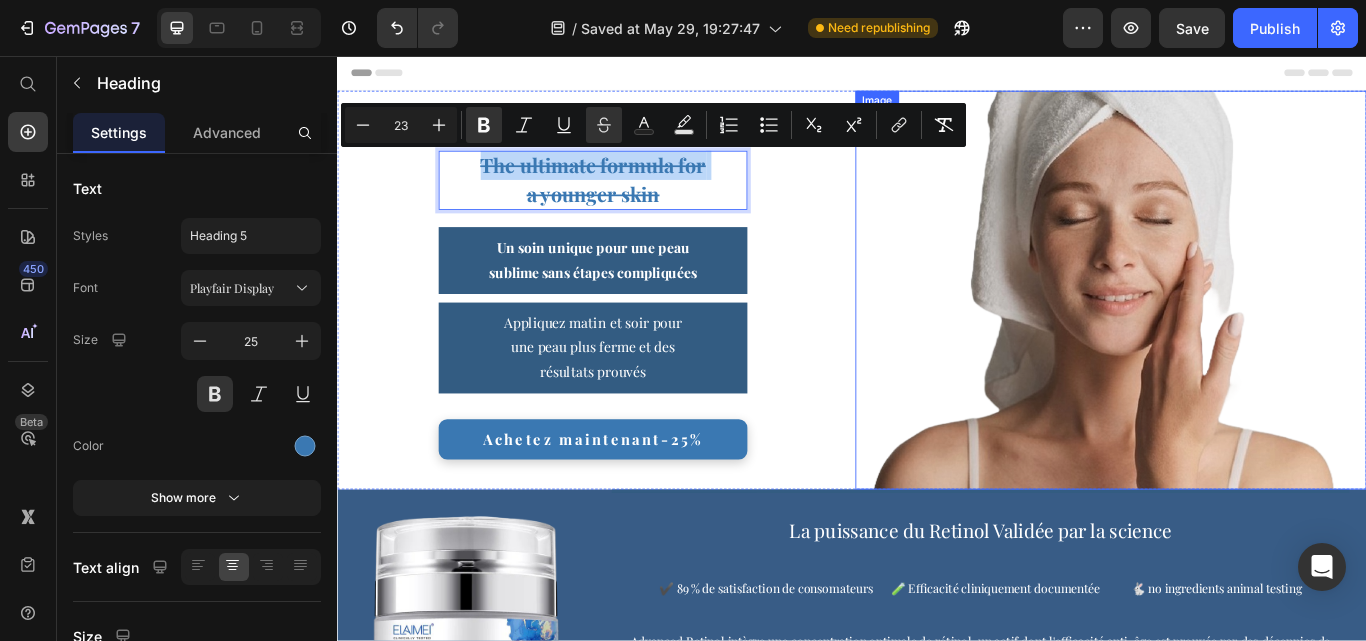 click at bounding box center (1239, 329) 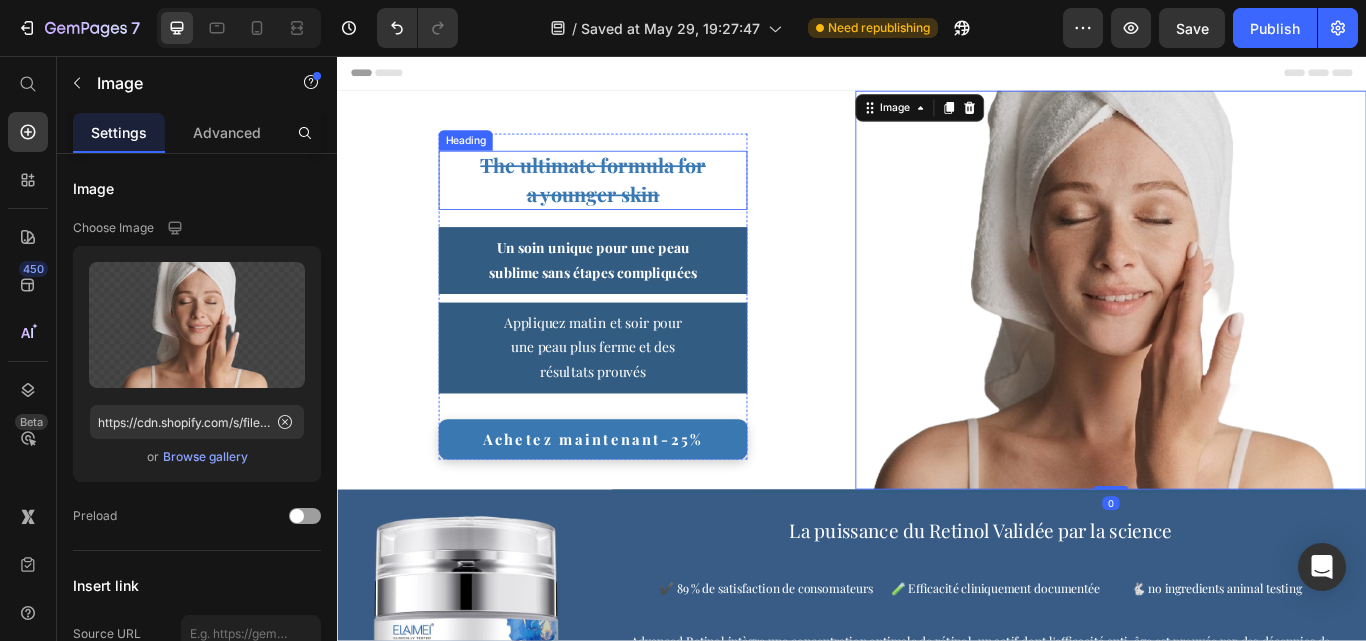 click on "The ultimate formula for" at bounding box center (635, 183) 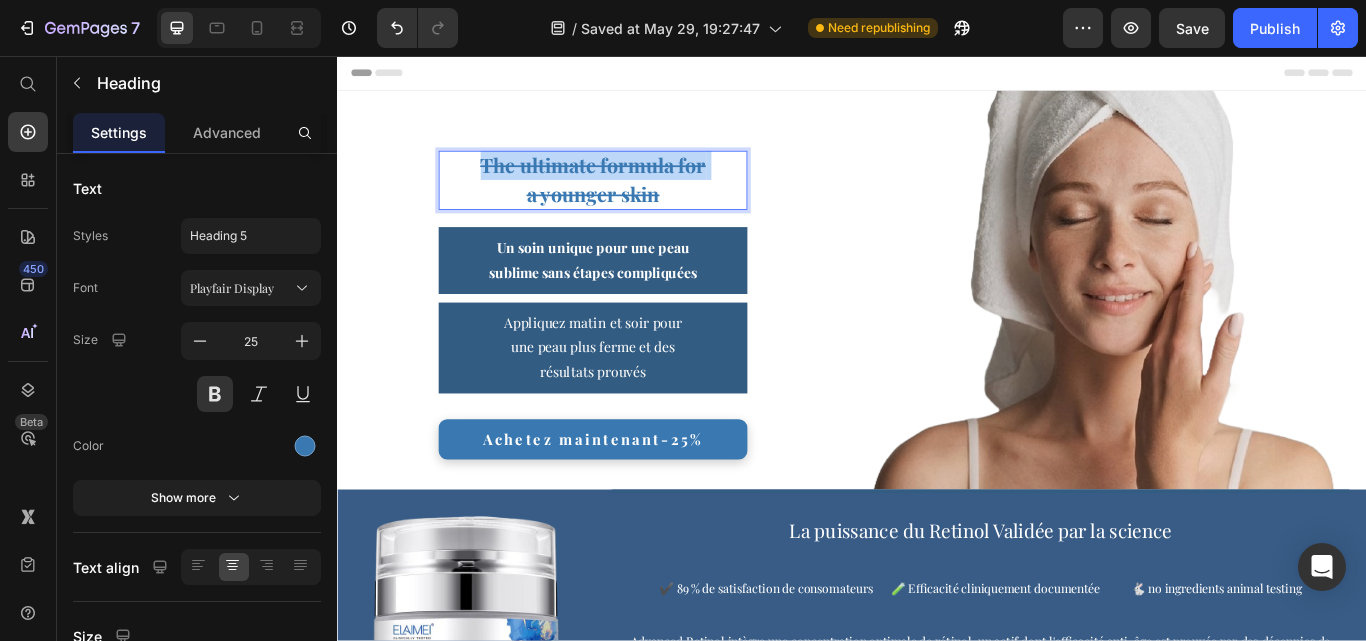 click on "The ultimate formula for" at bounding box center [635, 183] 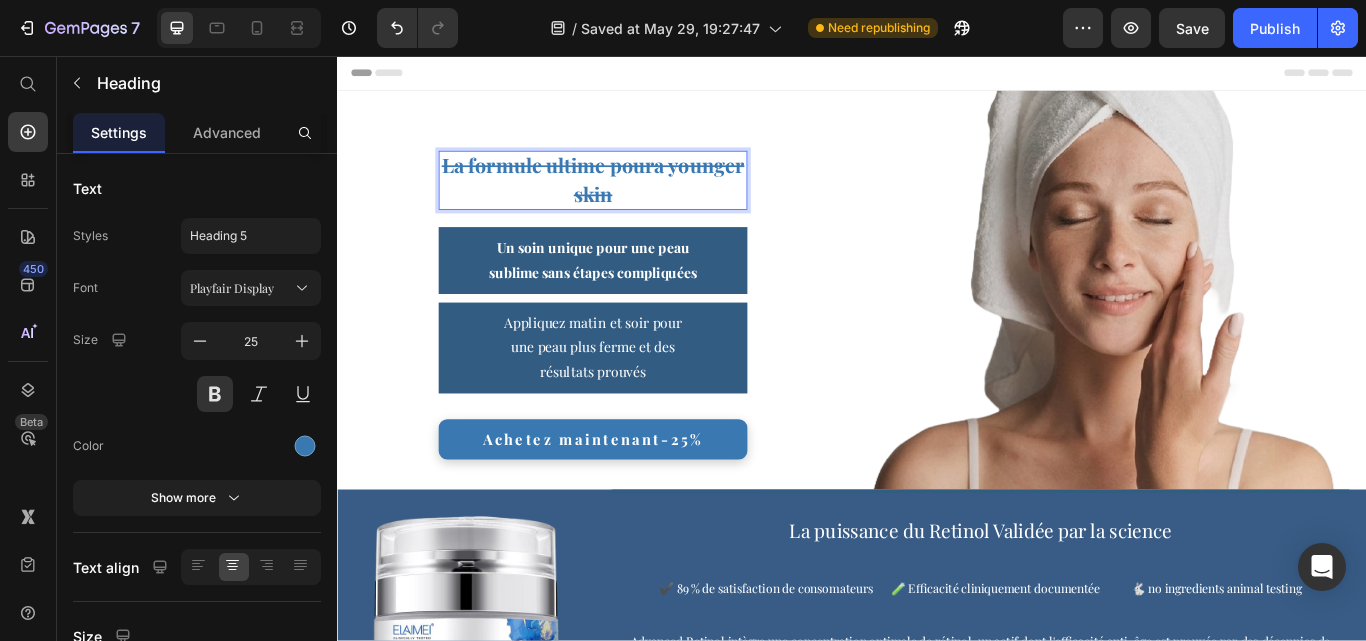 click on "La formule ultime poura younger skin" at bounding box center (635, 200) 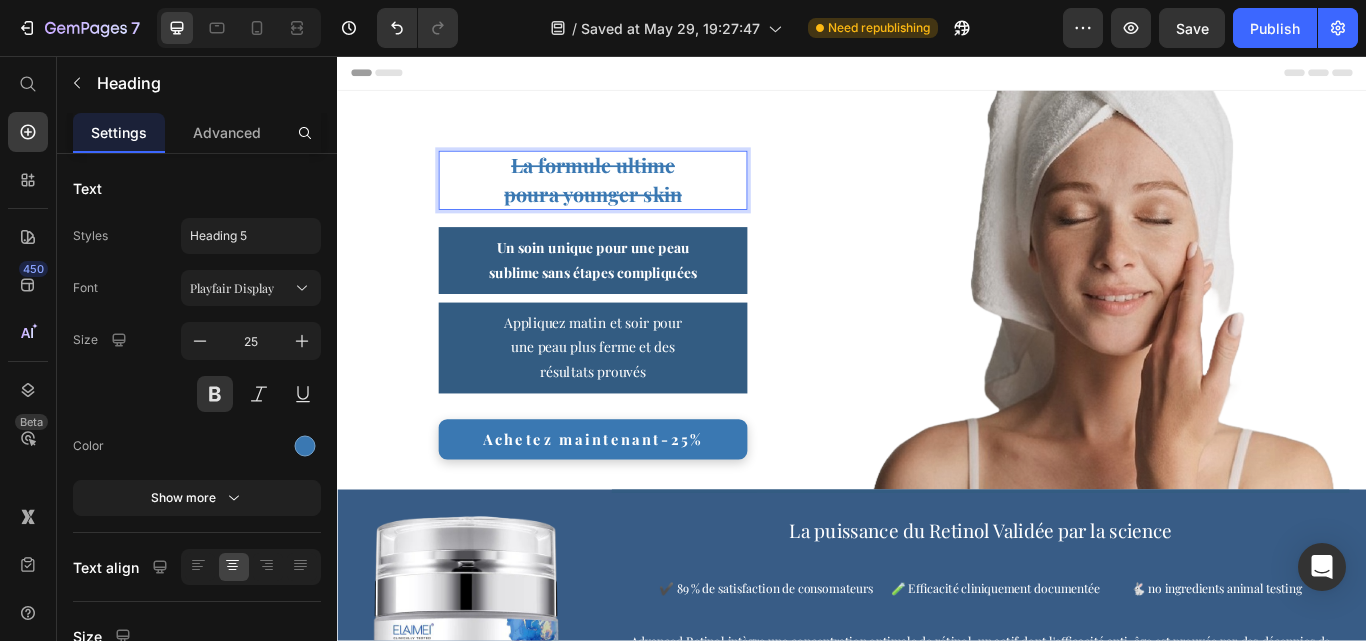 click on "La formule ultime" at bounding box center [635, 183] 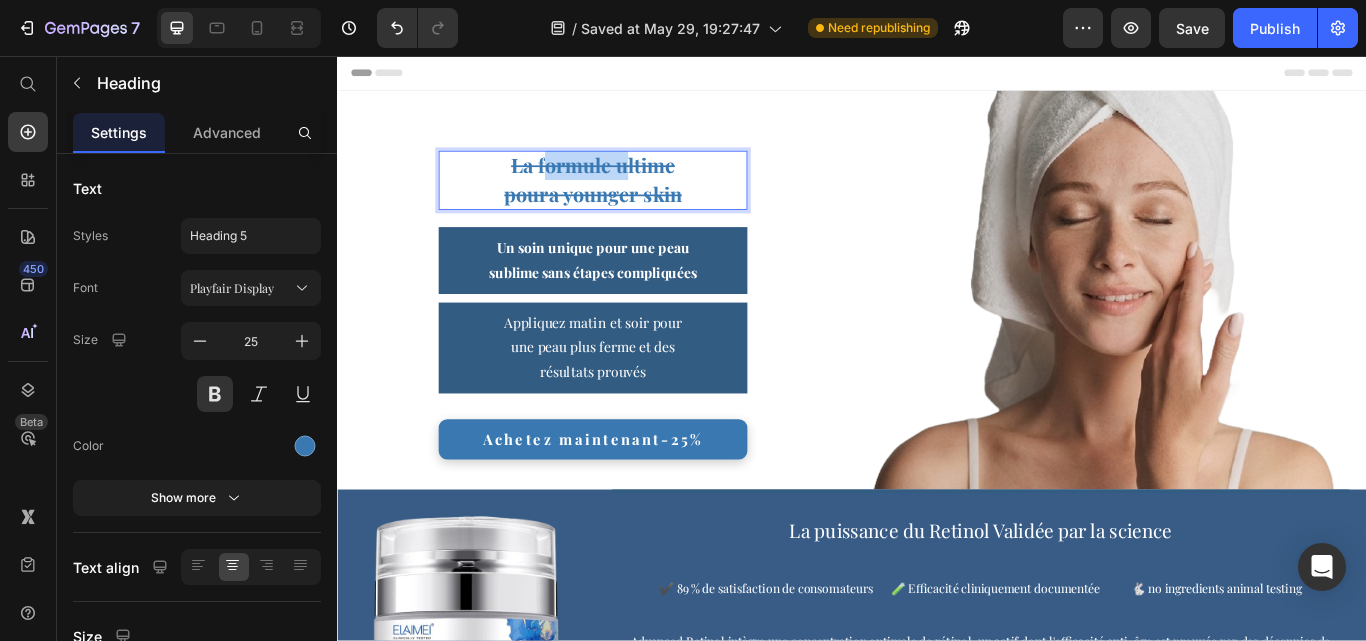 click on "La formule ultime" at bounding box center (635, 183) 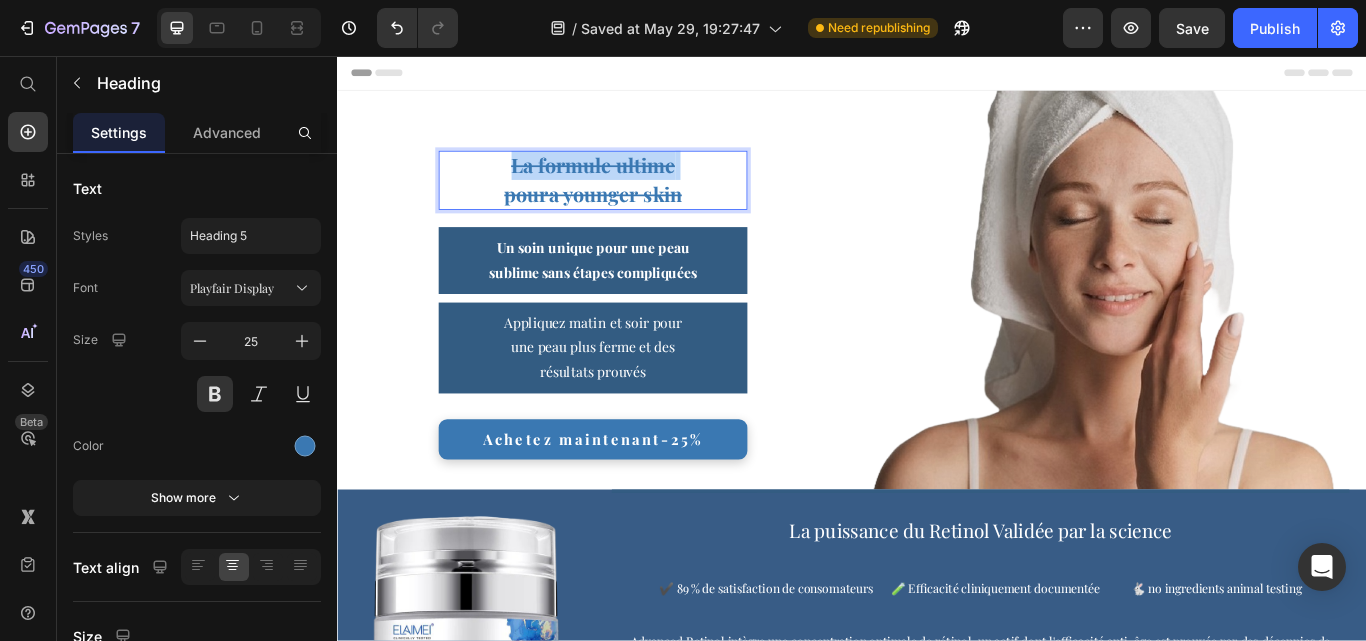 click on "La formule ultime" at bounding box center (635, 183) 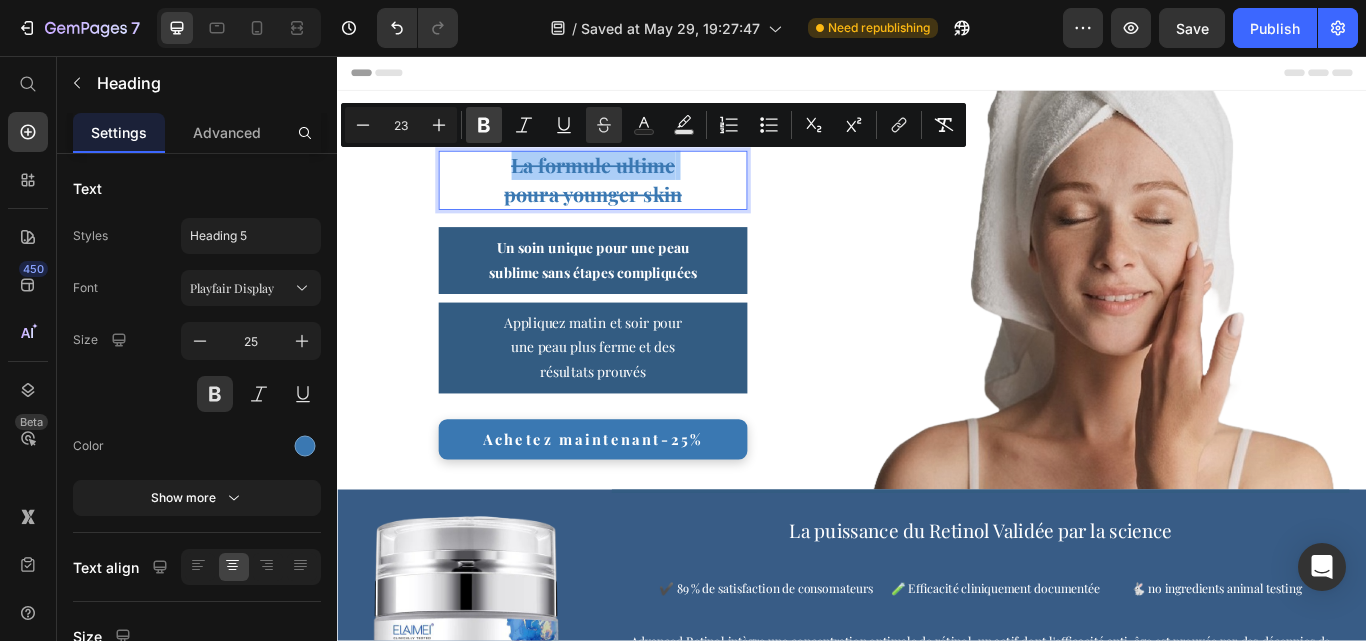 click 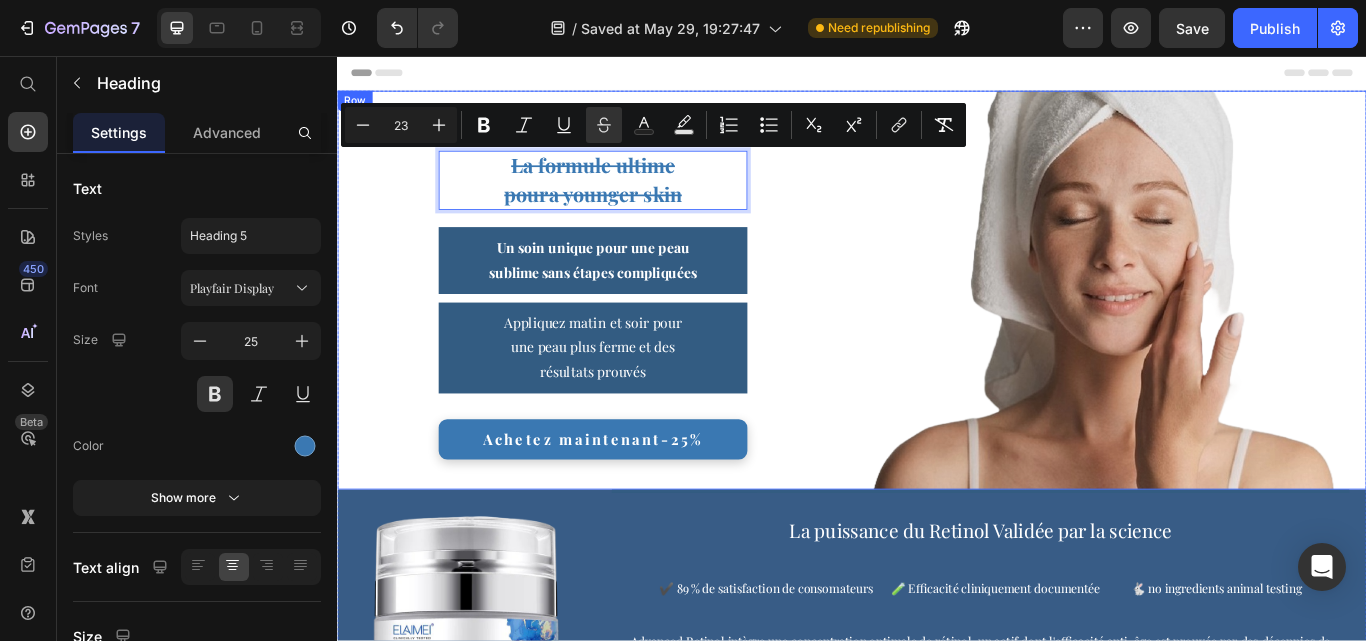 click on "La formule ultime  poura younger skin Heading   0 ⁠⁠⁠⁠⁠⁠⁠ Un soin unique pour une peau  sublime sans étapes compliquées Heading  Appliquez matin et soir pour une peau plus ferme et des  résultats prouvés Heading Achetez maintenant-25% Button Row" at bounding box center [635, 329] 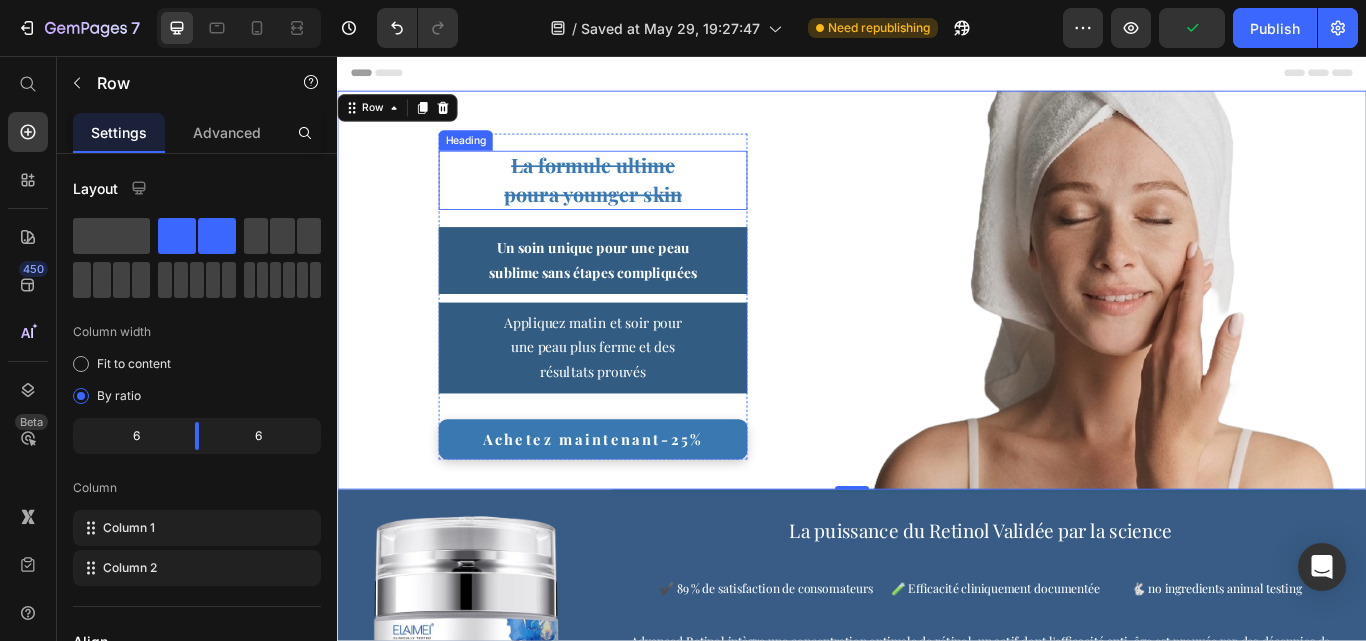 click on "poura younger skin" at bounding box center [635, 217] 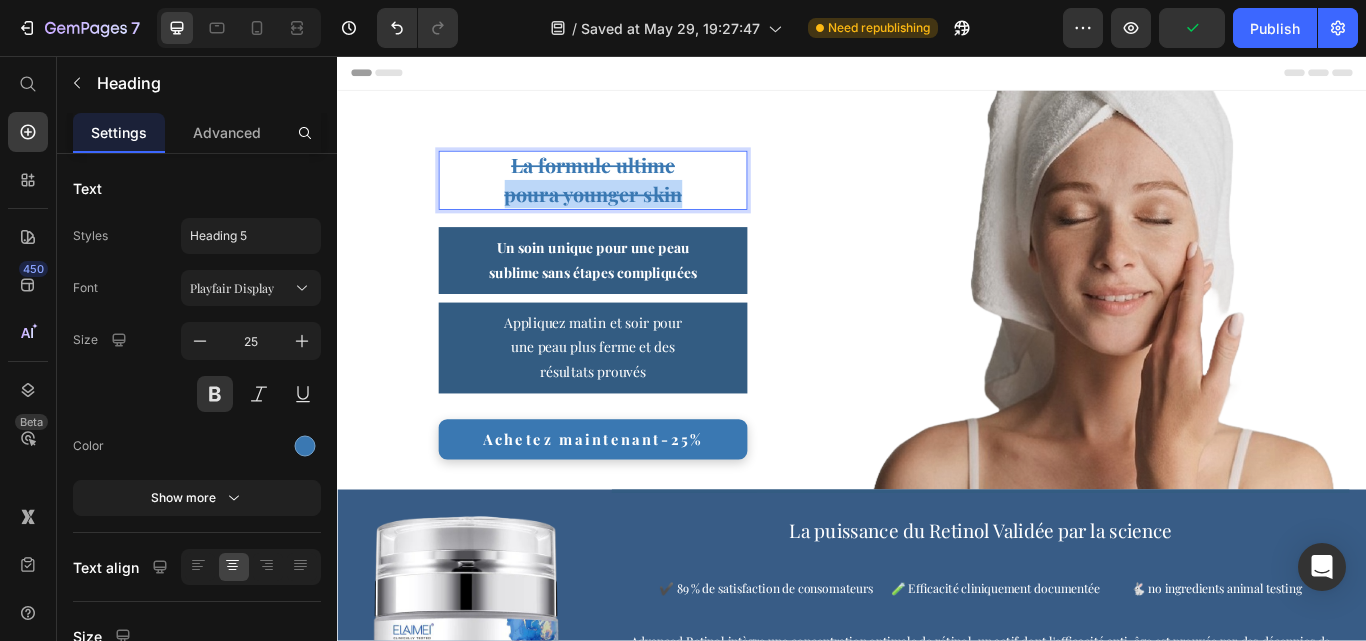click on "poura younger skin" at bounding box center (635, 217) 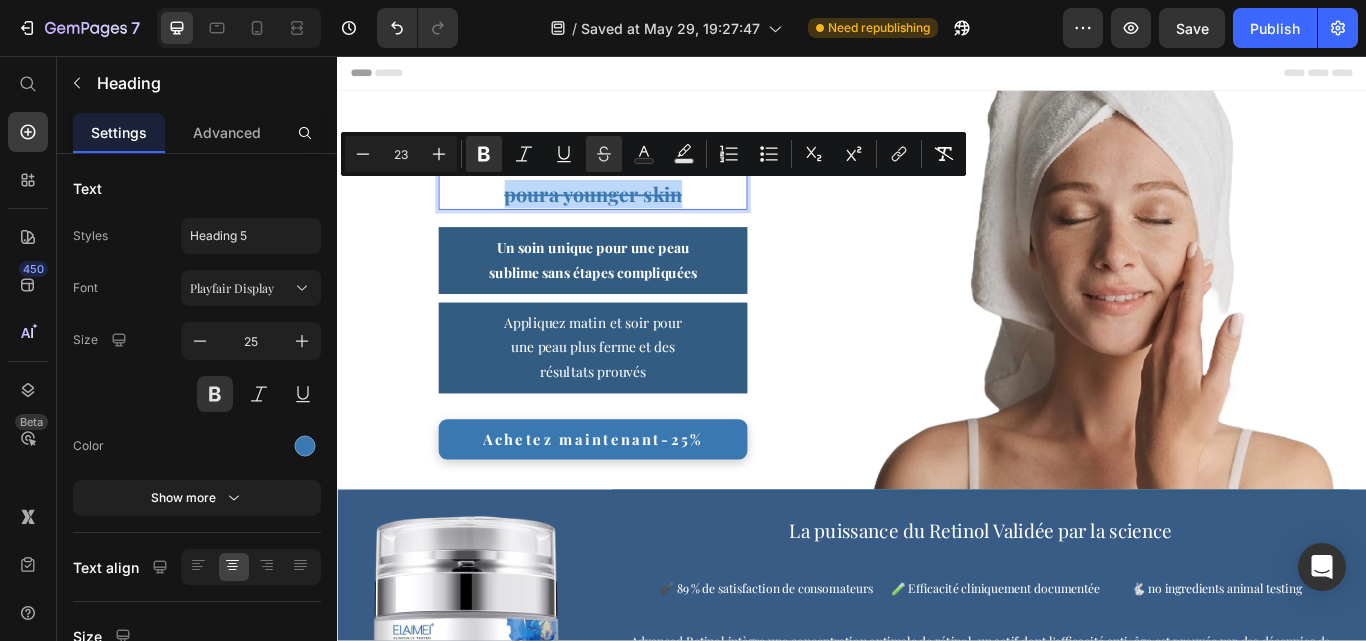 copy on "poura younger skin" 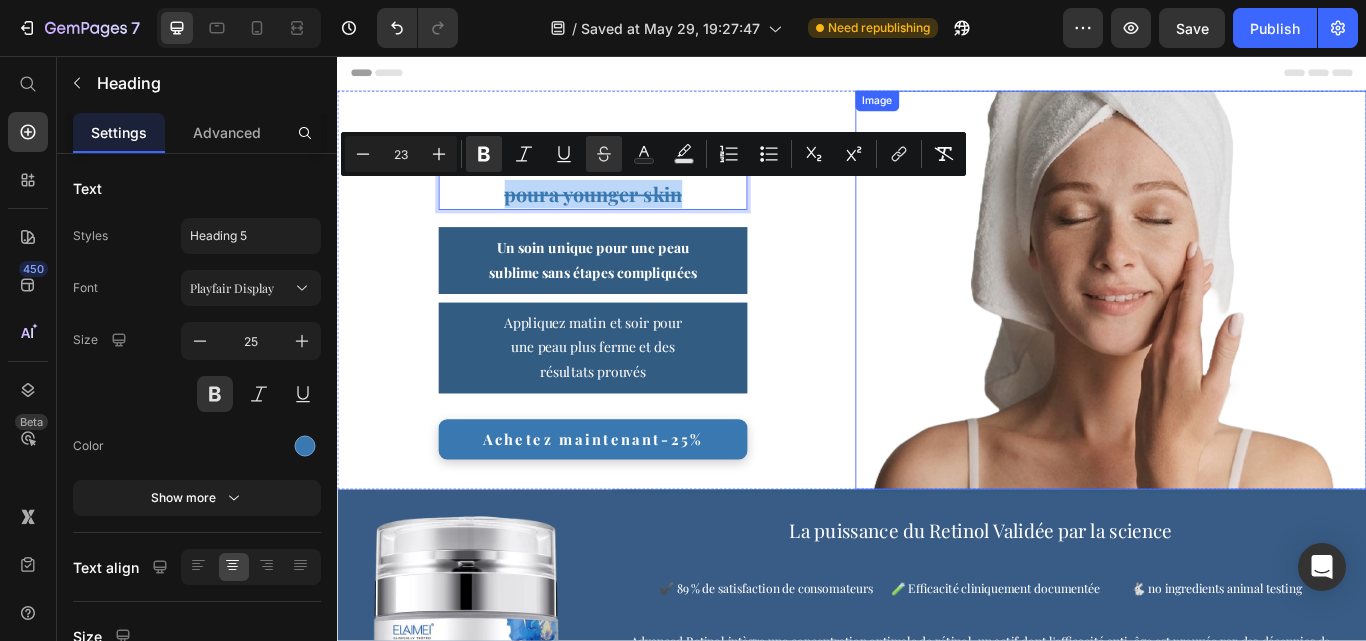 click at bounding box center (1239, 329) 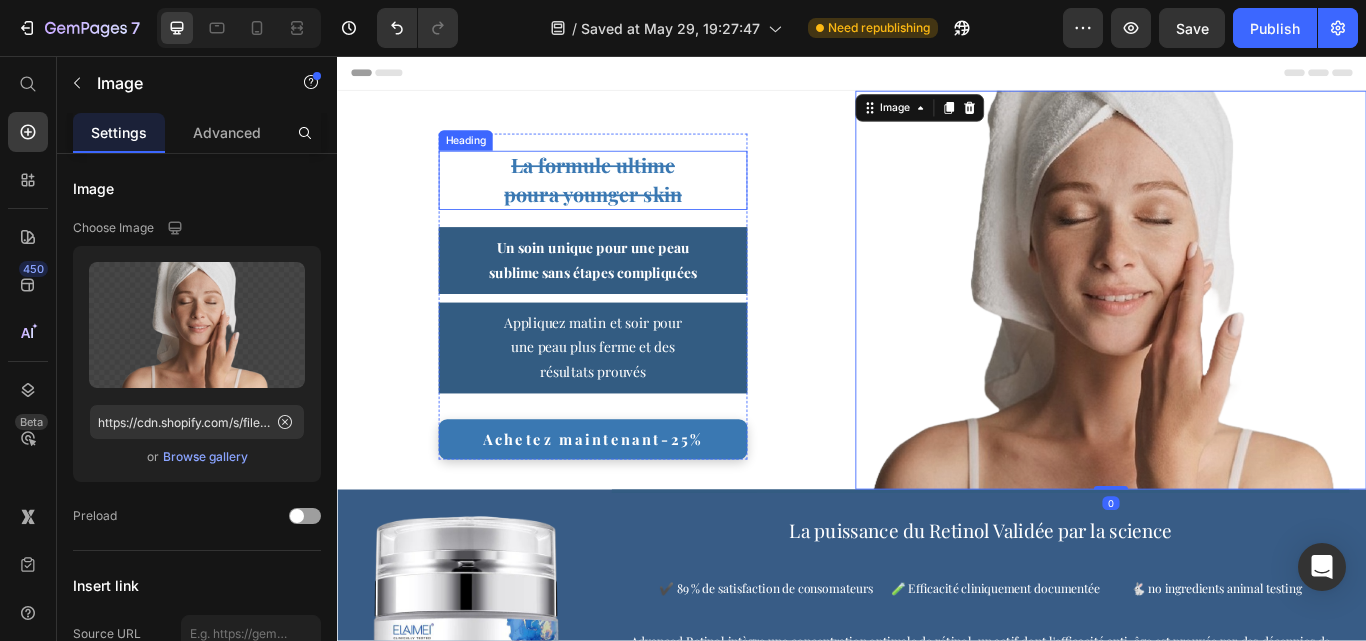 click on "poura younger skin" at bounding box center (635, 217) 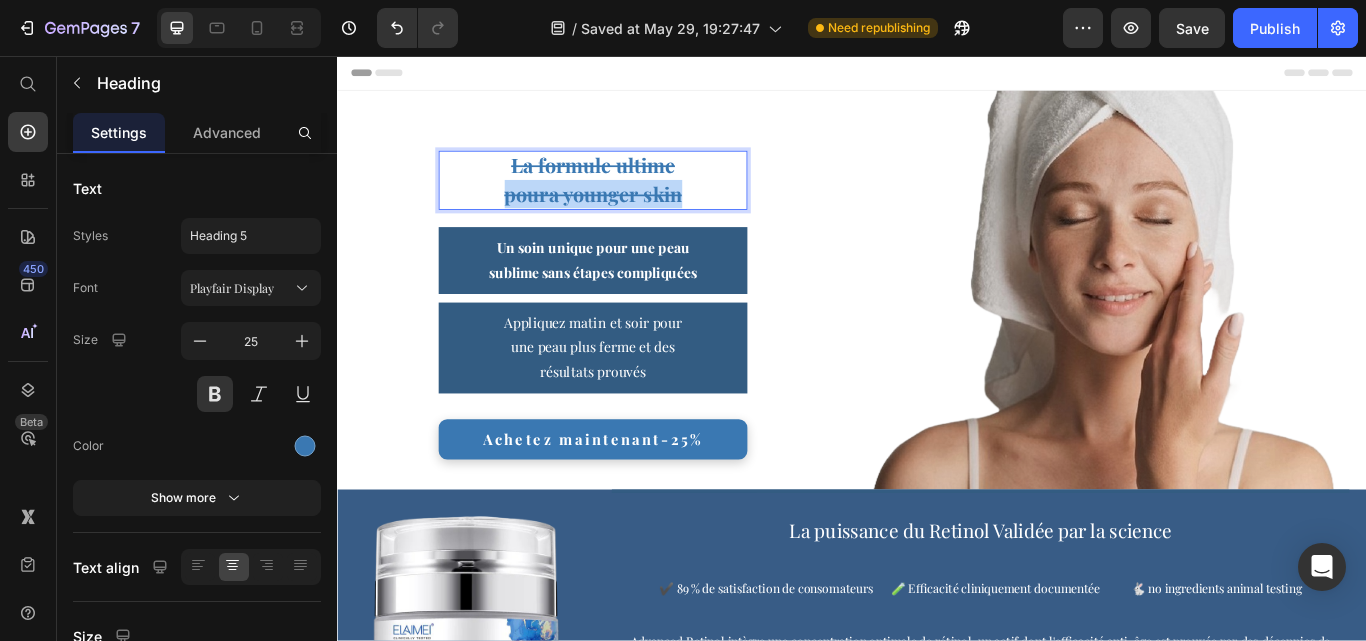 click on "poura younger skin" at bounding box center (635, 217) 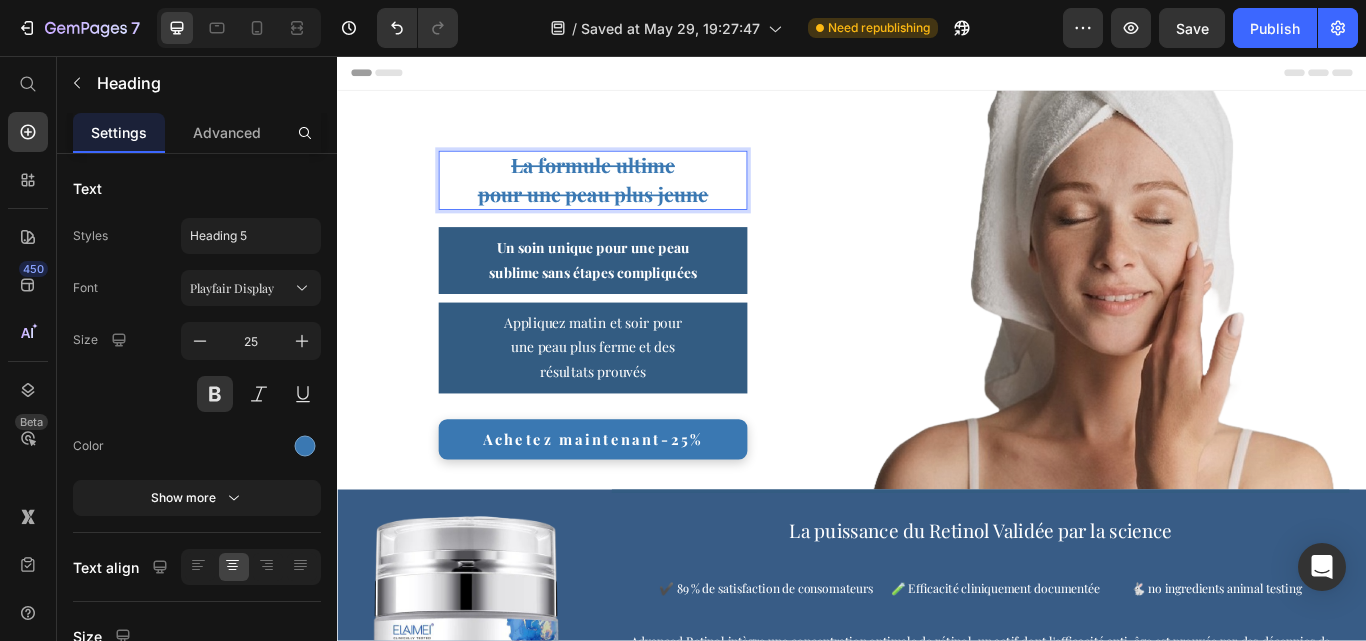 click on "pour une peau plus jeune" at bounding box center [635, 217] 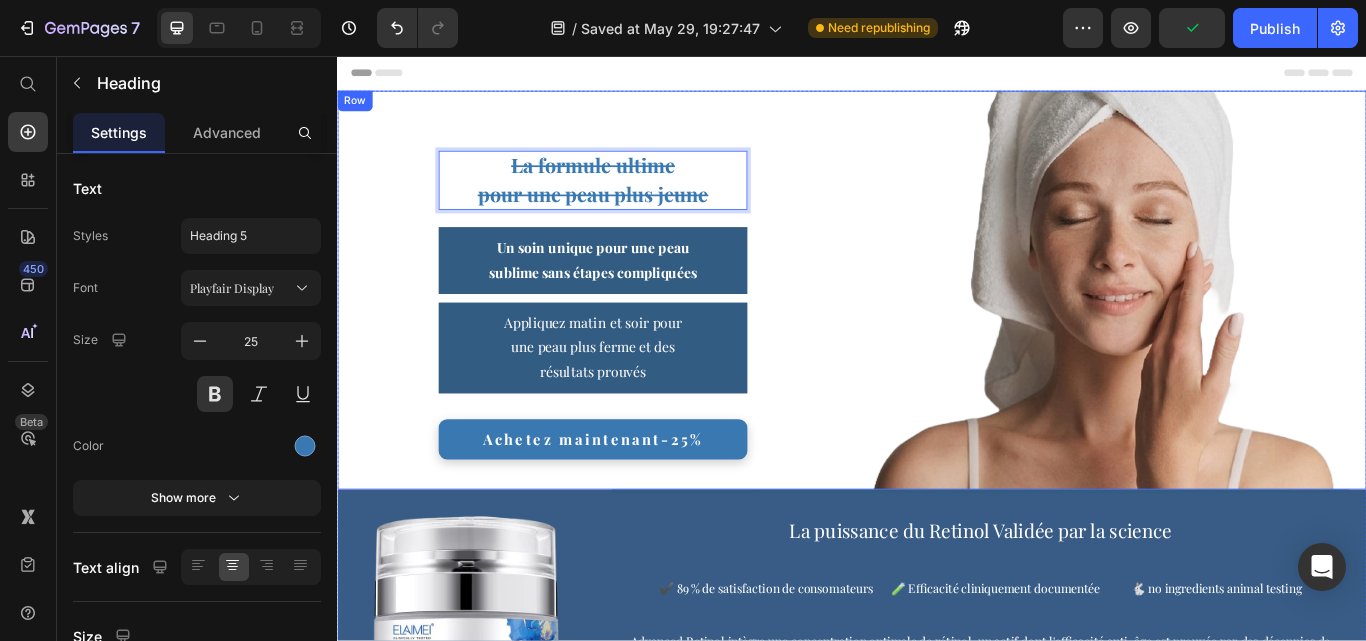 click on "La formule ultime   pour une peau plus jeune Heading   0 ⁠⁠⁠⁠⁠⁠⁠ Un soin unique pour une peau  sublime sans étapes compliquées Heading  Appliquez matin et soir pour une peau plus ferme et des  résultats prouvés Heading Achetez maintenant-25% Button Row Image Row" at bounding box center [937, 329] 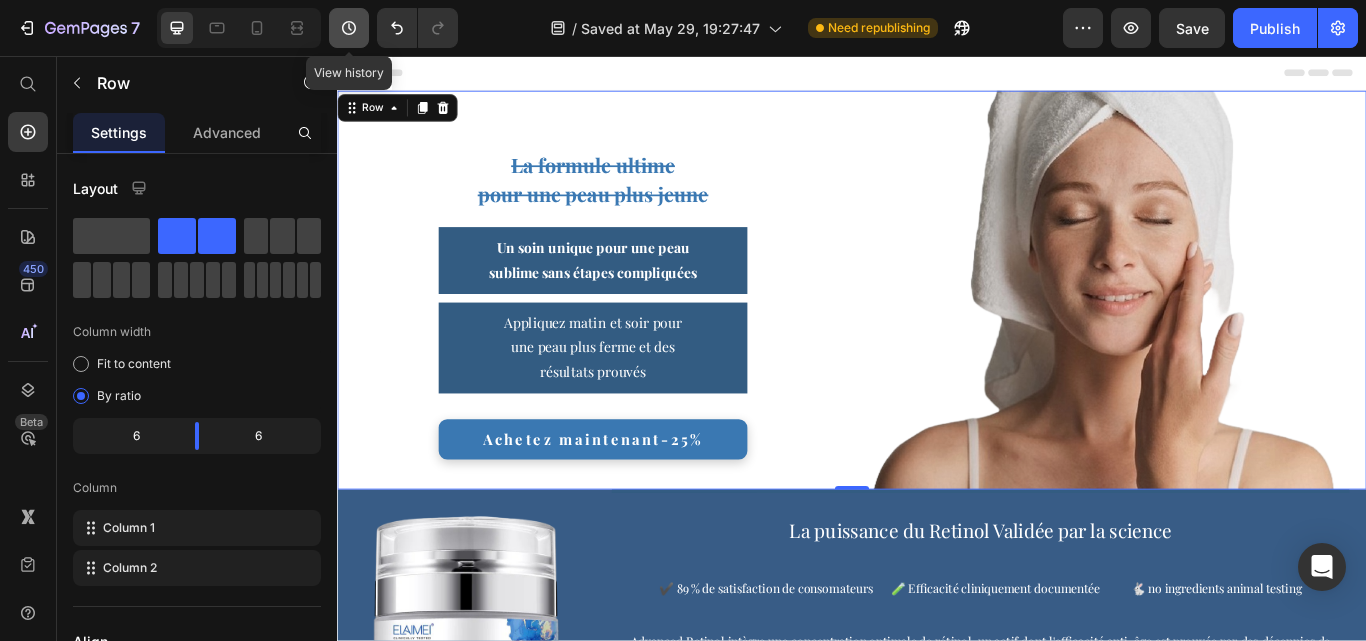 click 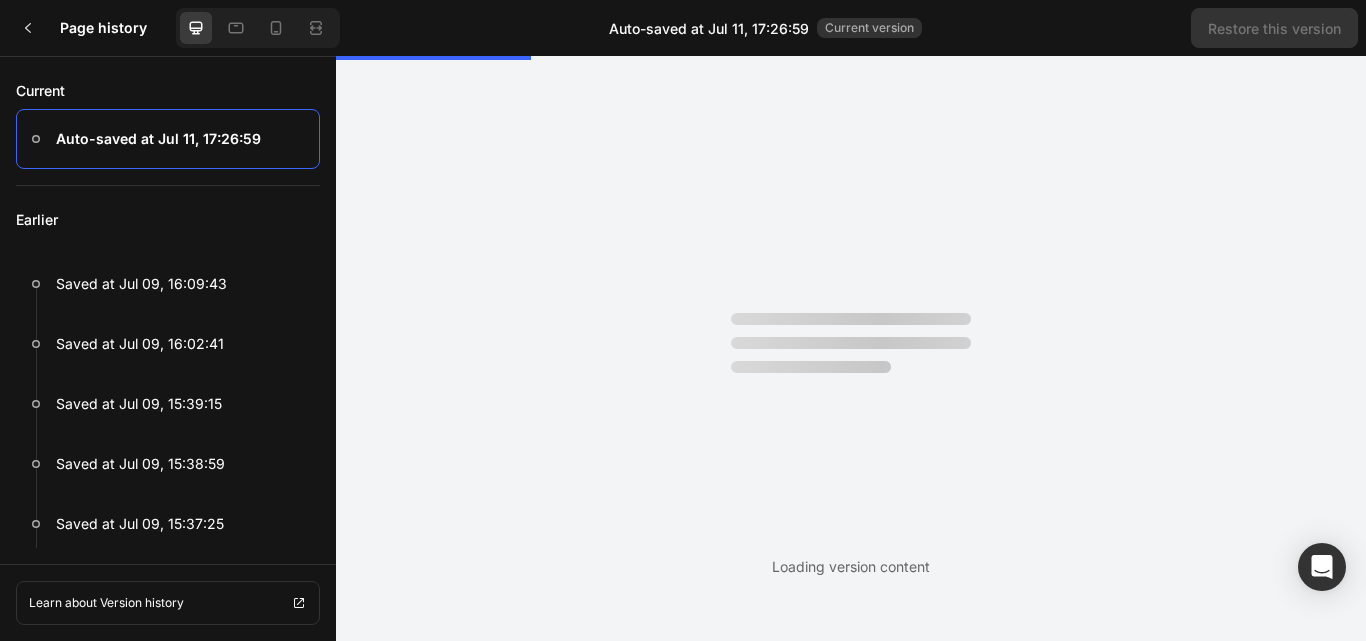 scroll, scrollTop: 0, scrollLeft: 0, axis: both 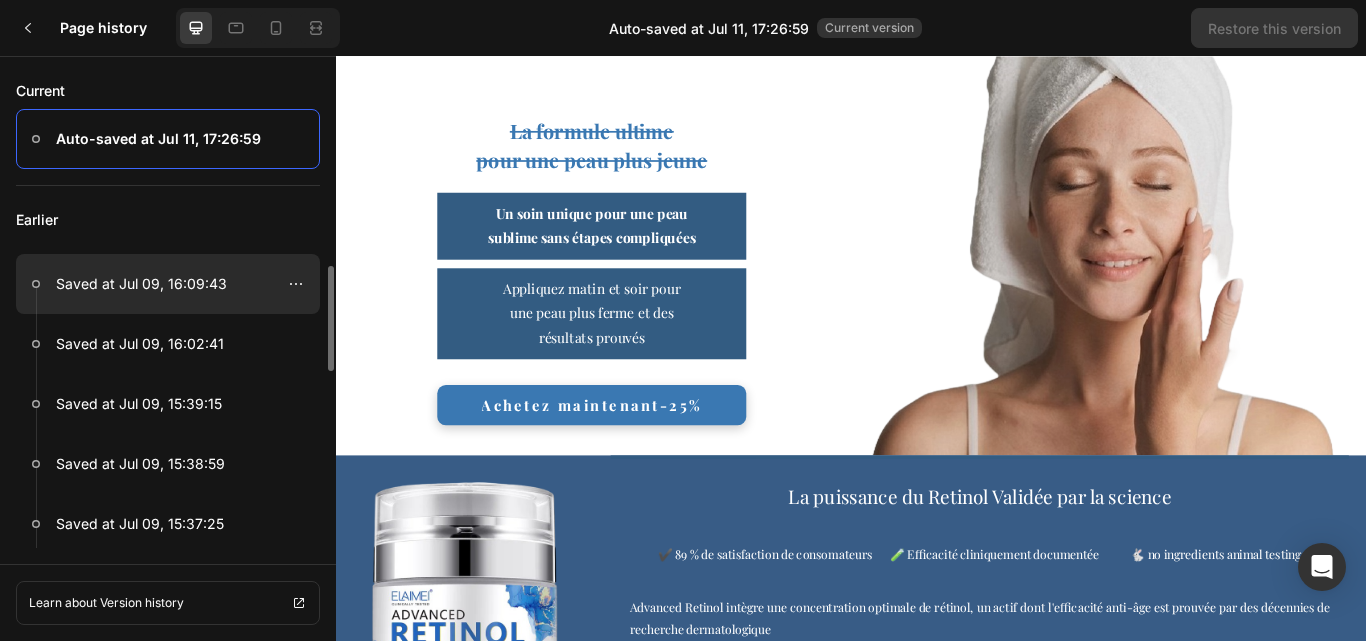 click at bounding box center [168, 284] 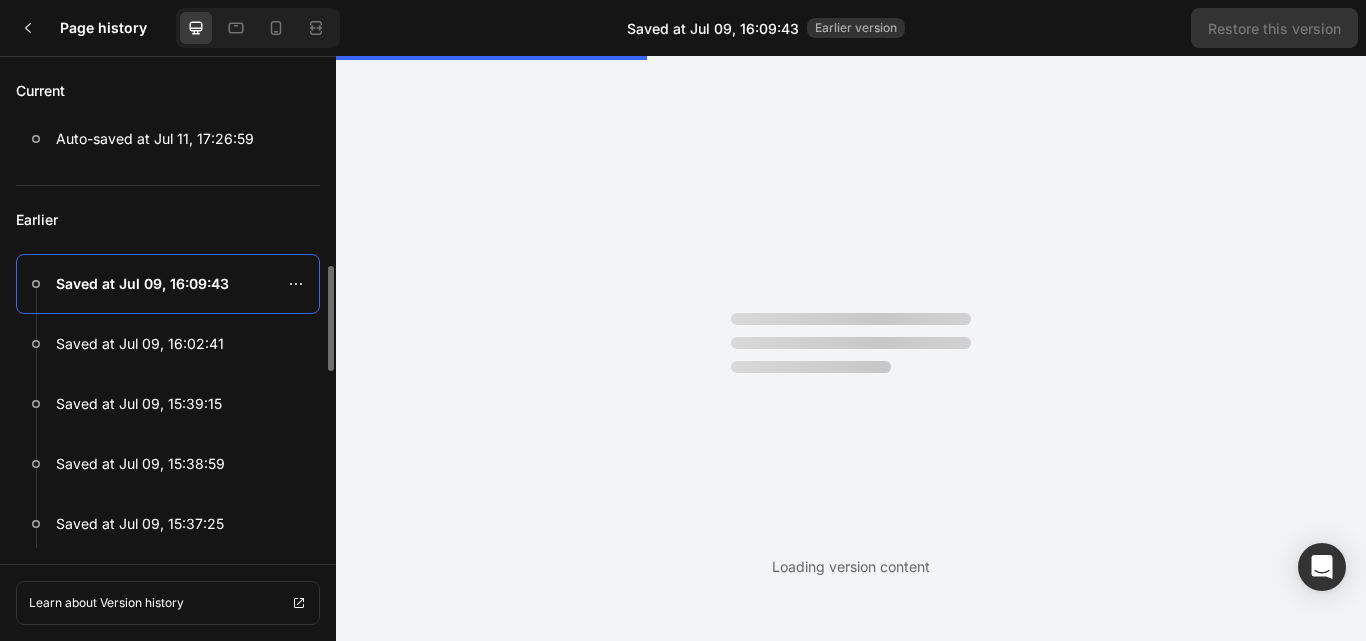 scroll, scrollTop: 0, scrollLeft: 0, axis: both 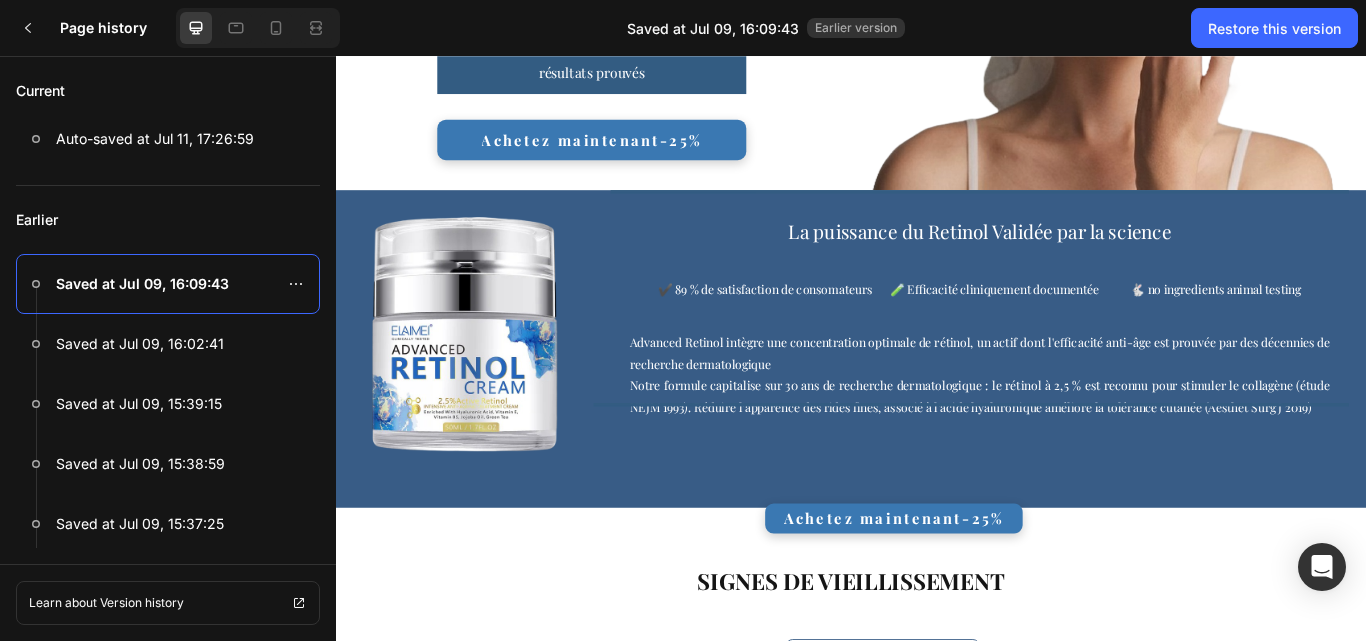 click on "✔️ 89 % de satisfaction de consomateurs       🧪 Efficacité cliniquement documentée            🐇 no ingredients animal testing" at bounding box center (1086, 327) 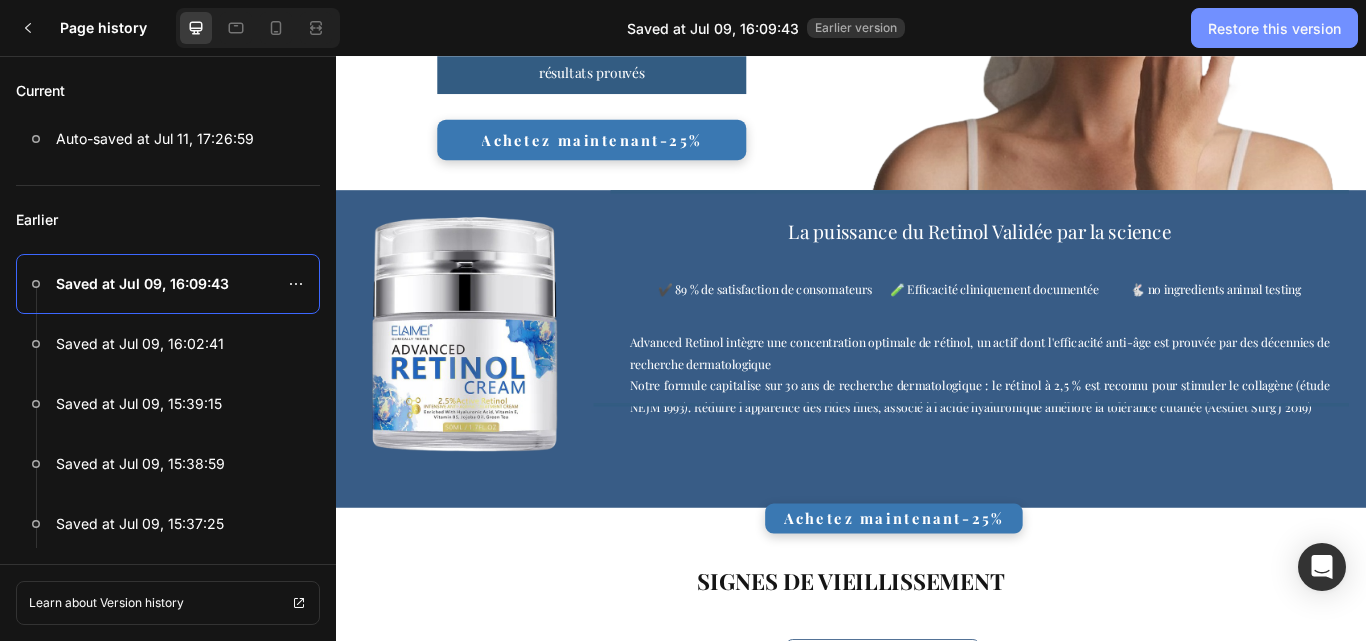 click on "Restore this version" at bounding box center [1274, 28] 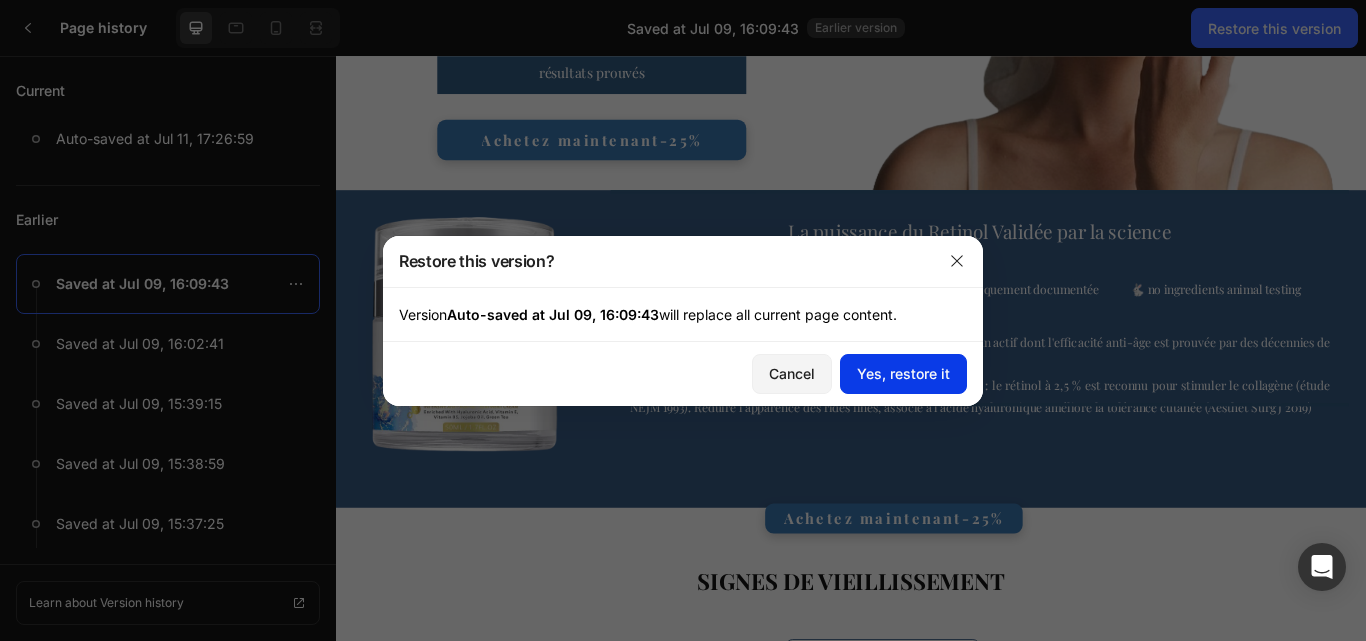 click on "Yes, restore it" at bounding box center [903, 373] 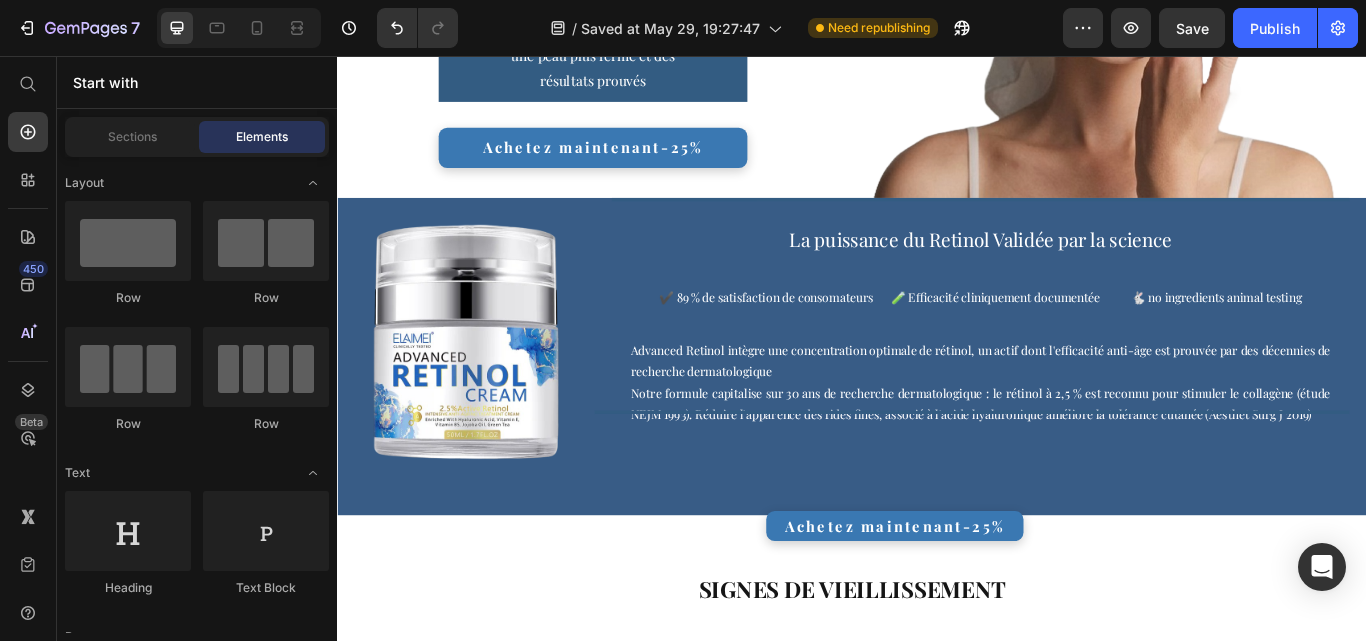 scroll, scrollTop: 367, scrollLeft: 0, axis: vertical 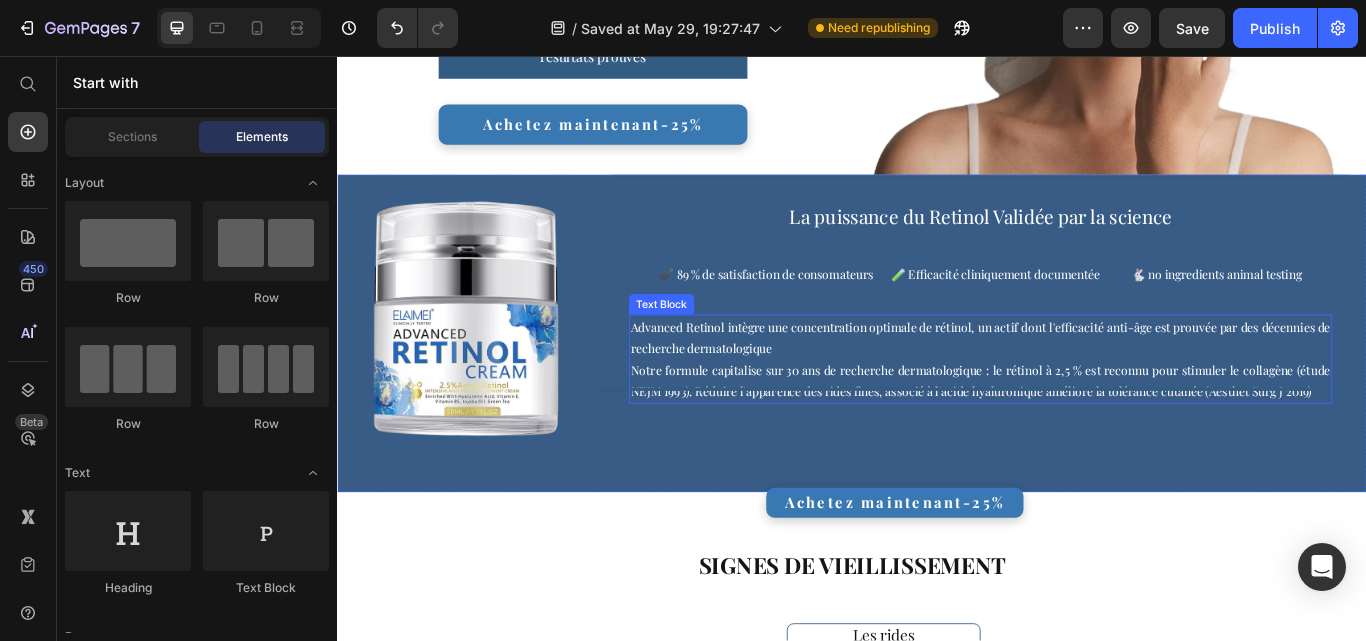 click on "Advanced Retinol intègre une concentration optimale de rétinol, un actif dont l'efficacité anti-âge est prouvée par des décennies de recherche dermatologique   Notre formule capitalise sur 30 ans de recherche dermatologique : le rétinol à 2,5 % est reconnu pour stimuler le collagène (étude NEJM 1993). Réduire l'apparence des rides fines, associé à l'acide hyaluronique améliore la tolérance cutanée (Aesthet Surg J 2019)" at bounding box center (1087, 410) 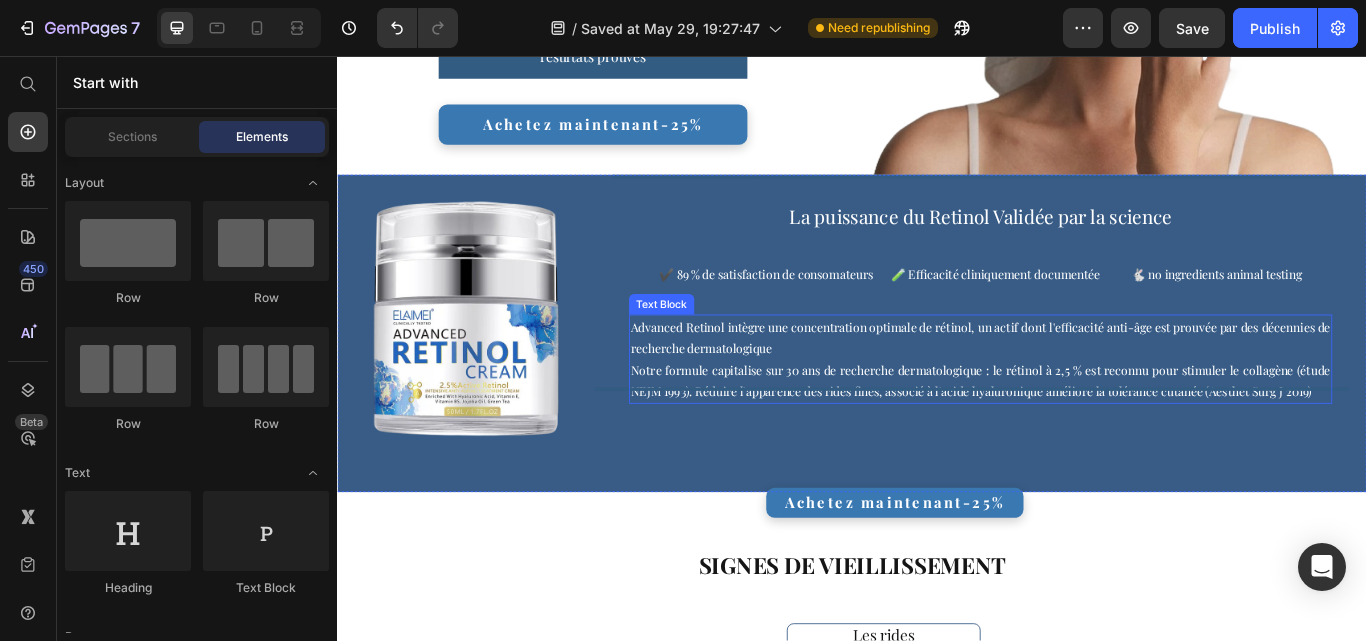 click on "Advanced Retinol intègre une concentration optimale de rétinol, un actif dont l'efficacité anti-âge est prouvée par des décennies de recherche dermatologique   Notre formule capitalise sur 30 ans de recherche dermatologique : le rétinol à 2,5 % est reconnu pour stimuler le collagène (étude NEJM 1993). Réduire l'apparence des rides fines, associé à l'acide hyaluronique améliore la tolérance cutanée (Aesthet Surg J 2019)" at bounding box center (1087, 410) 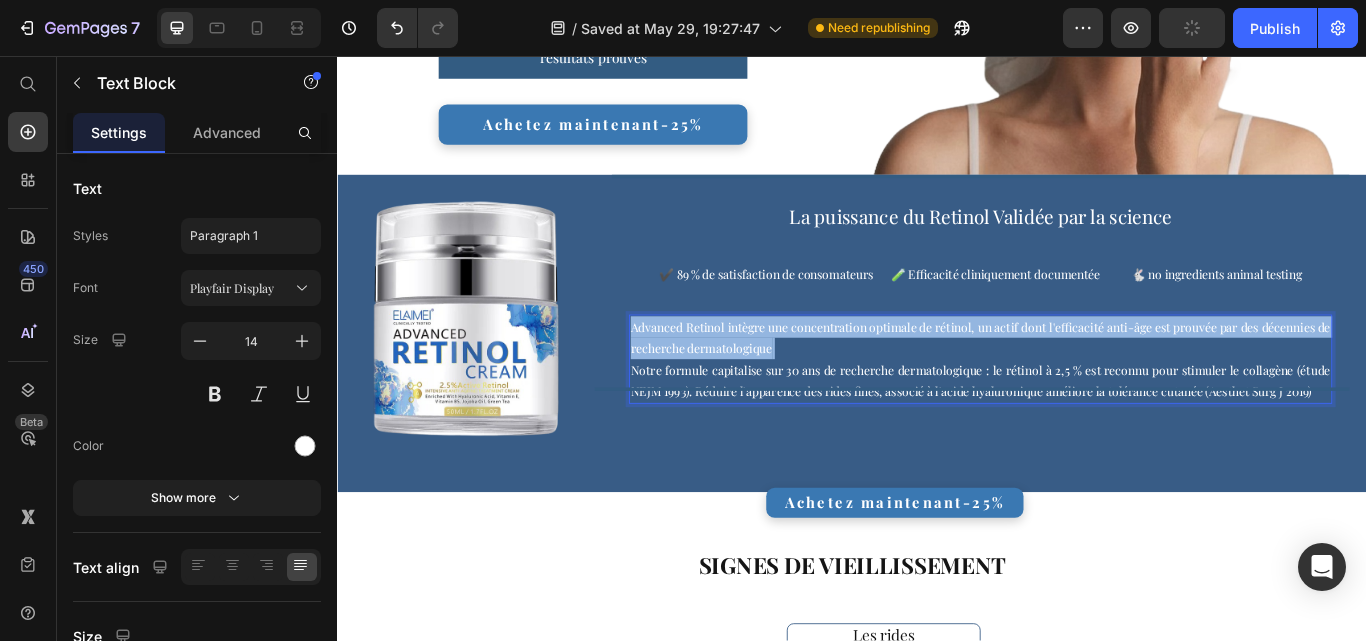 click on "Advanced Retinol intègre une concentration optimale de rétinol, un actif dont l'efficacité anti-âge est prouvée par des décennies de recherche dermatologique   Notre formule capitalise sur 30 ans de recherche dermatologique : le rétinol à 2,5 % est reconnu pour stimuler le collagène (étude NEJM 1993). Réduire l'apparence des rides fines, associé à l'acide hyaluronique améliore la tolérance cutanée (Aesthet Surg J 2019)" at bounding box center [1087, 410] 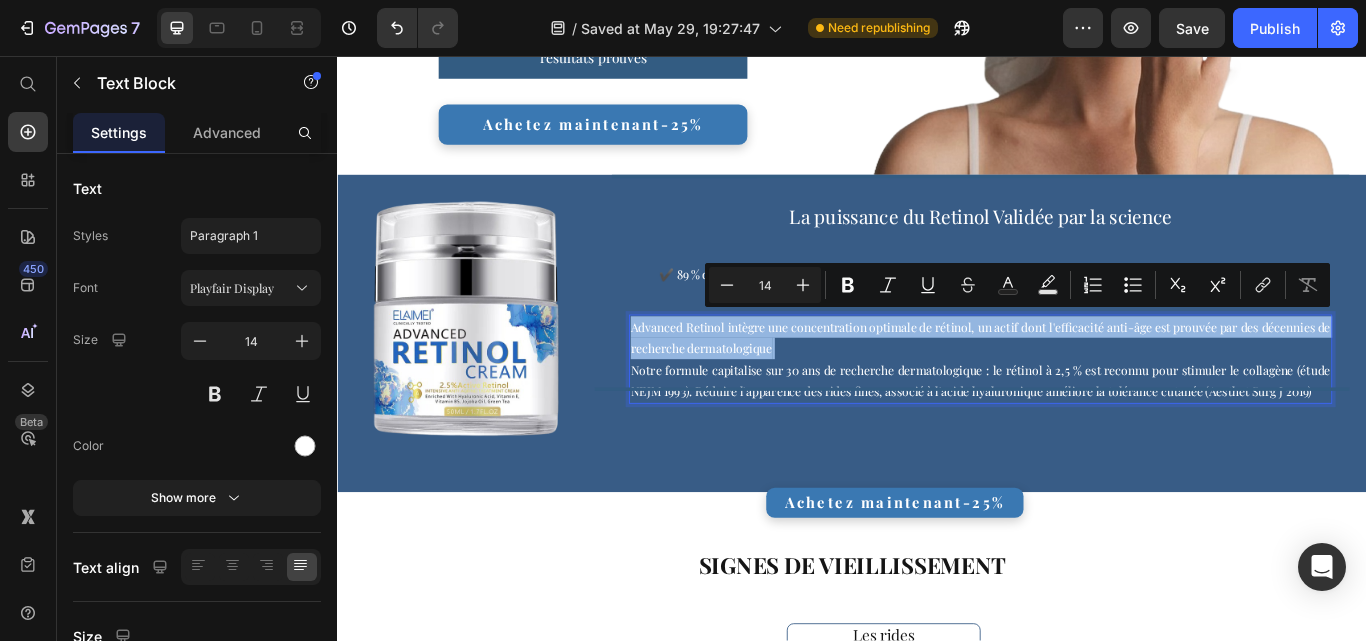 copy on "Advanced Retinol intègre une concentration optimale de rétinol, un actif dont l'efficacité anti-âge est prouvée par des décennies de recherche dermatologique   Notre formule capitalise sur 30 ans de recherche dermatologique : le rétinol à 2,5 % est reconnu pour stimuler le collagène (étude NEJM 1993). Réduire l'apparence des rides fines, associé à l'acide hyaluronique améliore la tolérance cutanée (Aesthet Surg J 2019)" 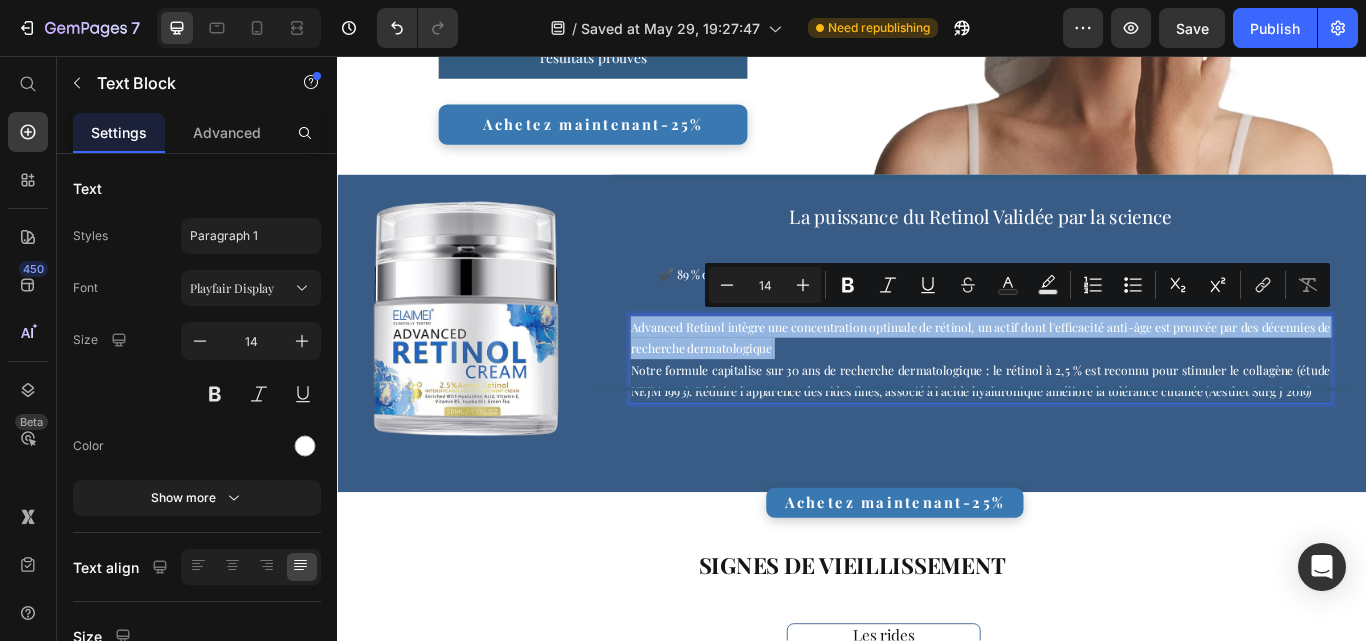 click on "Advanced Retinol intègre une concentration optimale de rétinol, un actif dont l'efficacité anti-âge est prouvée par des décennies de recherche dermatologique   Notre formule capitalise sur 30 ans de recherche dermatologique : le rétinol à 2,5 % est reconnu pour stimuler le collagène (étude NEJM 1993). Réduire l'apparence des rides fines, associé à l'acide hyaluronique améliore la tolérance cutanée (Aesthet Surg J 2019)" at bounding box center [1087, 410] 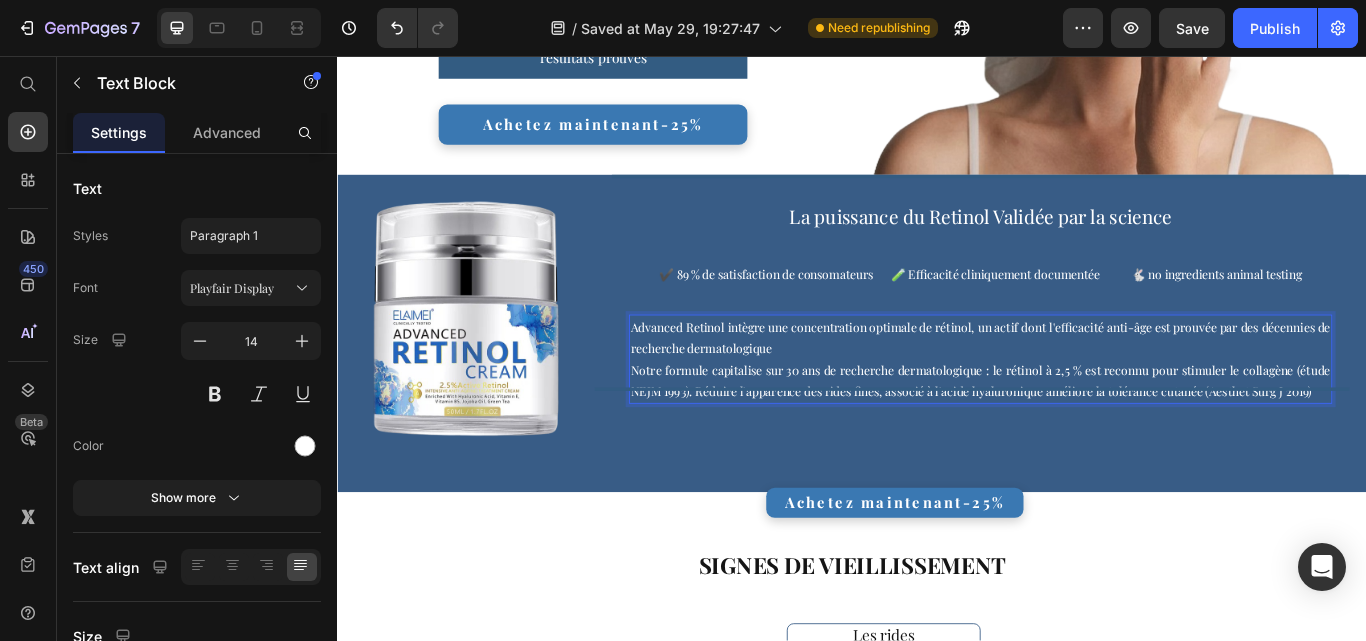 click on "Advanced Retinol intègre une concentration optimale de rétinol, un actif dont l'efficacité anti-âge est prouvée par des décennies de recherche dermatologique   Notre formule capitalise sur 30 ans de recherche dermatologique : le rétinol à 2,5 % est reconnu pour stimuler le collagène (étude NEJM 1993). Réduire l'apparence des rides fines, associé à l'acide hyaluronique améliore la tolérance cutanée (Aesthet Surg J 2019)" at bounding box center [1087, 410] 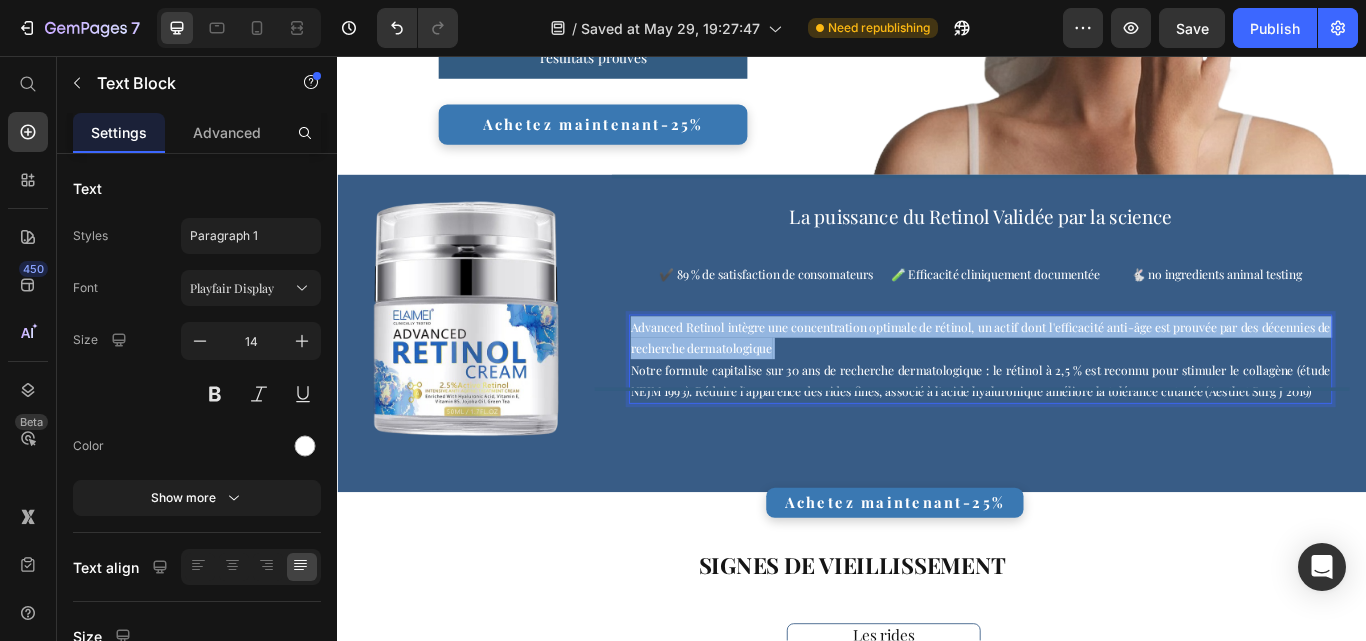 click on "Advanced Retinol intègre une concentration optimale de rétinol, un actif dont l'efficacité anti-âge est prouvée par des décennies de recherche dermatologique   Notre formule capitalise sur 30 ans de recherche dermatologique : le rétinol à 2,5 % est reconnu pour stimuler le collagène (étude NEJM 1993). Réduire l'apparence des rides fines, associé à l'acide hyaluronique améliore la tolérance cutanée (Aesthet Surg J 2019)" at bounding box center [1087, 410] 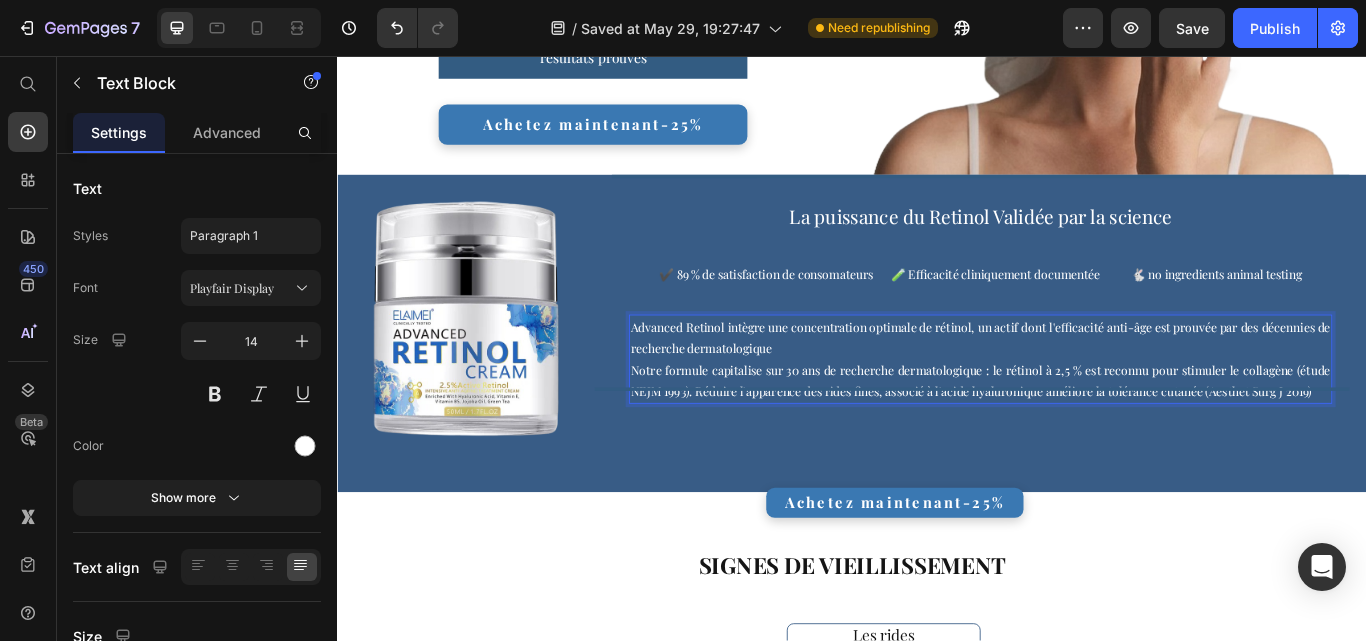 click on "Advanced Retinol intègre une concentration optimale de rétinol, un actif dont l'efficacité anti-âge est prouvée par des décennies de recherche dermatologique   Notre formule capitalise sur 30 ans de recherche dermatologique : le rétinol à 2,5 % est reconnu pour stimuler le collagène (étude NEJM 1993). Réduire l'apparence des rides fines, associé à l'acide hyaluronique améliore la tolérance cutanée (Aesthet Surg J 2019)" at bounding box center [1087, 410] 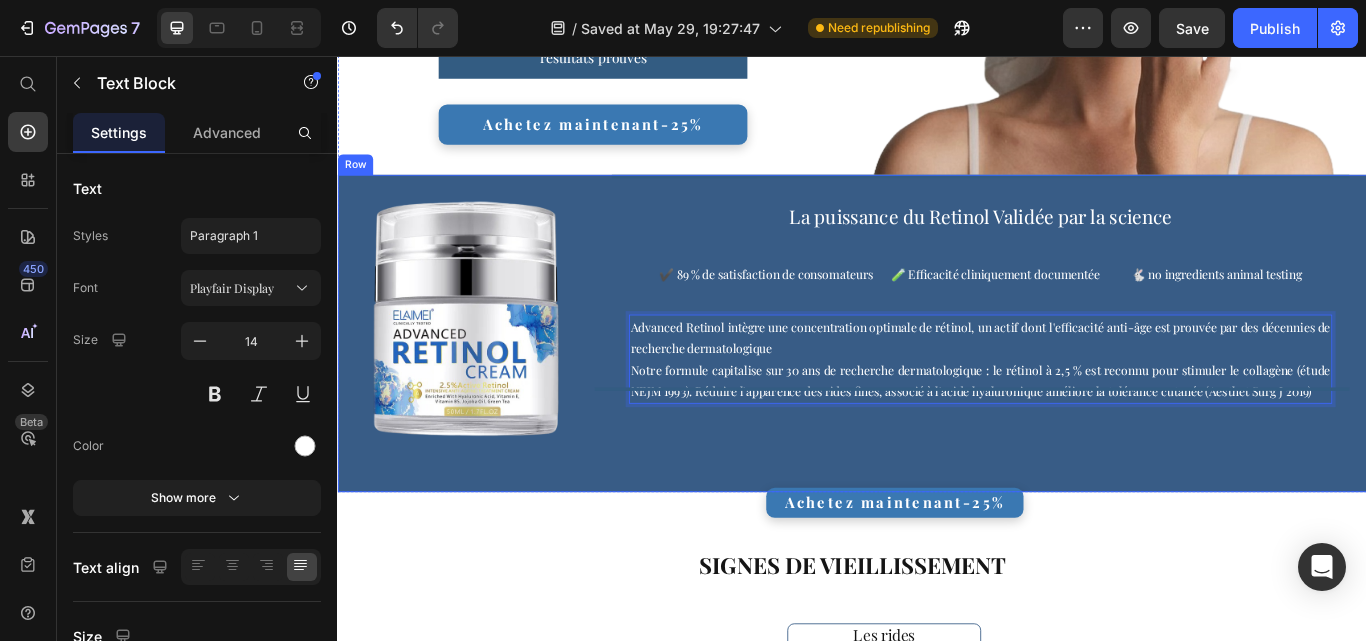click on "Text Block  La puissance du Retinol Validée par la science               Heading ✔️ 89 % de satisfaction de consomateurs       🧪 Efficacité cliniquement documentée            🐇 no ingredients animal testing       Text Block Advanced Retinol intègre une concentration optimale de rétinol, un actif dont l'efficacité anti-âge est prouvée par des décennies de recherche dermatologique   Notre formule capitalise sur 30 ans de recherche dermatologique : le rétinol à 2,5 % est reconnu pour stimuler le collagène (étude NEJM 1993). Réduire l'apparence des rides fines, associé à l'acide hyaluronique améliore la tolérance cutanée (Aesthet Surg J 2019) Text Block   21 Text Block    SIGNES DE VIEILLISSEMENT  Heading   La puissance du Retinol ,Validée par la science                 Heading  ✔️89 % de satisfaction deconsomateur      🧪 Efficacité cliniquement documentée     🐇 no igredients animal testing            Text Block    Text Block" at bounding box center (1087, 365) 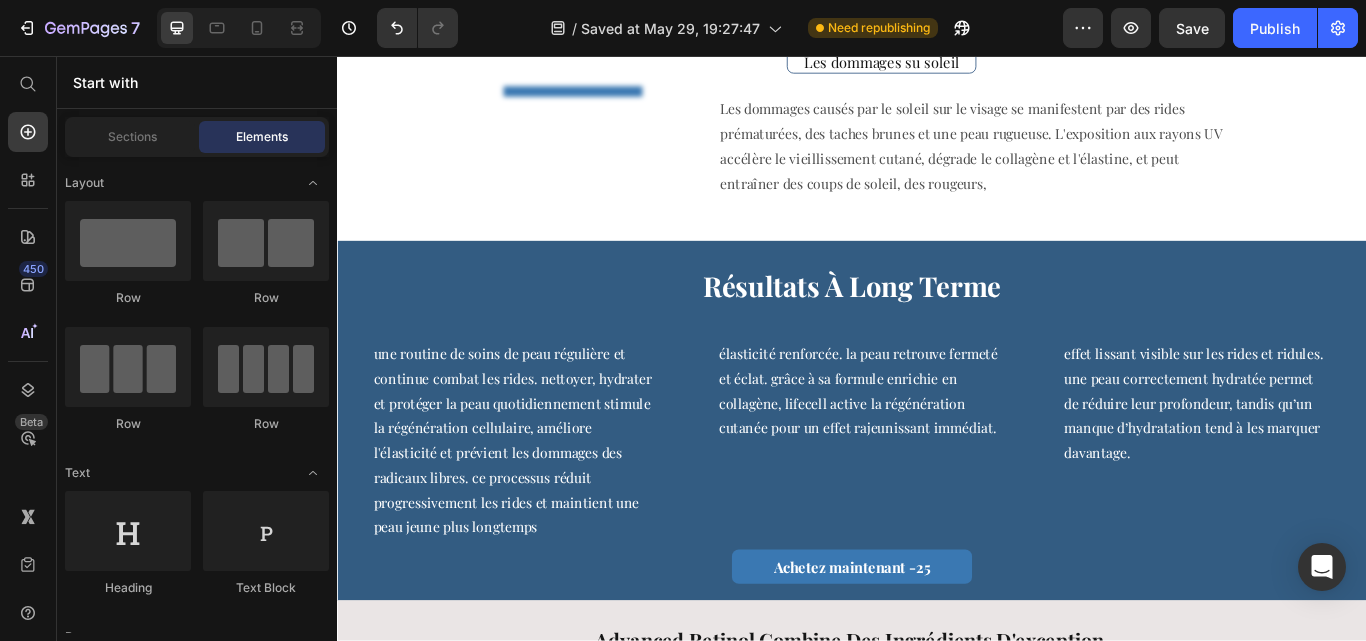scroll, scrollTop: 2166, scrollLeft: 0, axis: vertical 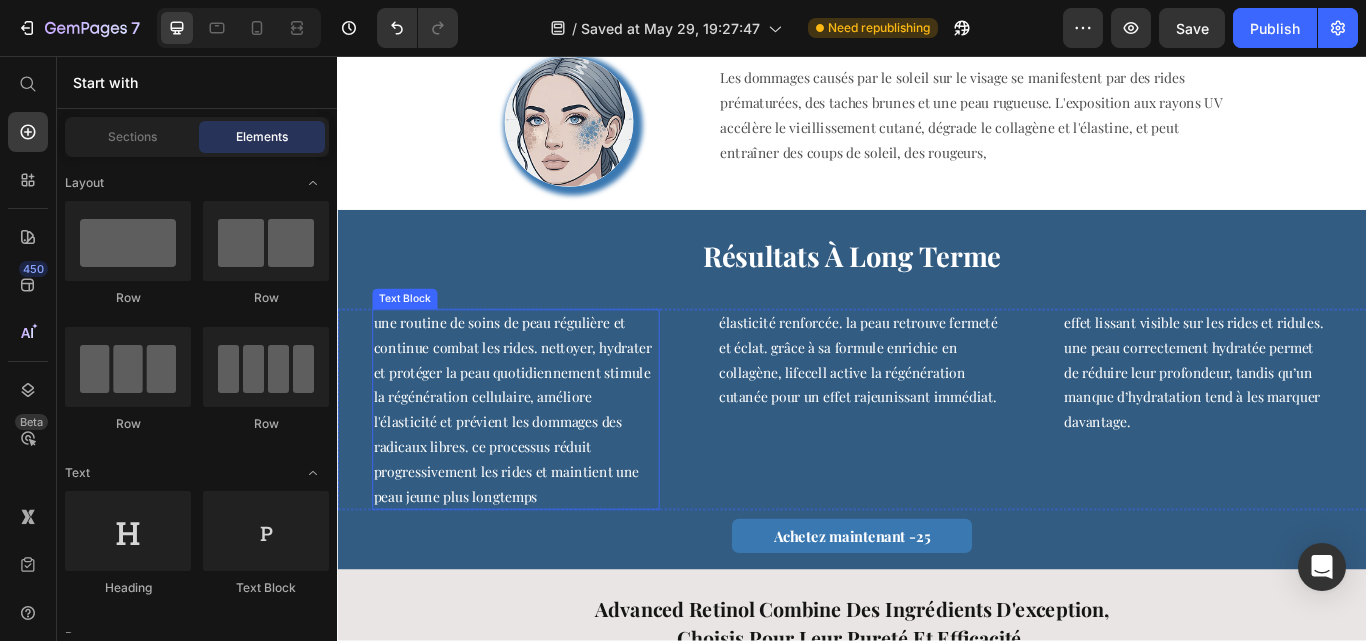 click on "Une routine de soins de peau régulière et continue combat les rides. Nettoyer, hydrater et protéger la peau quotidiennement stimule la régénération cellulaire, améliore l'élasticité et prévient les dommages des radicaux libres. Ce processus réduit progressivement les rides et maintient une peau jeune plus longtemps" at bounding box center [541, 468] 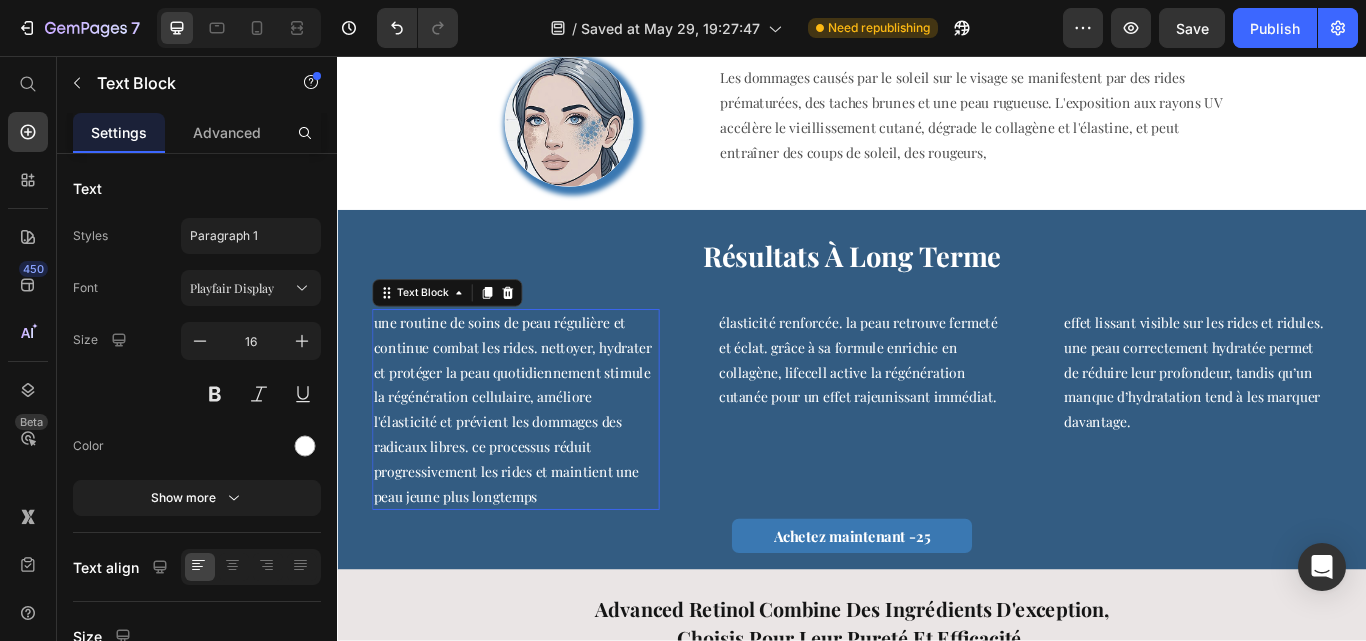 click on "Une routine de soins de peau régulière et continue combat les rides. Nettoyer, hydrater et protéger la peau quotidiennement stimule la régénération cellulaire, améliore l'élasticité et prévient les dommages des radicaux libres. Ce processus réduit progressivement les rides et maintient une peau jeune plus longtemps" at bounding box center (541, 468) 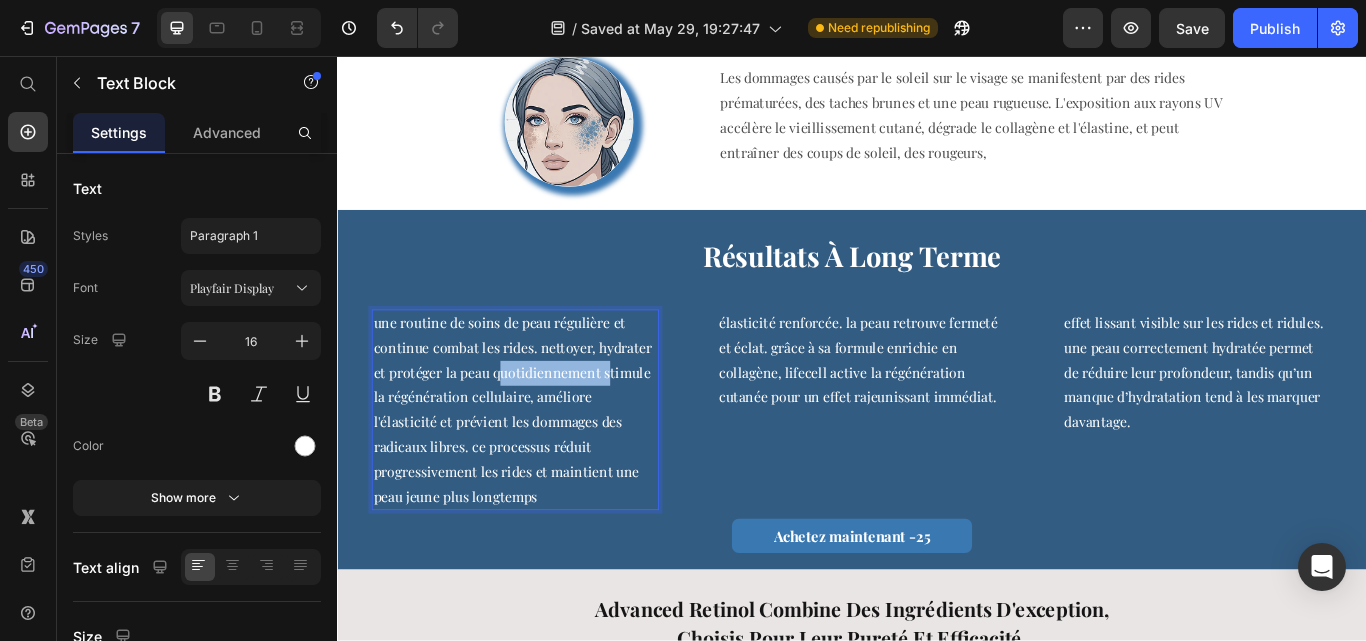 click on "Une routine de soins de peau régulière et continue combat les rides. Nettoyer, hydrater et protéger la peau quotidiennement stimule la régénération cellulaire, améliore l'élasticité et prévient les dommages des radicaux libres. Ce processus réduit progressivement les rides et maintient une peau jeune plus longtemps" at bounding box center [541, 468] 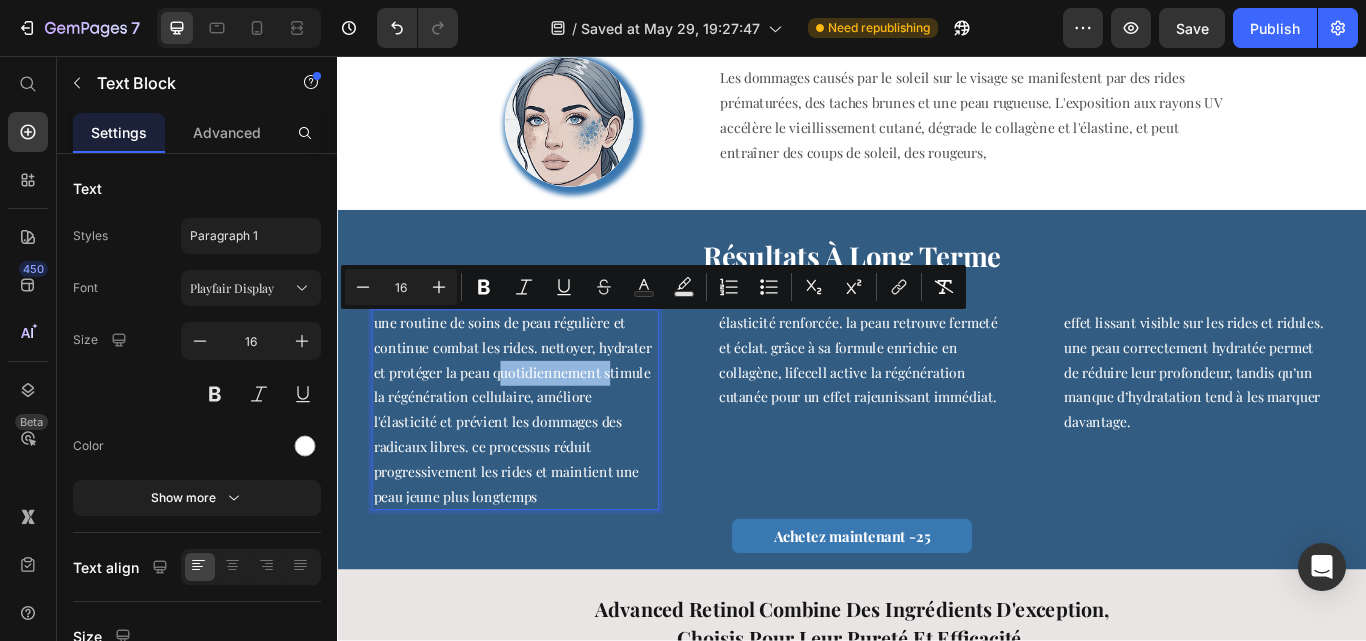 click on "Une routine de soins de peau régulière et continue combat les rides. Nettoyer, hydrater et protéger la peau quotidiennement stimule la régénération cellulaire, améliore l'élasticité et prévient les dommages des radicaux libres. Ce processus réduit progressivement les rides et maintient une peau jeune plus longtemps" at bounding box center [541, 468] 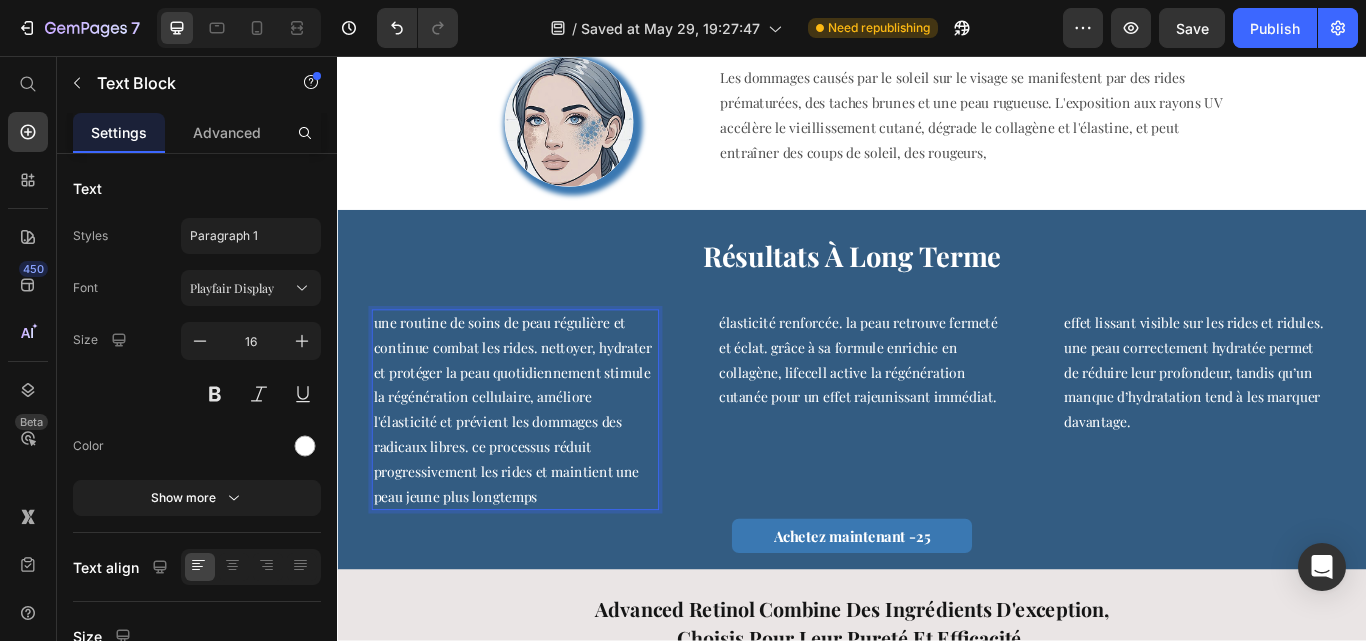 click on "Une routine de soins de peau régulière et continue combat les rides. Nettoyer, hydrater et protéger la peau quotidiennement stimule la régénération cellulaire, améliore l'élasticité et prévient les dommages des radicaux libres. Ce processus réduit progressivement les rides et maintient une peau jeune plus longtemps" at bounding box center [541, 468] 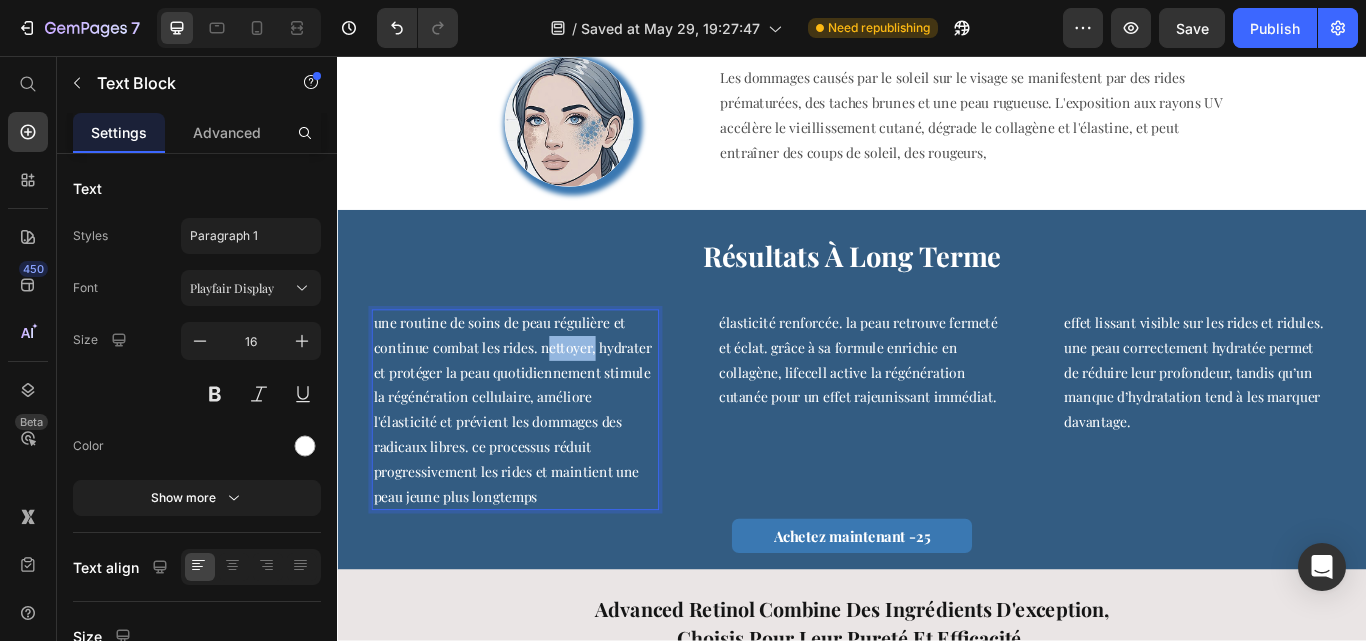 click on "Une routine de soins de peau régulière et continue combat les rides. Nettoyer, hydrater et protéger la peau quotidiennement stimule la régénération cellulaire, améliore l'élasticité et prévient les dommages des radicaux libres. Ce processus réduit progressivement les rides et maintient une peau jeune plus longtemps" at bounding box center (541, 468) 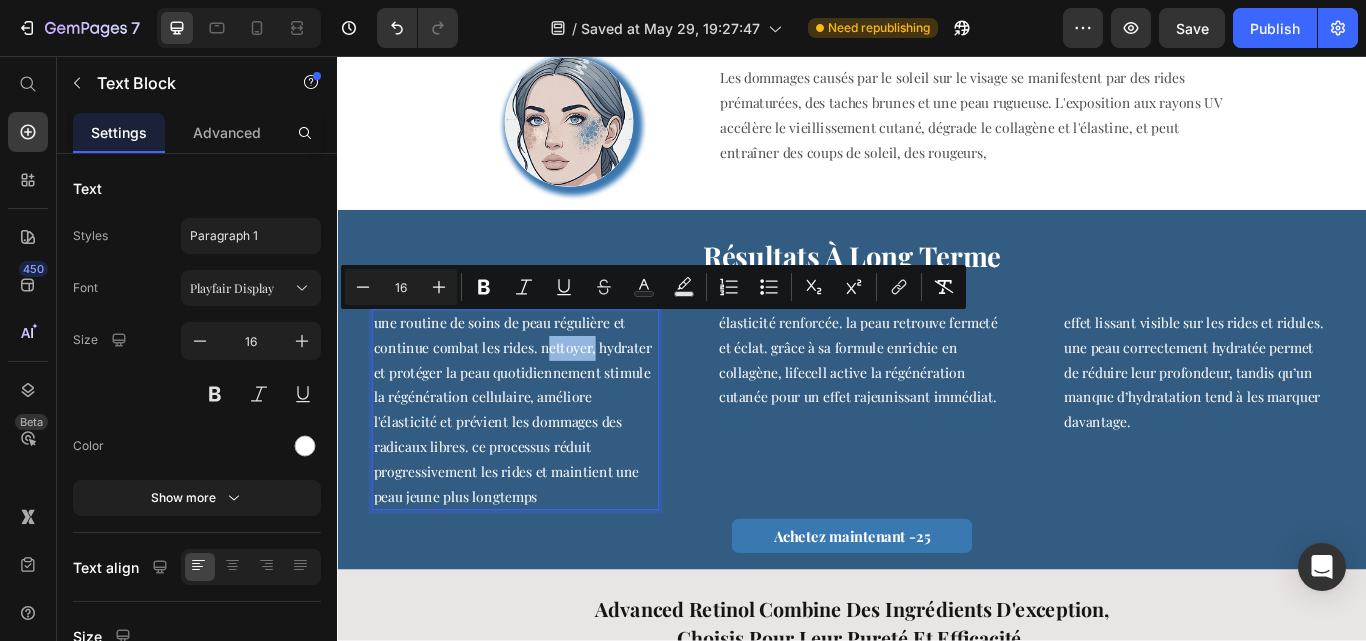copy on "Une routine de soins de peau régulière et continue combat les rides. Nettoyer, hydrater et protéger la peau quotidiennement stimule la régénération cellulaire, améliore l'élasticité et prévient les dommages des radicaux libres. Ce processus réduit progressivement les rides et maintient une peau jeune plus longtemps" 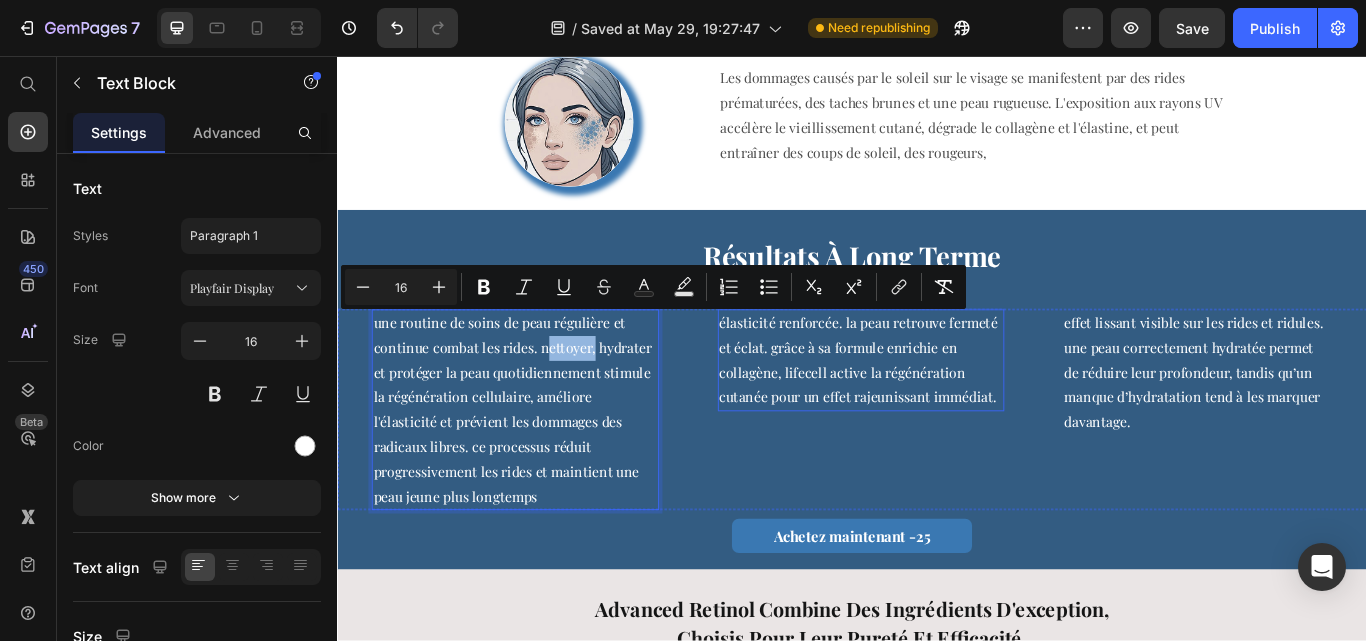 click on "Élasticité renforcée. La peau retrouve fermeté et éclat. Grâce à sa formule enrichie en collagène, LifeCell active la régénération cutanée pour un effet rajeunissant immédiat." at bounding box center (944, 410) 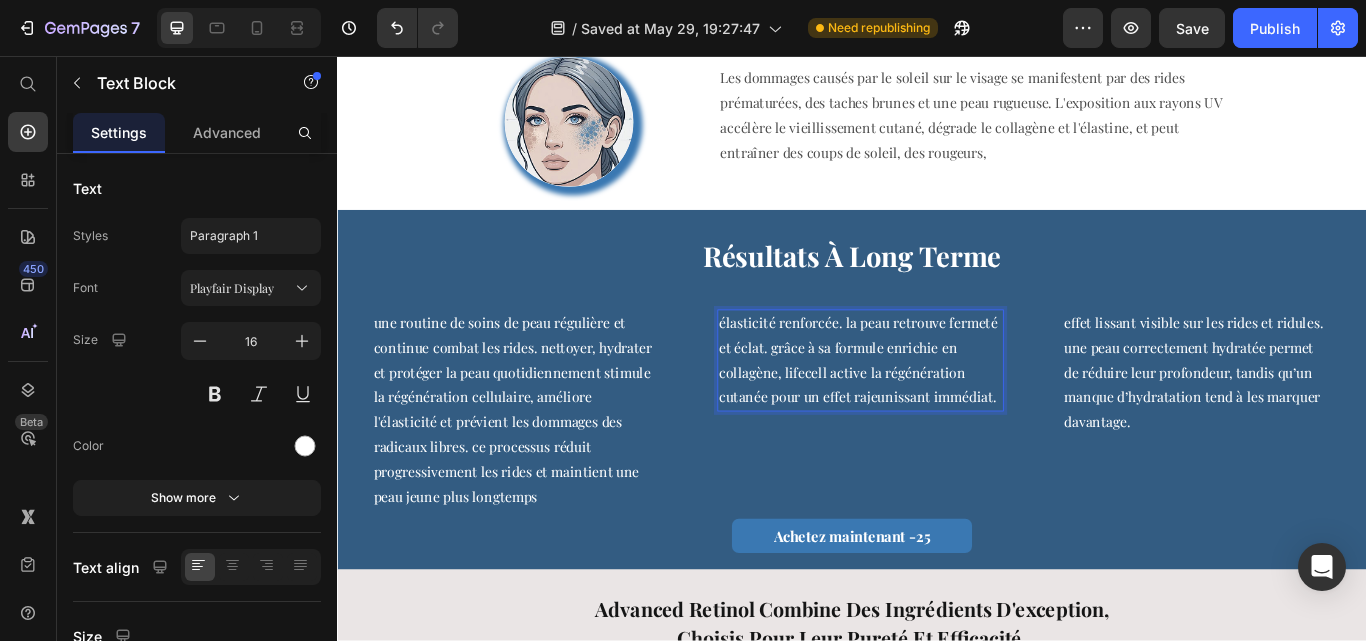 click on "Élasticité renforcée. La peau retrouve fermeté et éclat. Grâce à sa formule enrichie en collagène, LifeCell active la régénération cutanée pour un effet rajeunissant immédiat." at bounding box center (944, 410) 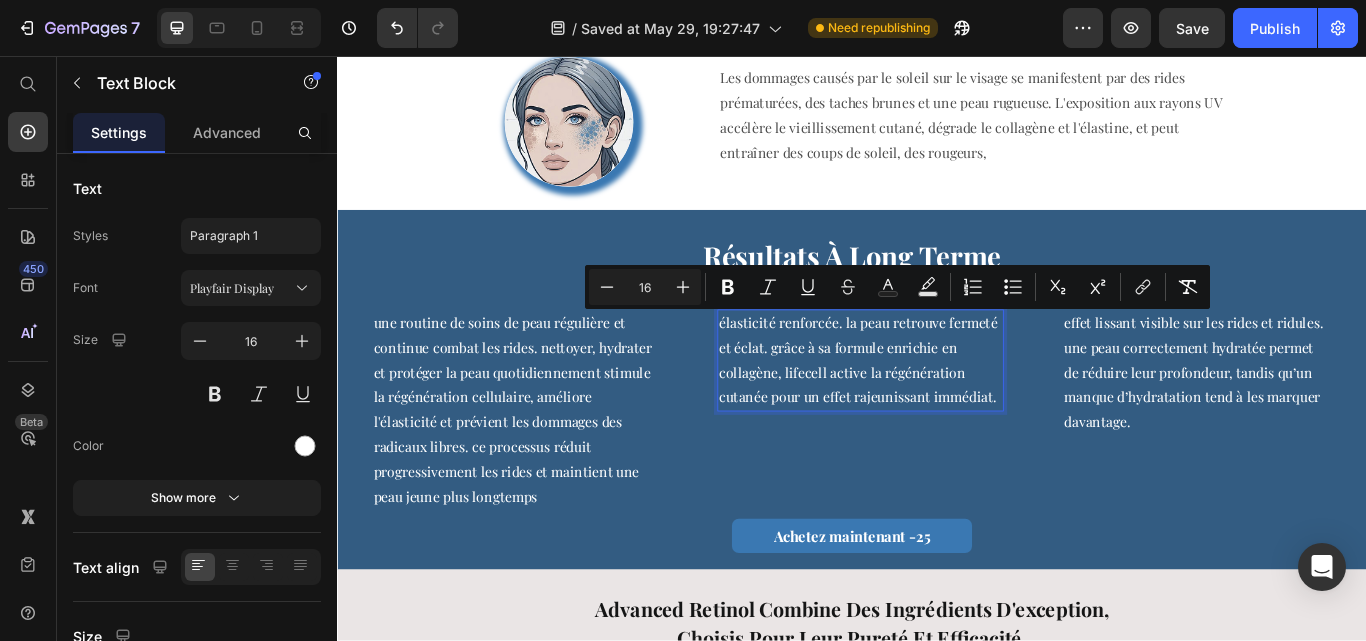 copy on "Élasticité renforcée. La peau retrouve fermeté et éclat. Grâce à sa formule enrichie en collagène, LifeCell active la régénération cutanée pour un effet rajeunissant immédiat." 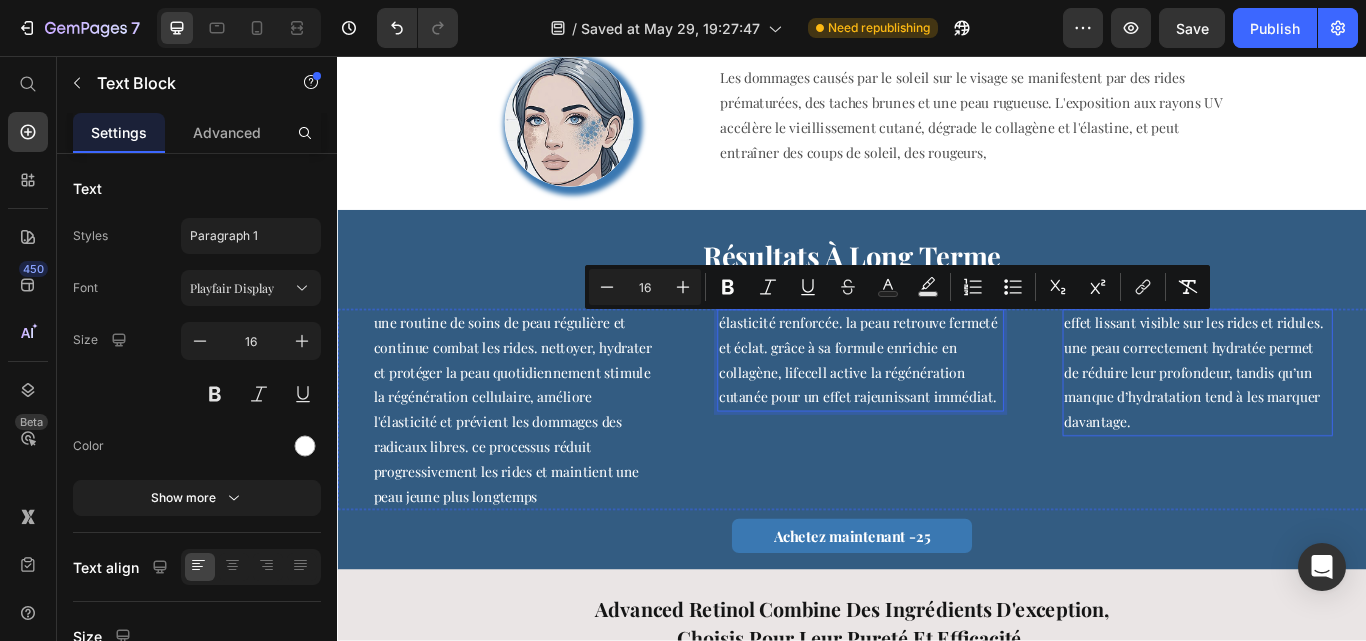 click on "Effet lissant visible sur les rides et ridules. Une peau correctement hydratée permet de réduire leur profondeur, tandis qu’un manque d’hydratation tend à les marquer davantage." at bounding box center (1335, 425) 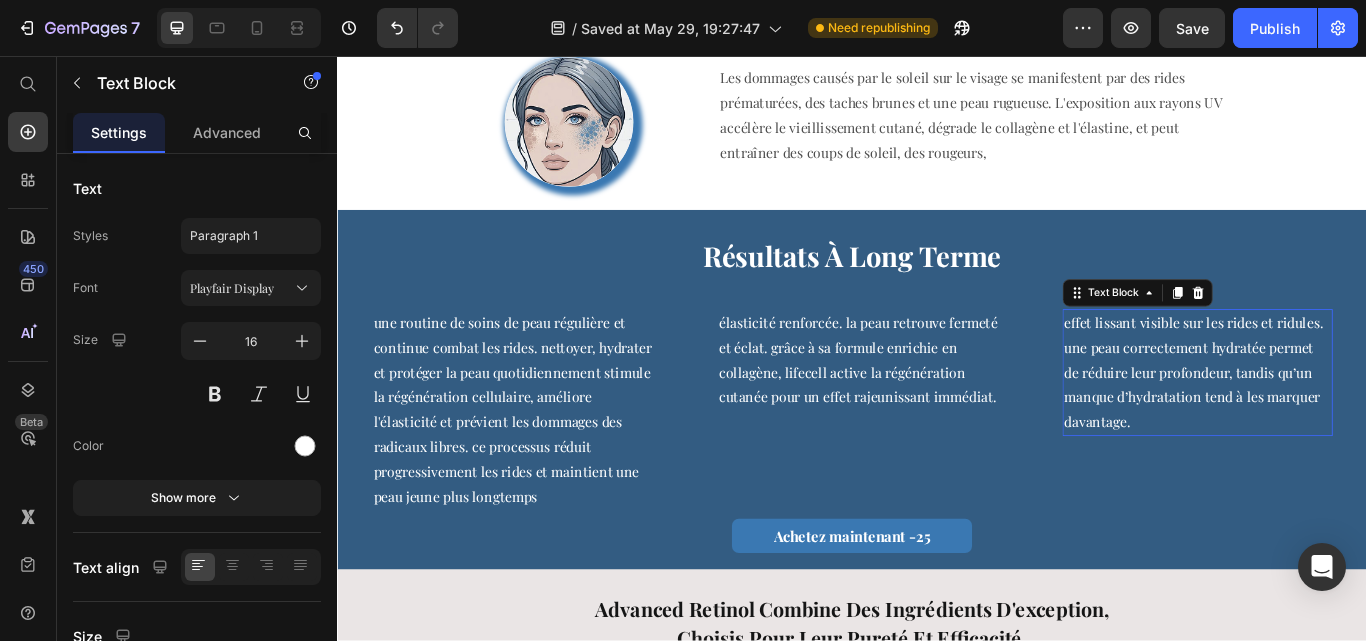 click on "Effet lissant visible sur les rides et ridules. Une peau correctement hydratée permet de réduire leur profondeur, tandis qu’un manque d’hydratation tend à les marquer davantage." at bounding box center [1335, 425] 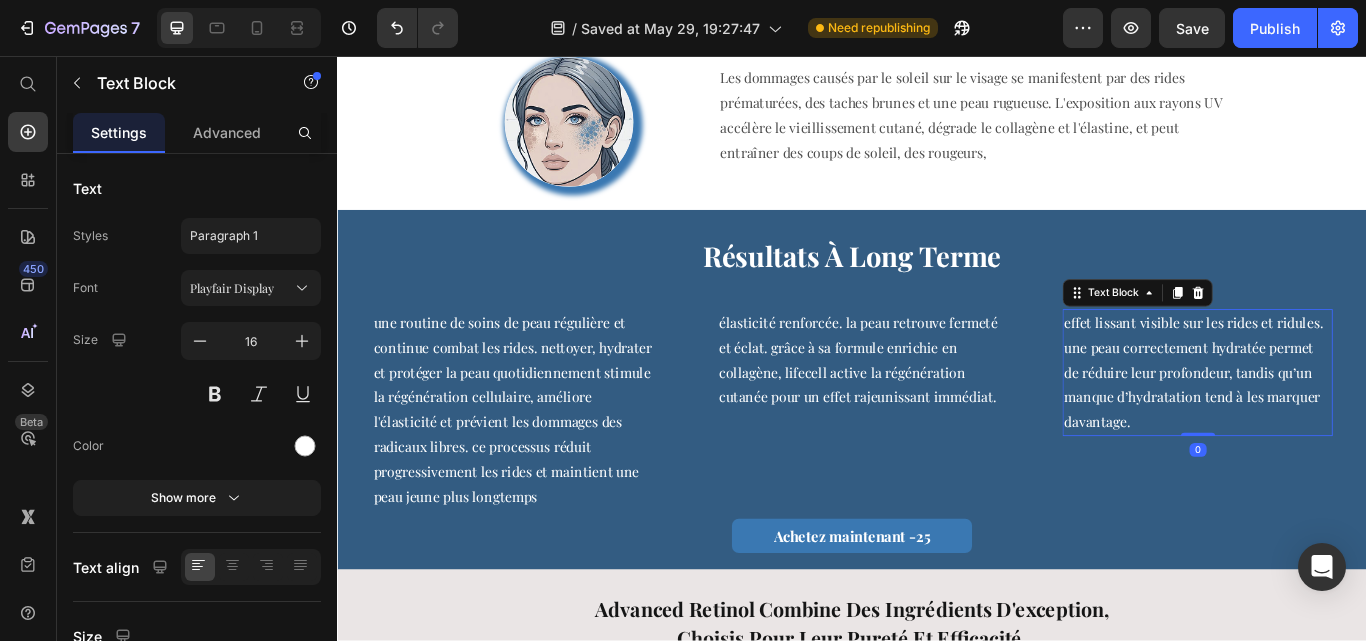 click on "Effet lissant visible sur les rides et ridules. Une peau correctement hydratée permet de réduire leur profondeur, tandis qu’un manque d’hydratation tend à les marquer davantage." at bounding box center (1335, 425) 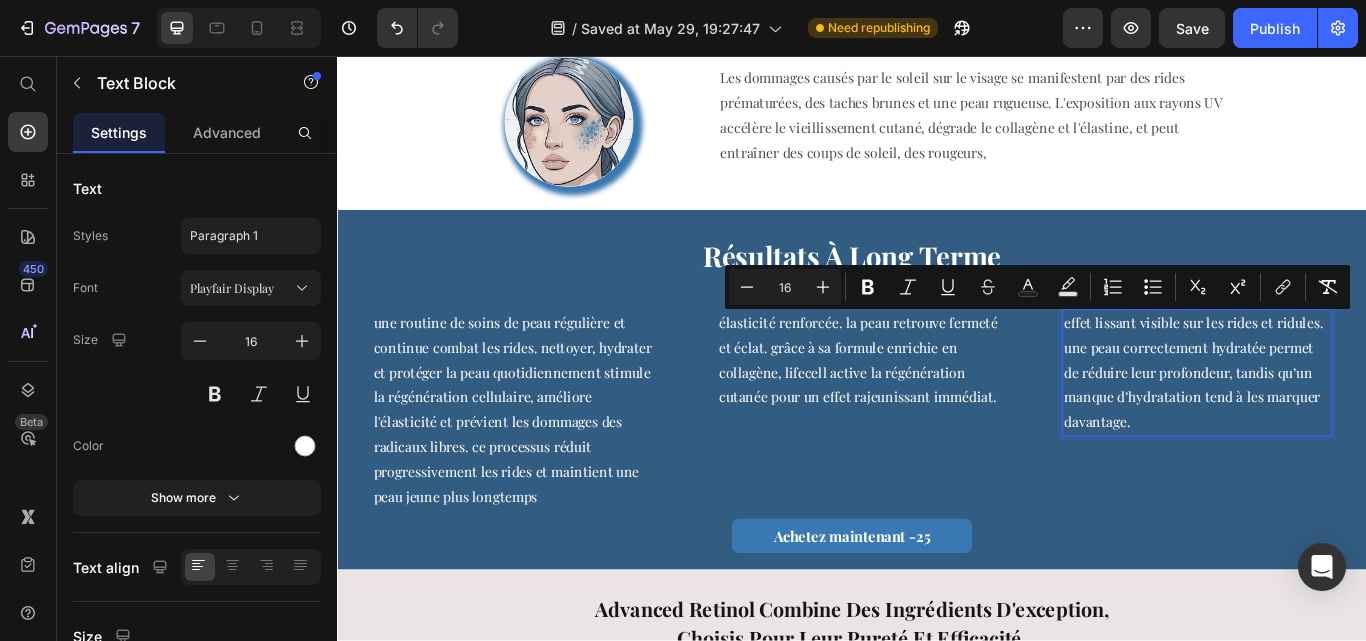 copy on "Effet lissant visible sur les rides et ridules. Une peau correctement hydratée permet de réduire leur profondeur, tandis qu’un manque d’hydratation tend à les marquer davantage." 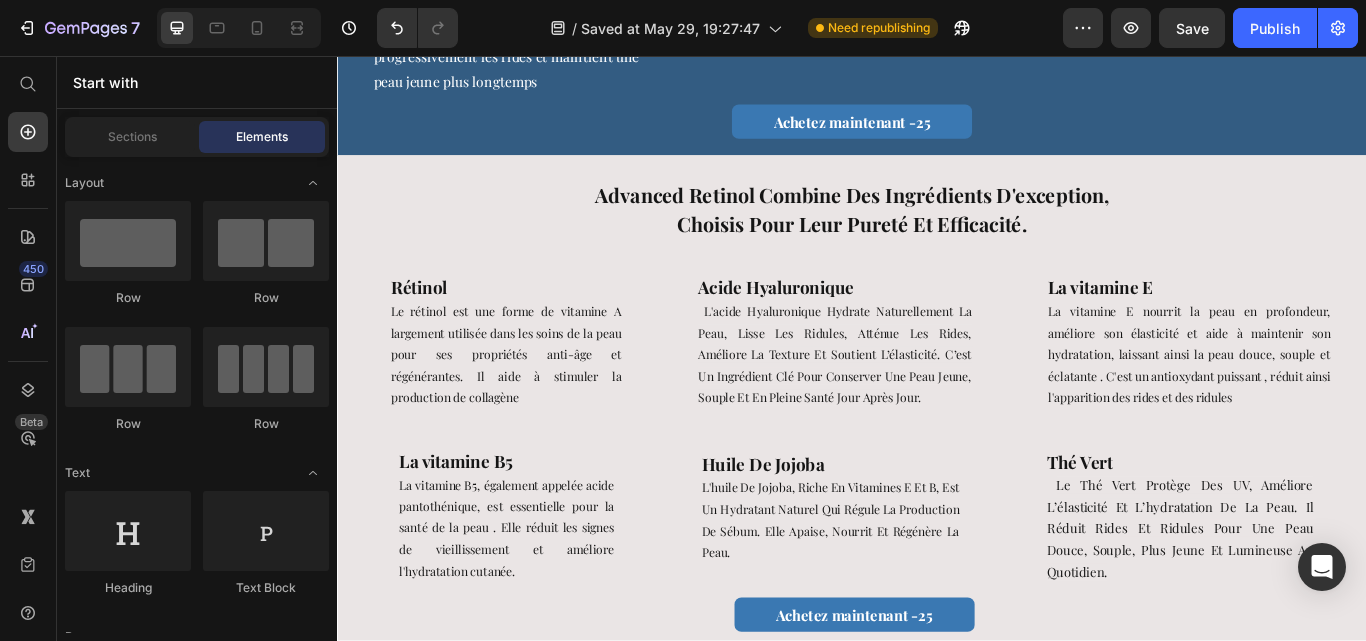scroll, scrollTop: 2670, scrollLeft: 0, axis: vertical 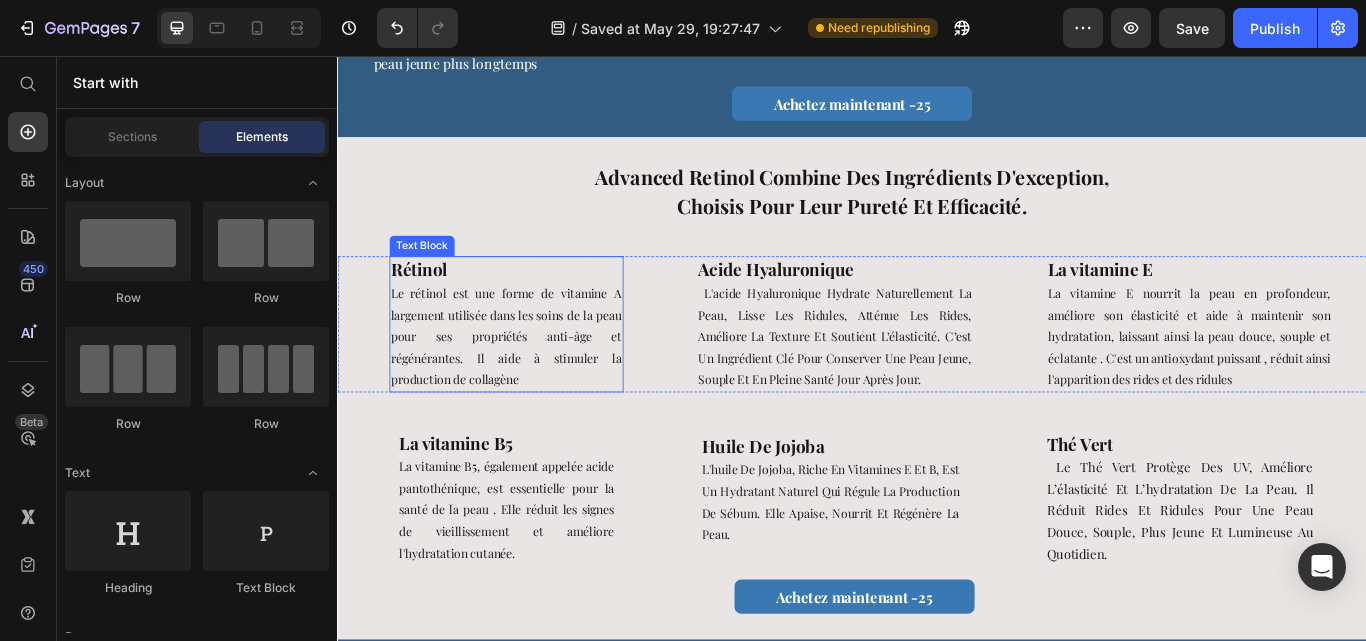 click on "Le rétinol est une forme de vitamine A largement utilisée dans les soins de la peau pour ses propriétés anti-âge et régénérantes. Il aide à stimuler la production de collagène" at bounding box center (533, 384) 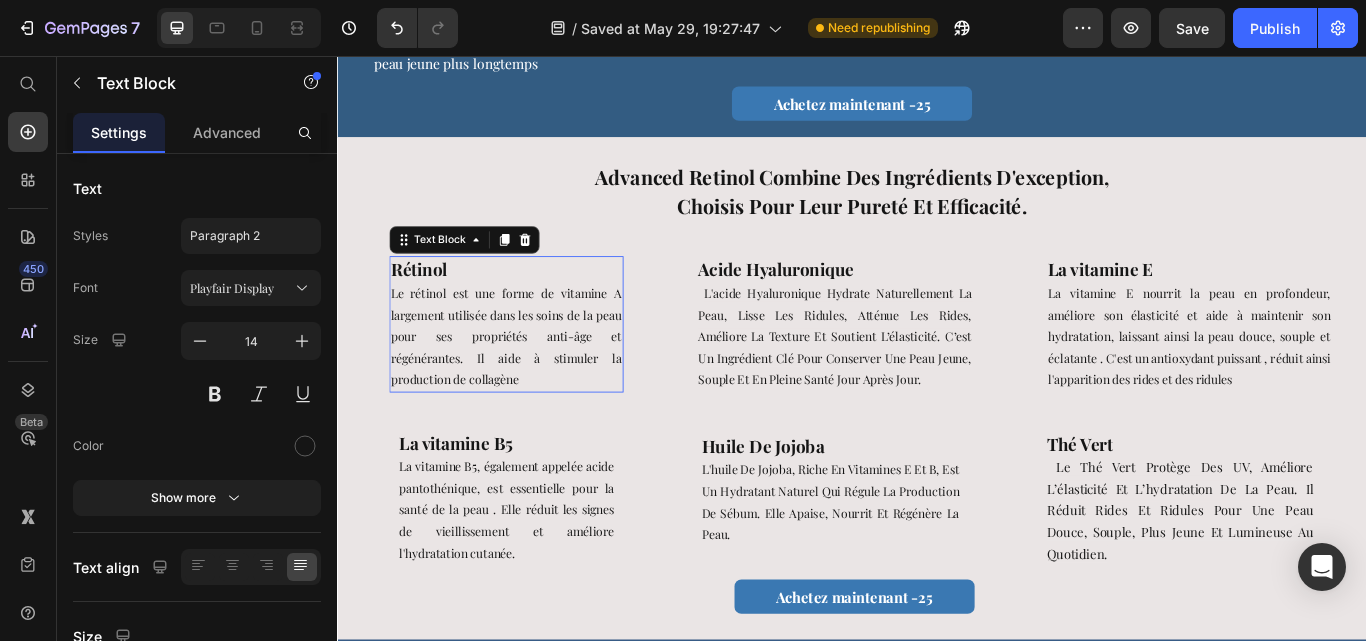 click on "Le rétinol est une forme de vitamine A largement utilisée dans les soins de la peau pour ses propriétés anti-âge et régénérantes. Il aide à stimuler la production de collagène" at bounding box center (533, 384) 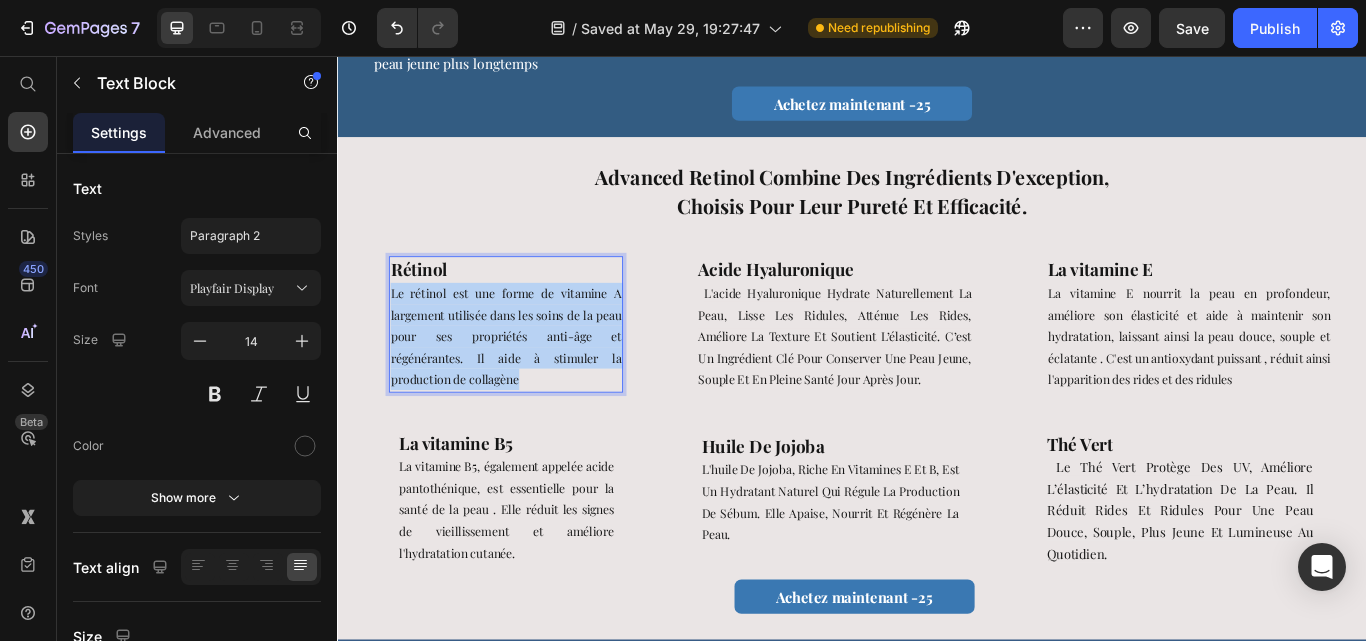 click on "Le rétinol est une forme de vitamine A largement utilisée dans les soins de la peau pour ses propriétés anti-âge et régénérantes. Il aide à stimuler la production de collagène" at bounding box center (533, 384) 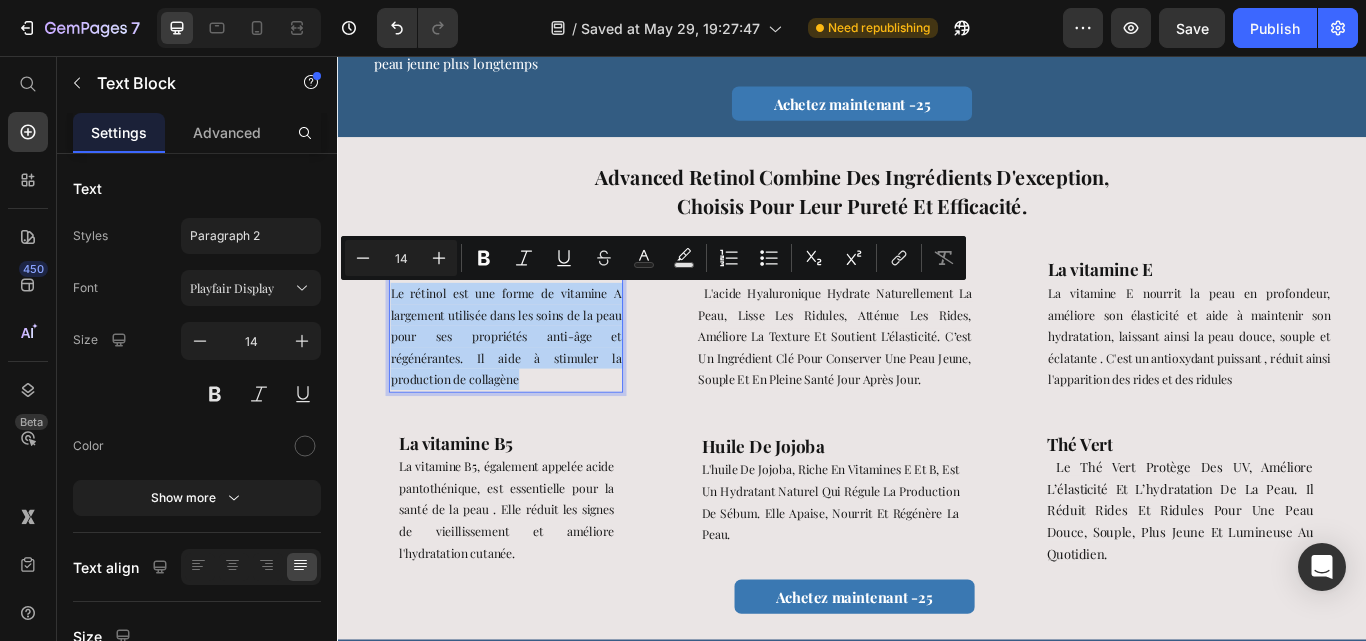 copy on "Le rétinol est une forme de vitamine A largement utilisée dans les soins de la peau pour ses propriétés anti-âge et régénérantes. Il aide à stimuler la production de collagène" 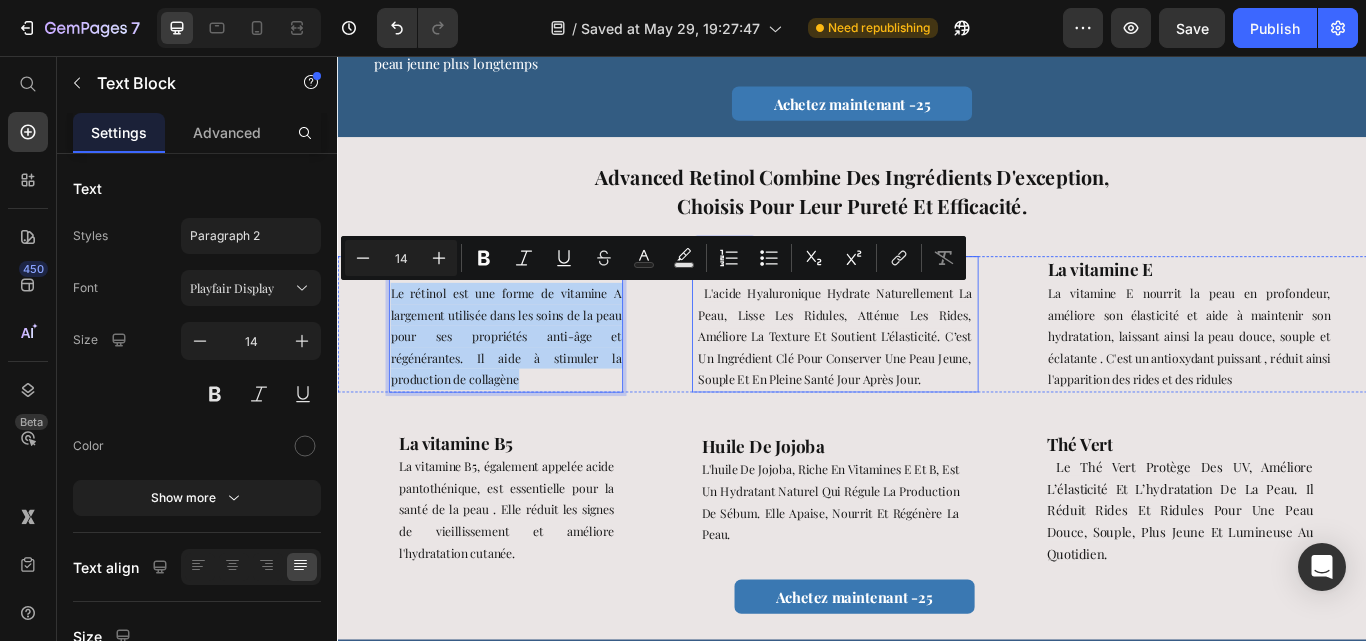 click on "L'acide hyaluronique hydrate naturellement la peau, lisse les ridules, atténue les rides, améliore la texture et soutient l’élasticité. C’est un ingrédient clé pour conserver une peau jeune, souple et en pleine santé jour après jour." at bounding box center [916, 384] 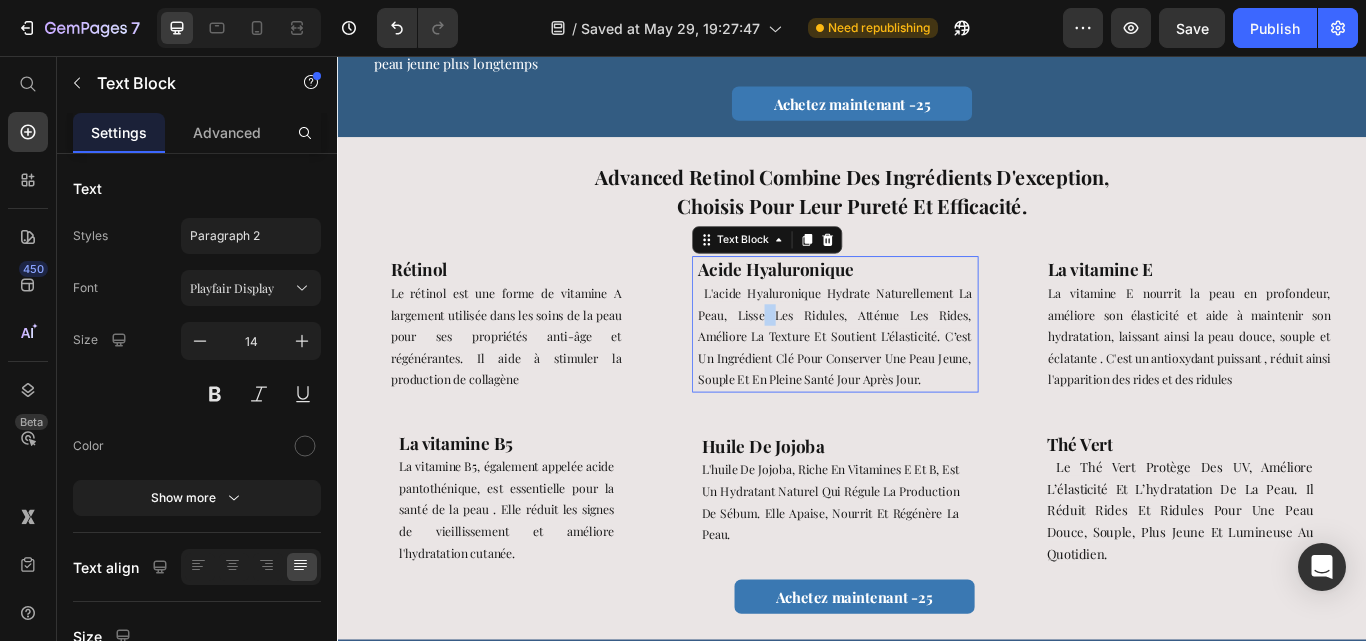 click on "L'acide hyaluronique hydrate naturellement la peau, lisse les ridules, atténue les rides, améliore la texture et soutient l’élasticité. C’est un ingrédient clé pour conserver une peau jeune, souple et en pleine santé jour après jour." at bounding box center [916, 384] 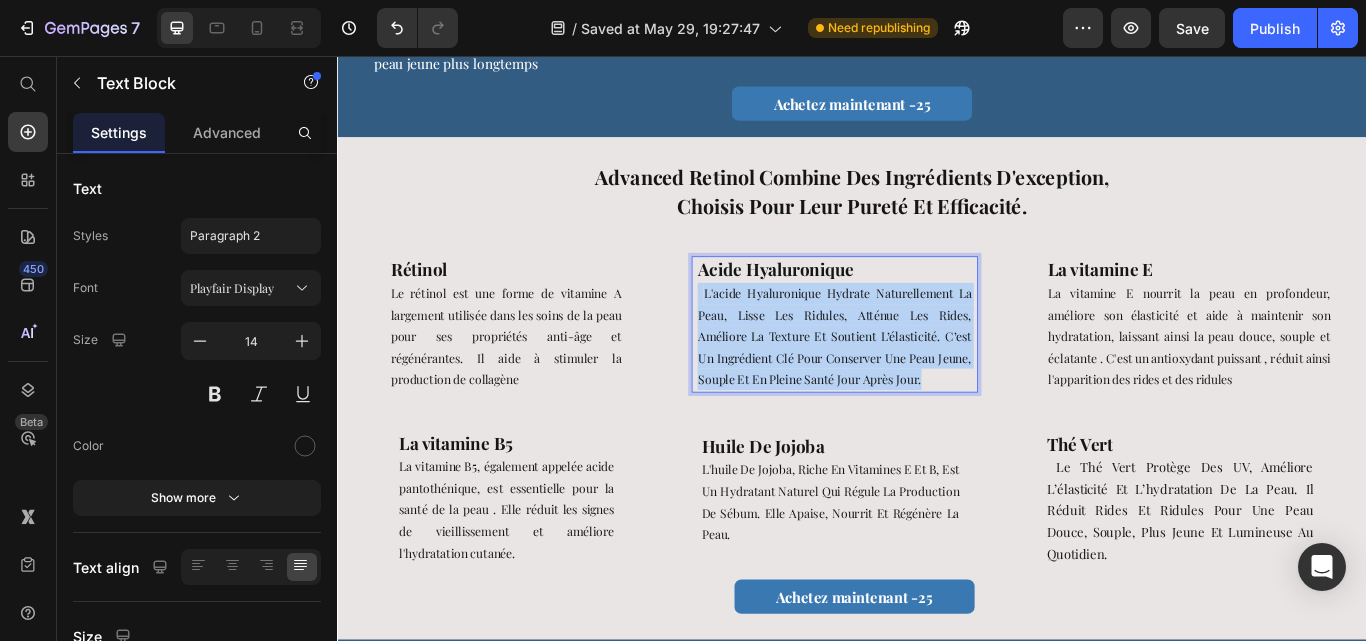 click on "L'acide hyaluronique hydrate naturellement la peau, lisse les ridules, atténue les rides, améliore la texture et soutient l’élasticité. C’est un ingrédient clé pour conserver une peau jeune, souple et en pleine santé jour après jour." at bounding box center (916, 384) 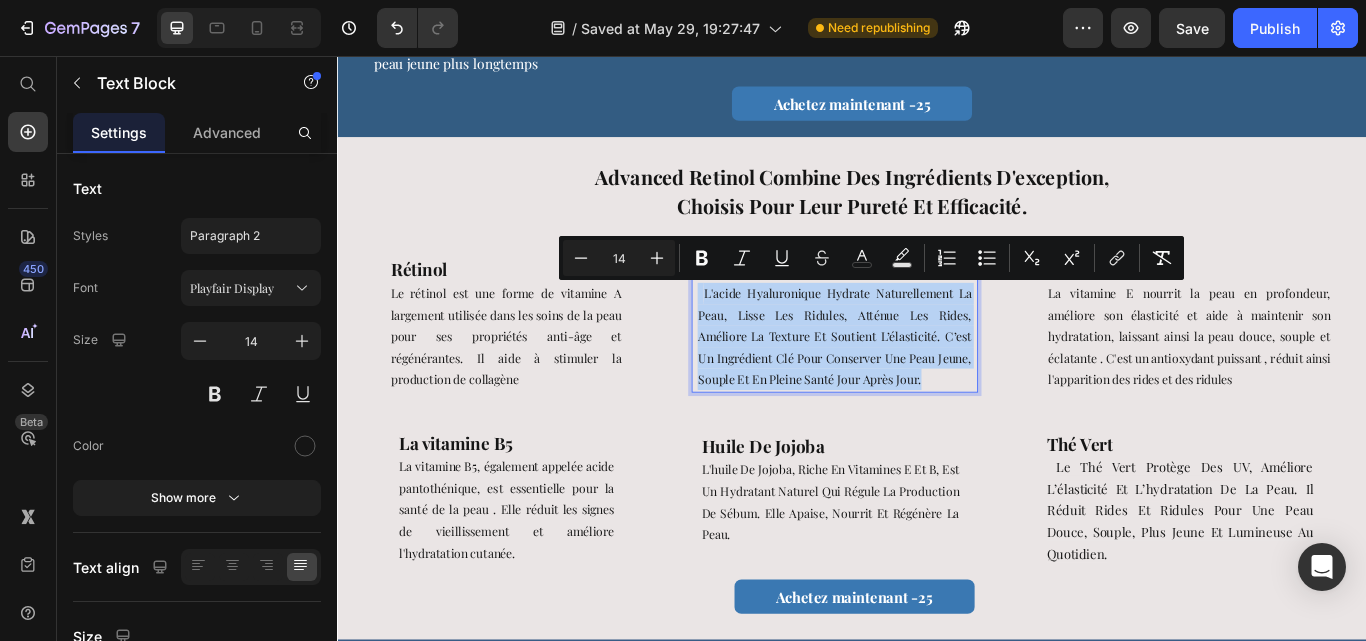 copy on "L'acide hyaluronique hydrate naturellement la peau, lisse les ridules, atténue les rides, améliore la texture et soutient l’élasticité. C’est un ingrédient clé pour conserver une peau jeune, souple et en pleine santé jour après jour." 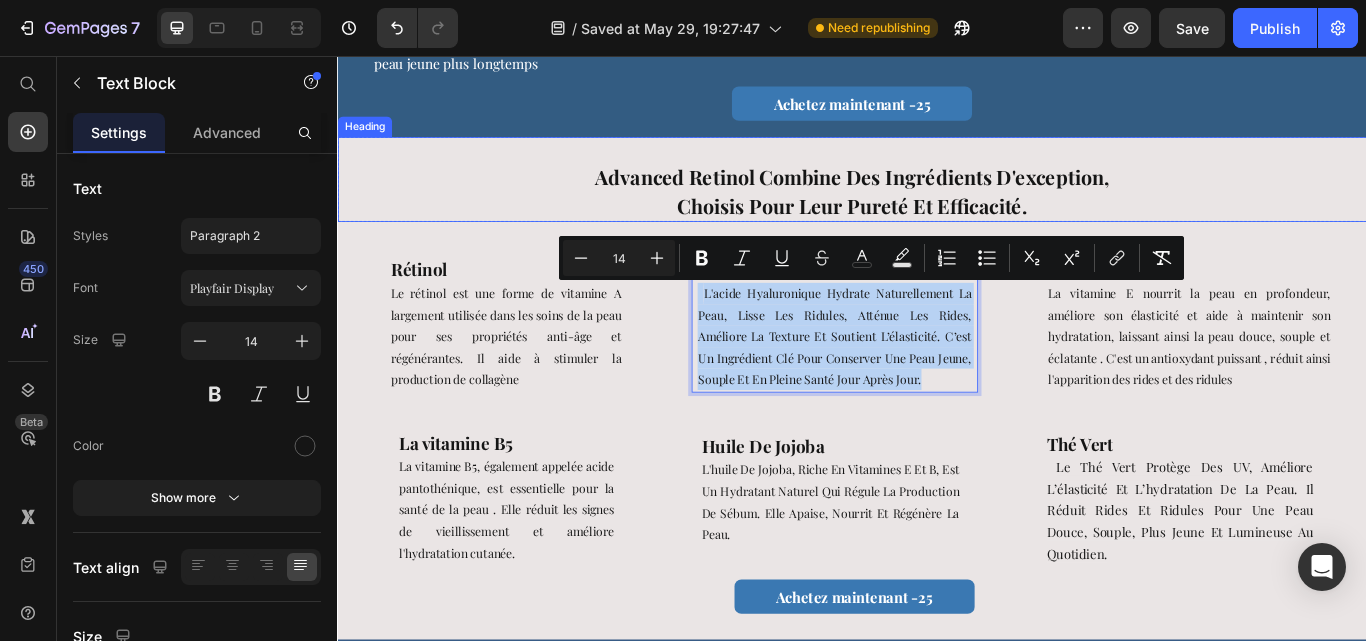 click on "Advanced Retinol combine des ingrédients d'exception,  choisis pour leur pureté et efficacité." at bounding box center [937, 200] 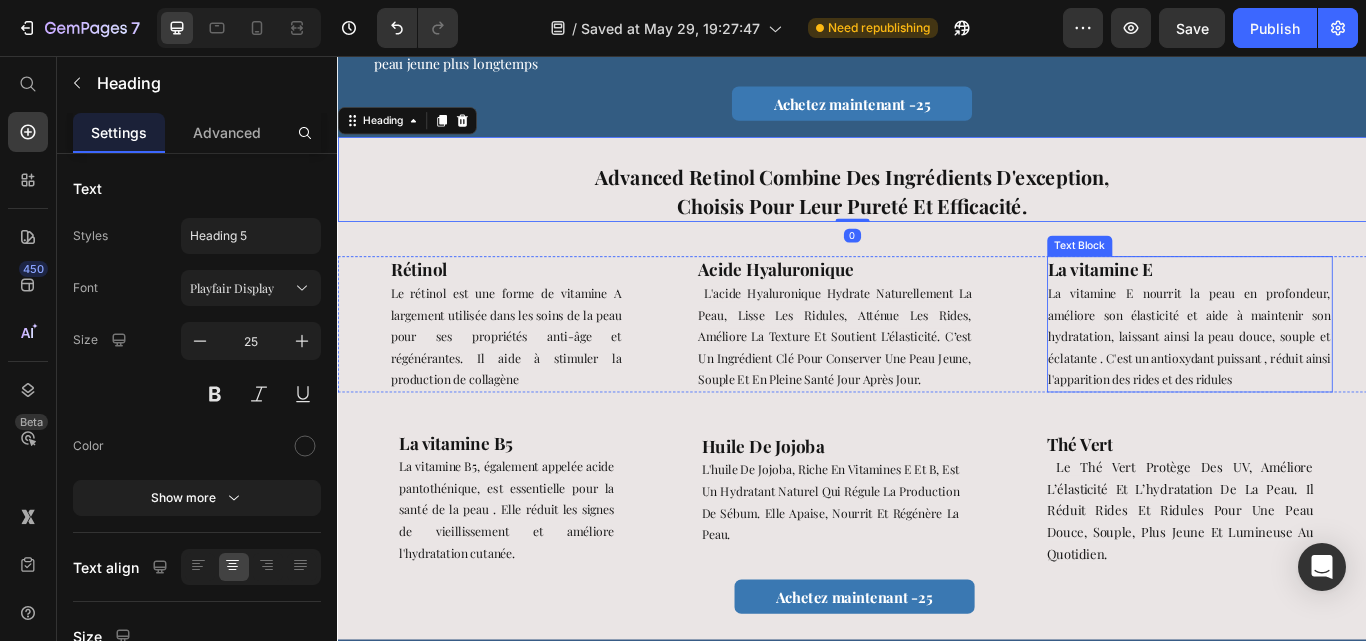 click on "La vitamine E nourrit la peau en profondeur, améliore son élasticité et aide à maintenir son hydratation, laissant ainsi la peau douce, souple et éclatante . C'est un antioxydant puissant , réduit ainsi l'apparition des rides et des ridules" at bounding box center [1330, 384] 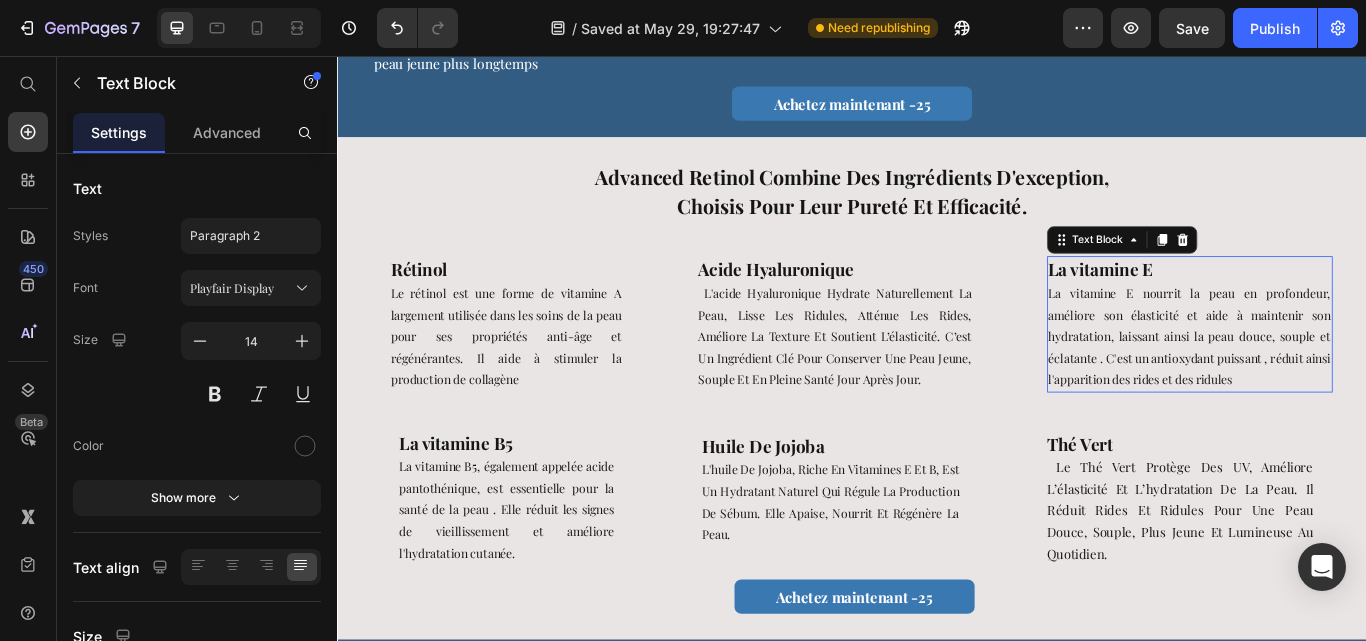 click on "La vitamine E nourrit la peau en profondeur, améliore son élasticité et aide à maintenir son hydratation, laissant ainsi la peau douce, souple et éclatante . C'est un antioxydant puissant , réduit ainsi l'apparition des rides et des ridules" at bounding box center (1330, 384) 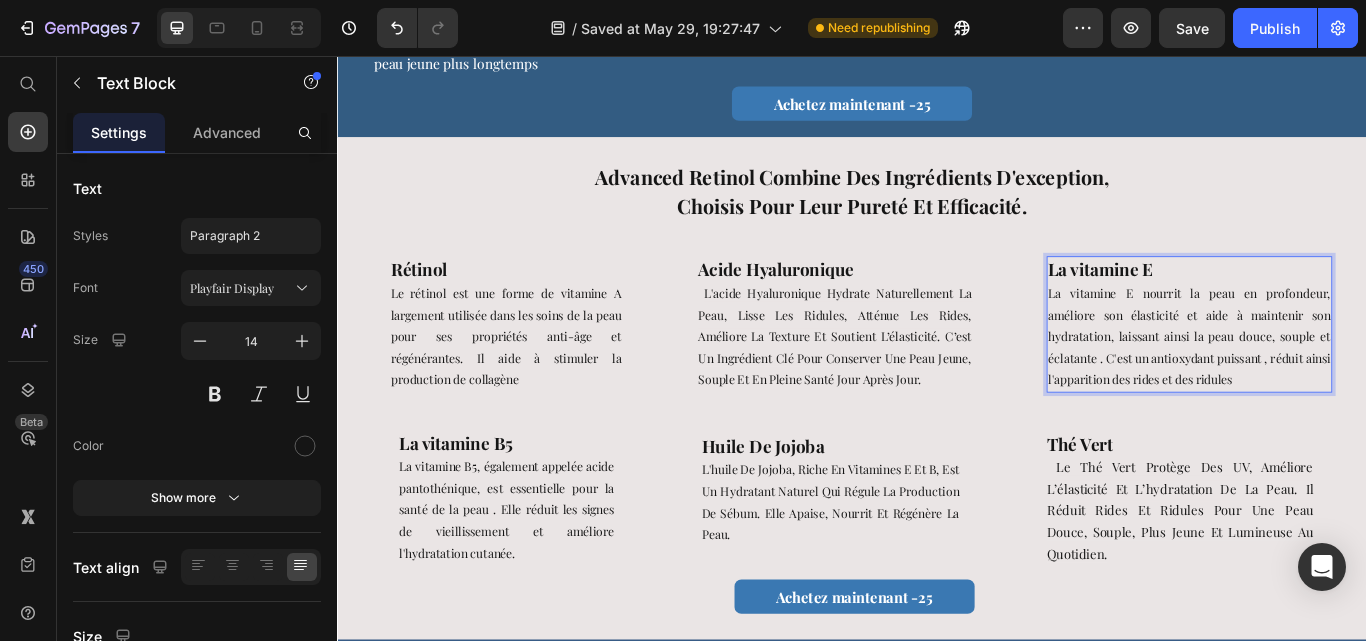 click on "La vitamine E nourrit la peau en profondeur, améliore son élasticité et aide à maintenir son hydratation, laissant ainsi la peau douce, souple et éclatante . C'est un antioxydant puissant , réduit ainsi l'apparition des rides et des ridules" at bounding box center (1330, 384) 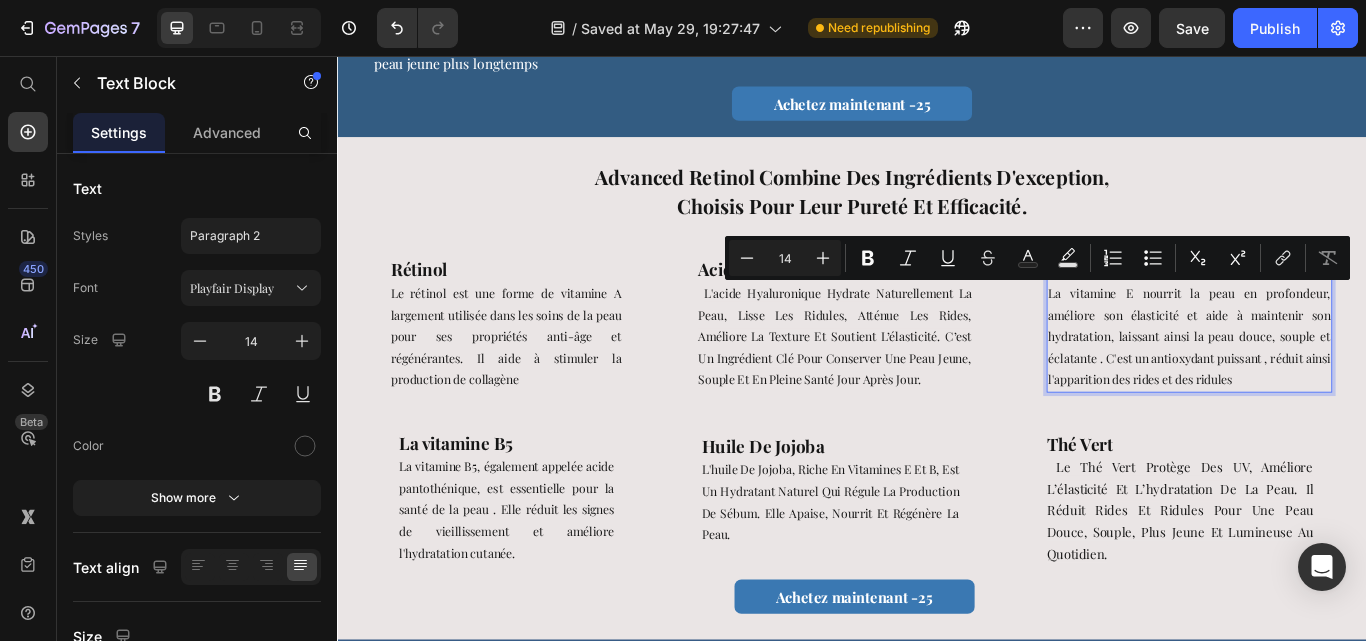 copy on "La vitamine E nourrit la peau en profondeur, améliore son élasticité et aide à maintenir son hydratation, laissant ainsi la peau douce, souple et éclatante . C'est un antioxydant puissant , réduit ainsi l'apparition des rides et des ridules" 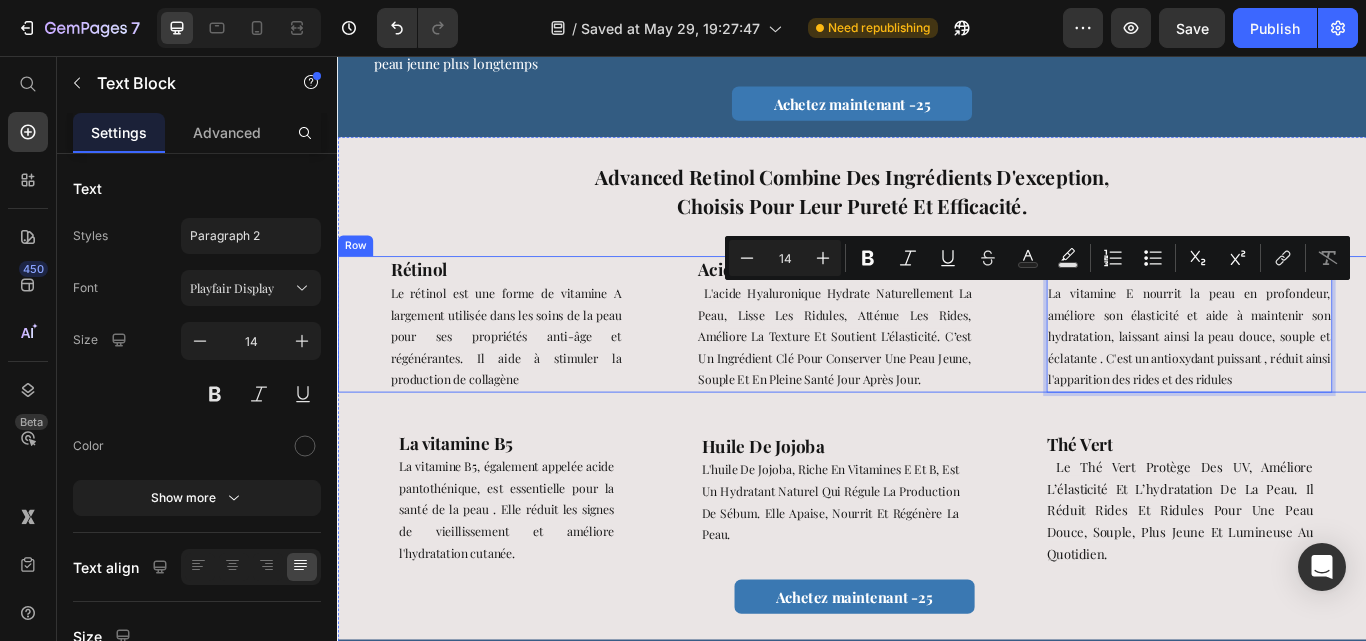 click on "Rétinol Le rétinol est une forme de vitamine A largement utilisée dans les soins de la peau pour ses propriétés anti-âge et régénérantes. Il aide à stimuler la production de collagène Text Block acide hyaluronique   L'acide hyaluronique hydrate naturellement la peau, lisse les ridules, atténue les rides, améliore la texture et soutient l’élasticité. C’est un ingrédient clé pour conserver une peau jeune, souple et en pleine santé jour après jour. Text Block La vitamine E La vitamine E nourrit la peau en profondeur, améliore son élasticité et aide à maintenir son hydratation, laissant ainsi la peau douce, souple et éclatante . C'est un antioxydant puissant , réduit ainsi l'apparition des rides et des ridules  Text Block   0 Row" at bounding box center (937, 369) 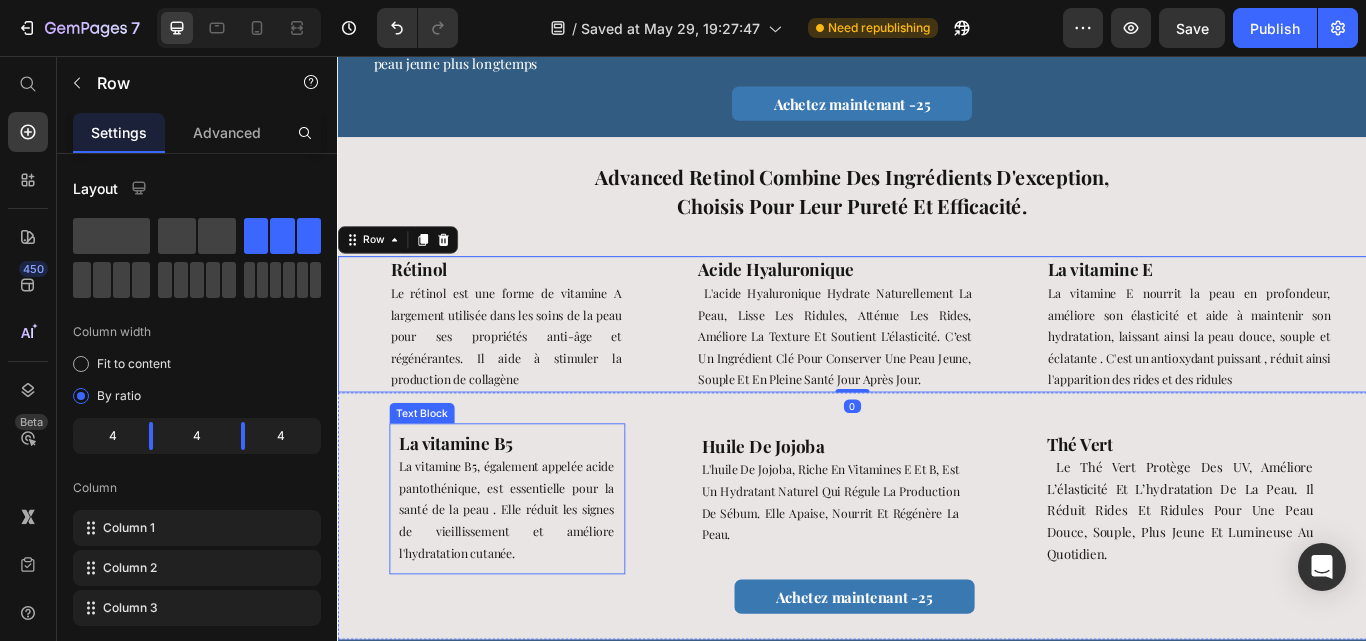 click on "La vitamine B5, également appelée acide pantothénique, est essentielle pour la santé de la peau . Elle réduit les signes de vieillissement et améliore l'hydratation cutanée." at bounding box center (534, 586) 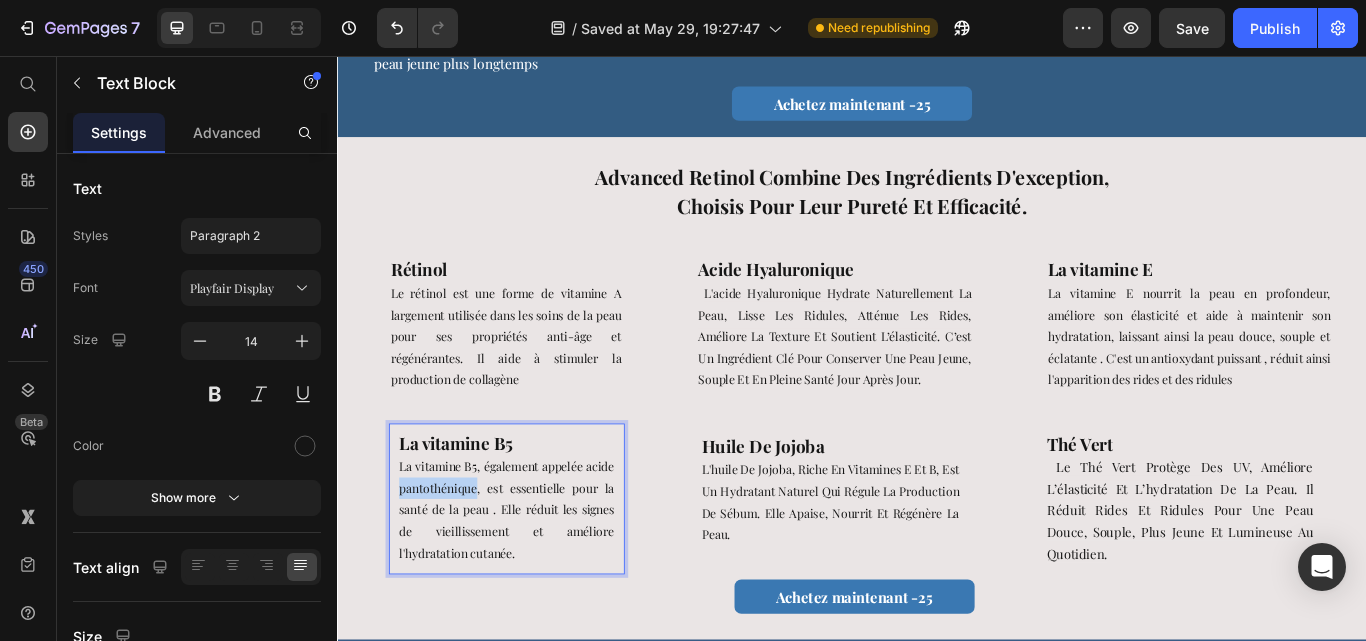 click on "La vitamine B5, également appelée acide pantothénique, est essentielle pour la santé de la peau . Elle réduit les signes de vieillissement et améliore l'hydratation cutanée." at bounding box center [534, 586] 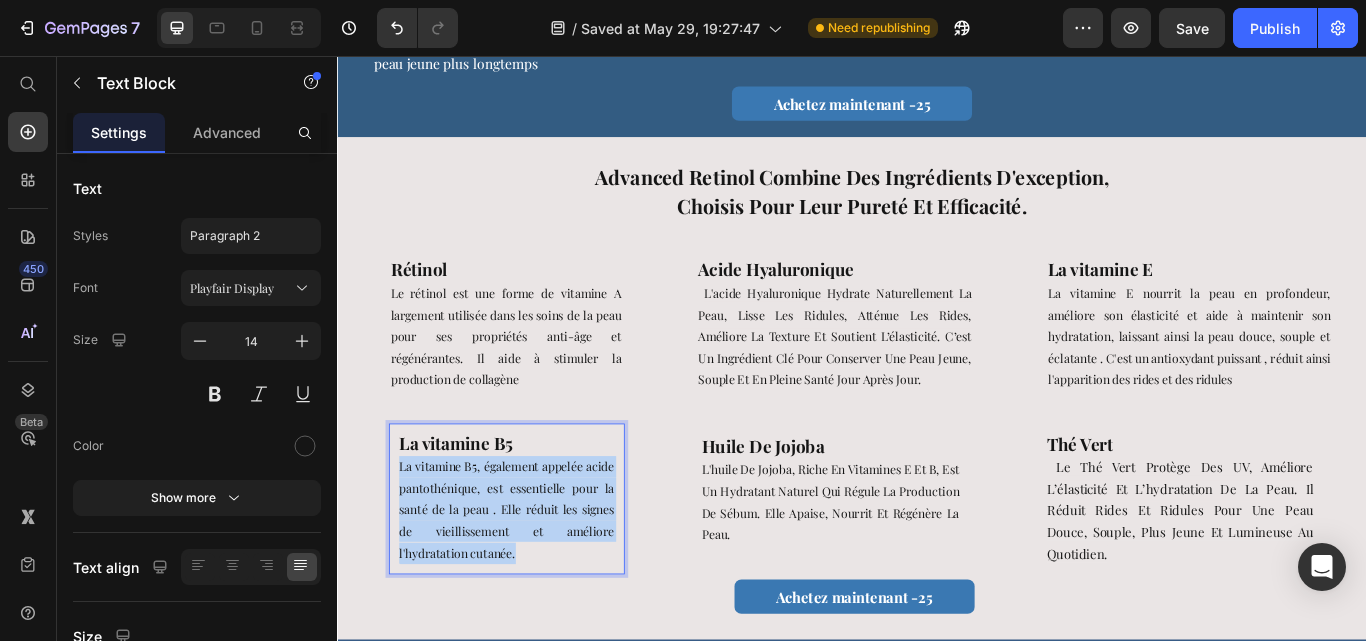 click on "La vitamine B5, également appelée acide pantothénique, est essentielle pour la santé de la peau . Elle réduit les signes de vieillissement et améliore l'hydratation cutanée." at bounding box center (534, 586) 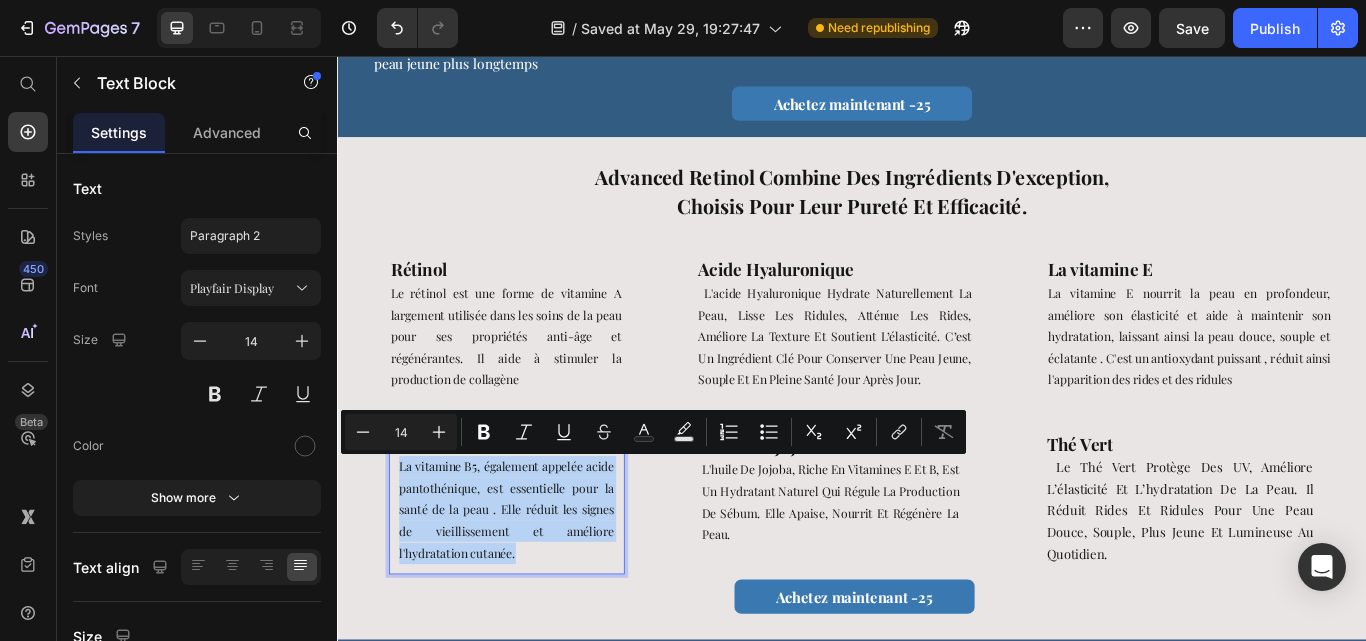copy on "La vitamine B5, également appelée acide pantothénique, est essentielle pour la santé de la peau . Elle réduit les signes de vieillissement et améliore l'hydratation cutanée." 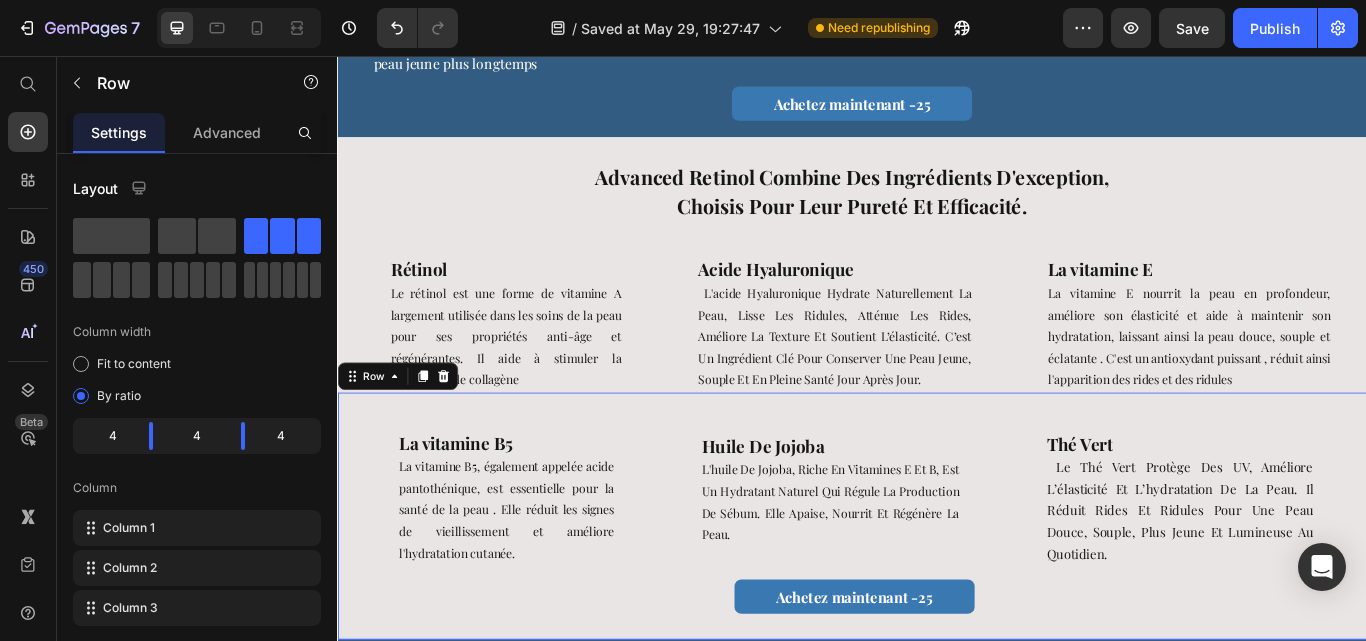 click on "La vitamine B5 La vitamine B5, également appelée acide pantothénique, est essentielle pour la santé de la peau . Elle réduit les signes de vieillissement et améliore l'hydratation cutanée. Text Block" at bounding box center [534, 563] 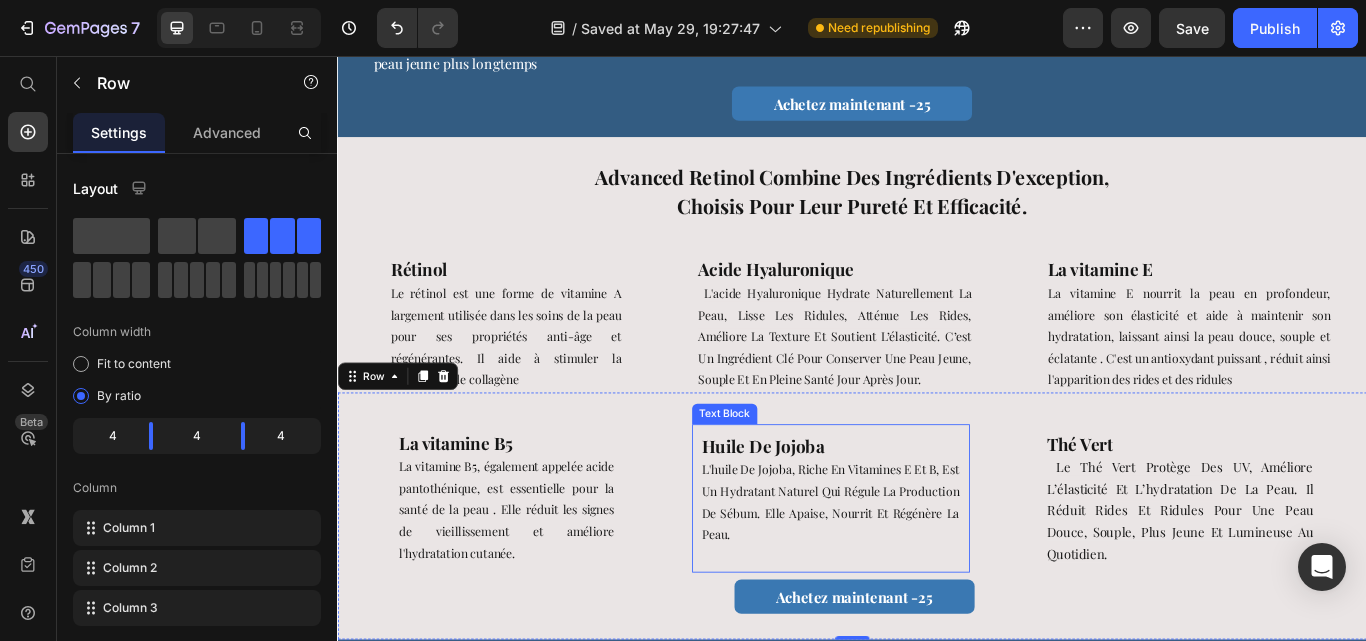 click on "L'huile de jojoba, riche en vitamines E et B, est un hydratant naturel qui régule la production de sébum. Elle apaise, nourrit et régénère la peau." at bounding box center (912, 576) 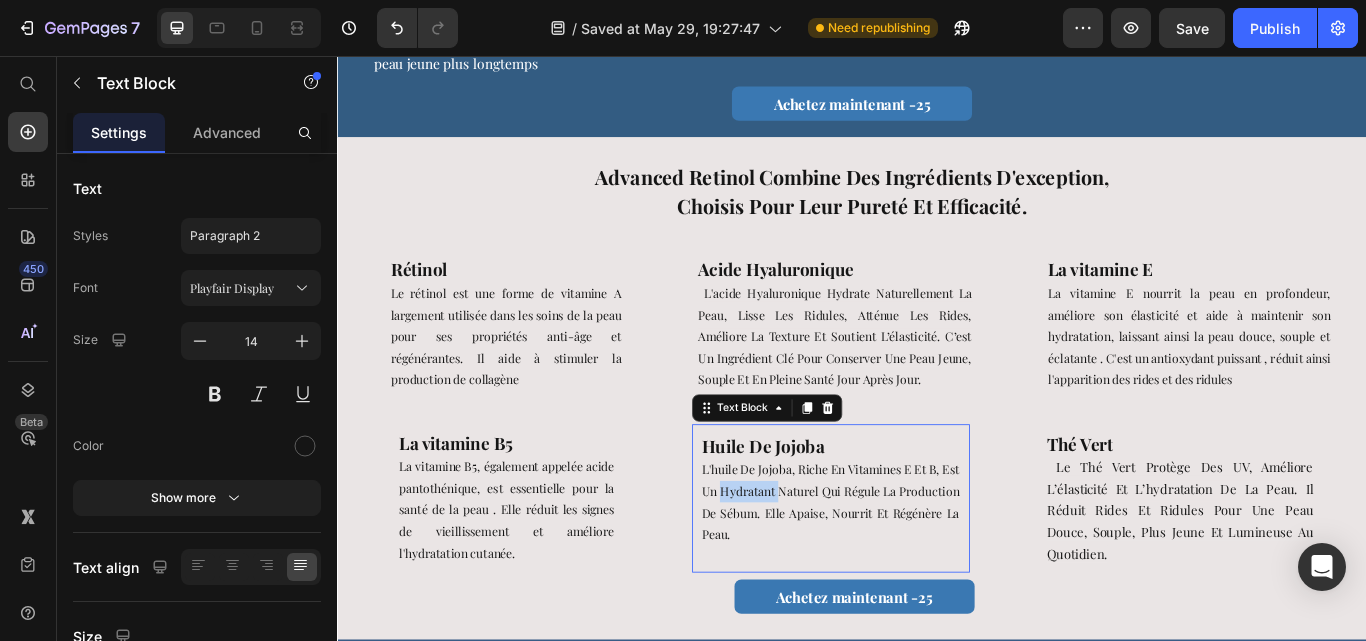 click on "L'huile de jojoba, riche en vitamines E et B, est un hydratant naturel qui régule la production de sébum. Elle apaise, nourrit et régénère la peau." at bounding box center [912, 576] 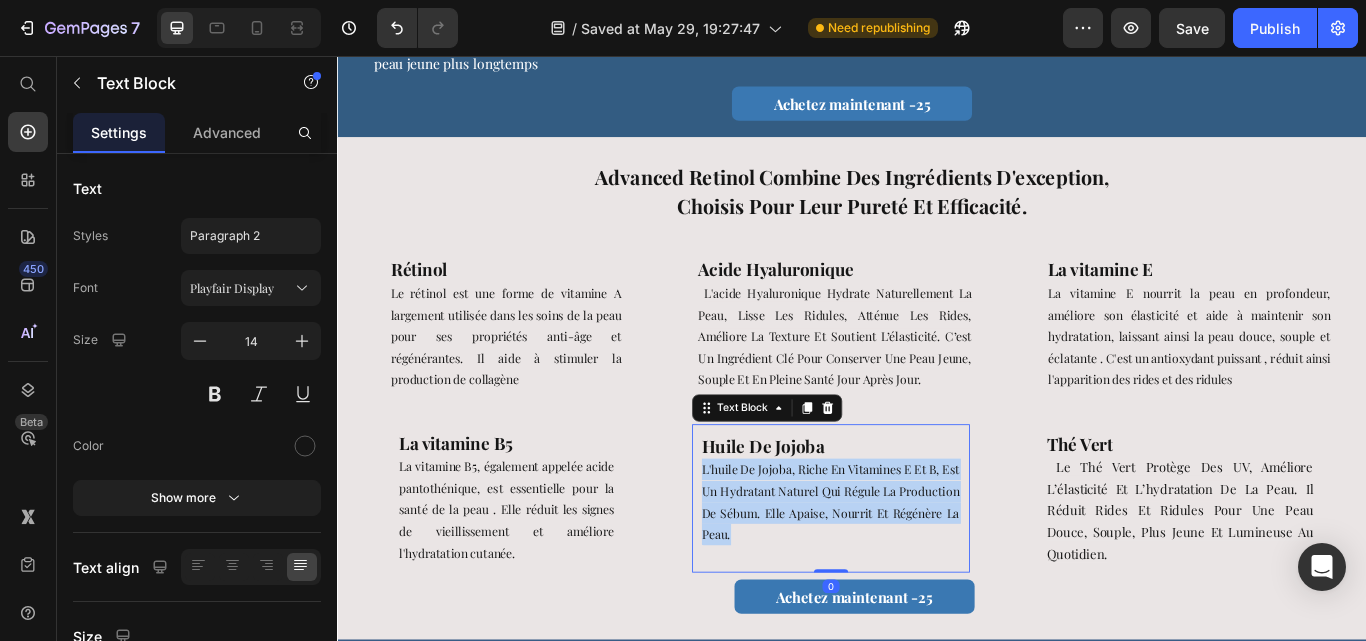 click on "L'huile de jojoba, riche en vitamines E et B, est un hydratant naturel qui régule la production de sébum. Elle apaise, nourrit et régénère la peau." at bounding box center (912, 576) 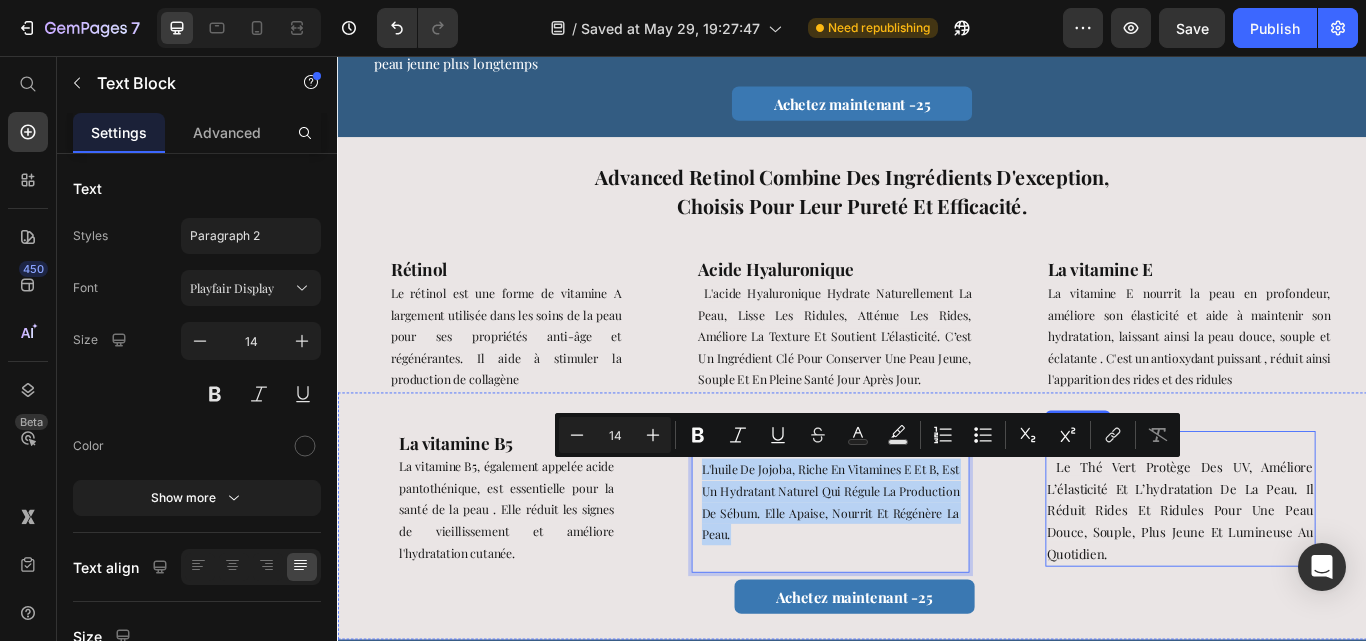 click on "Le thé vert protège des UV, améliore l’élasticité et l’hydratation de la peau. Il réduit rides et ridules pour une peau douce, souple, plus jeune et lumineuse au quotidien." at bounding box center (1319, 586) 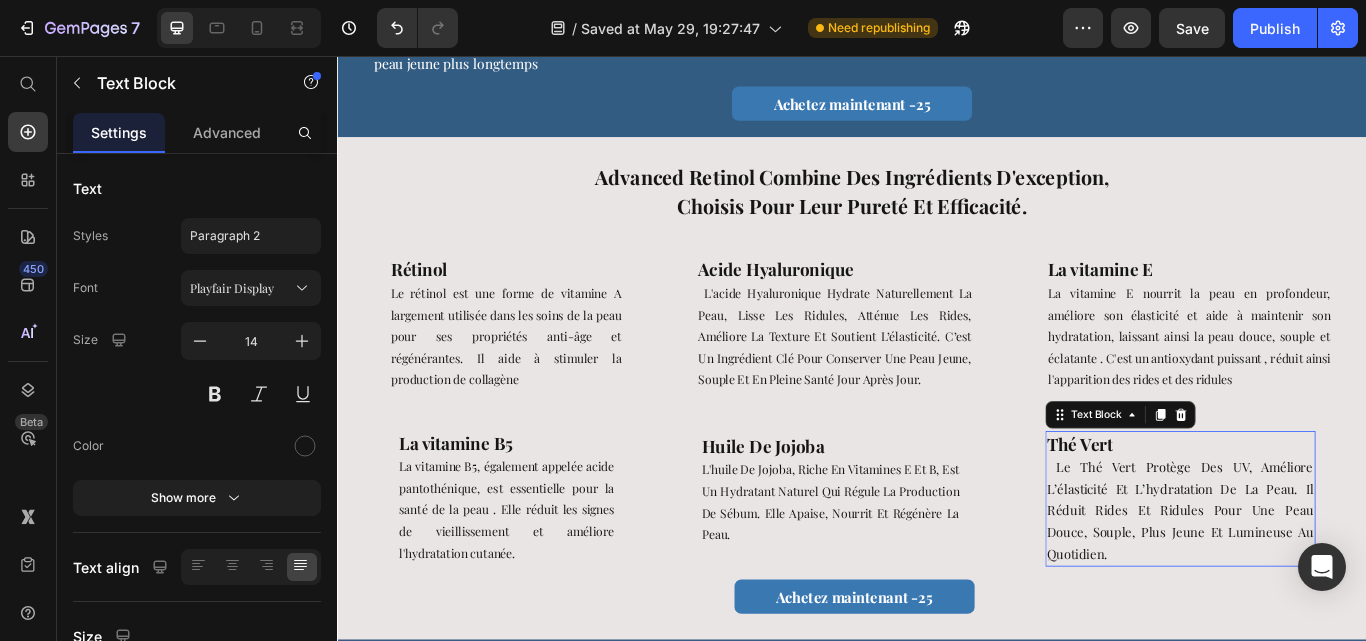 click on "Le thé vert protège des UV, améliore l’élasticité et l’hydratation de la peau. Il réduit rides et ridules pour une peau douce, souple, plus jeune et lumineuse au quotidien." at bounding box center [1319, 586] 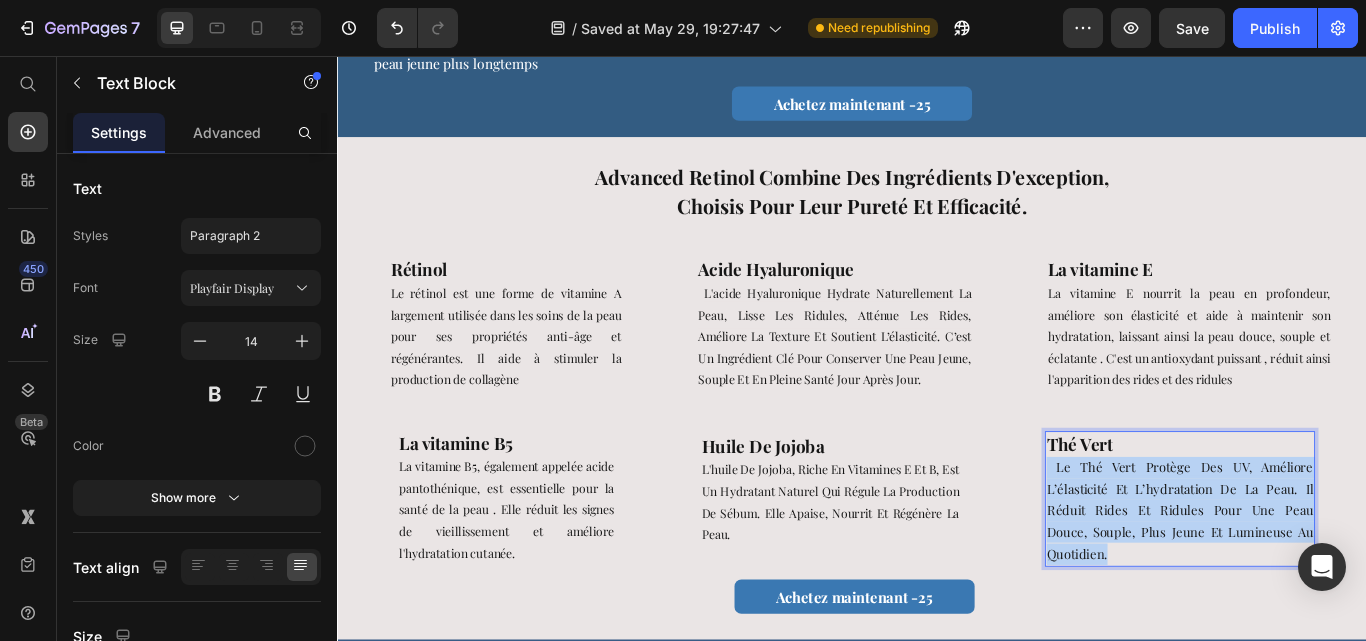 click on "Le thé vert protège des UV, améliore l’élasticité et l’hydratation de la peau. Il réduit rides et ridules pour une peau douce, souple, plus jeune et lumineuse au quotidien." at bounding box center (1319, 586) 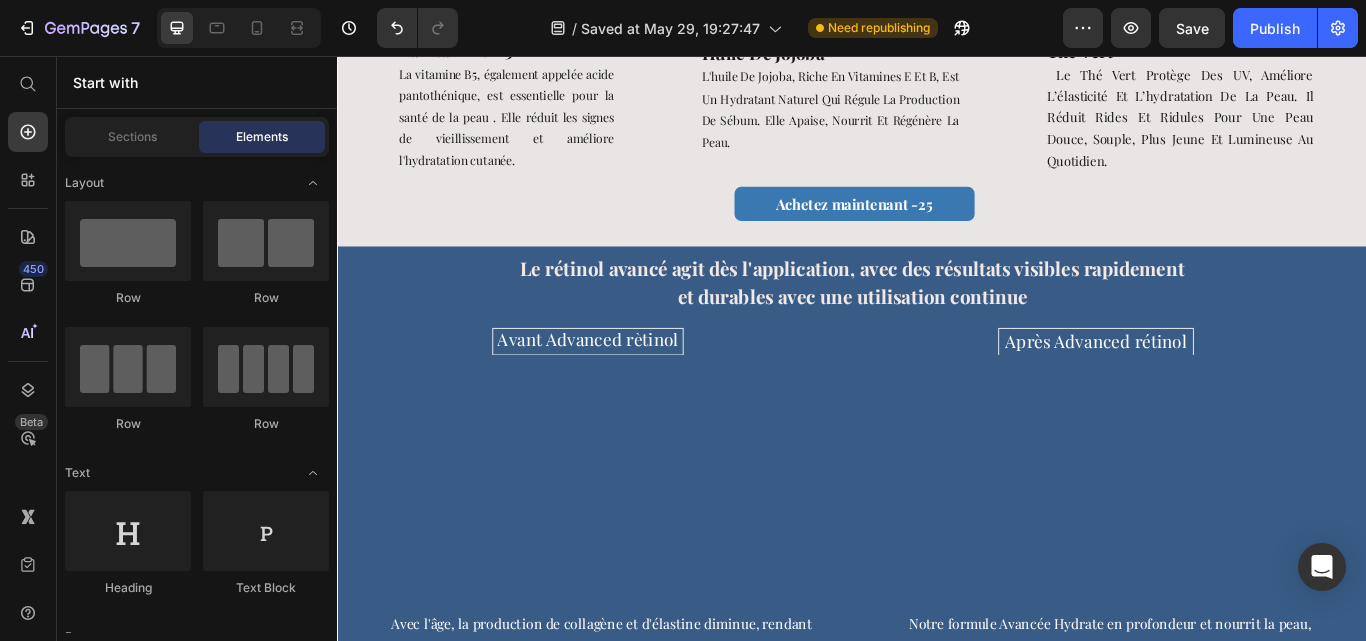 scroll, scrollTop: 3203, scrollLeft: 0, axis: vertical 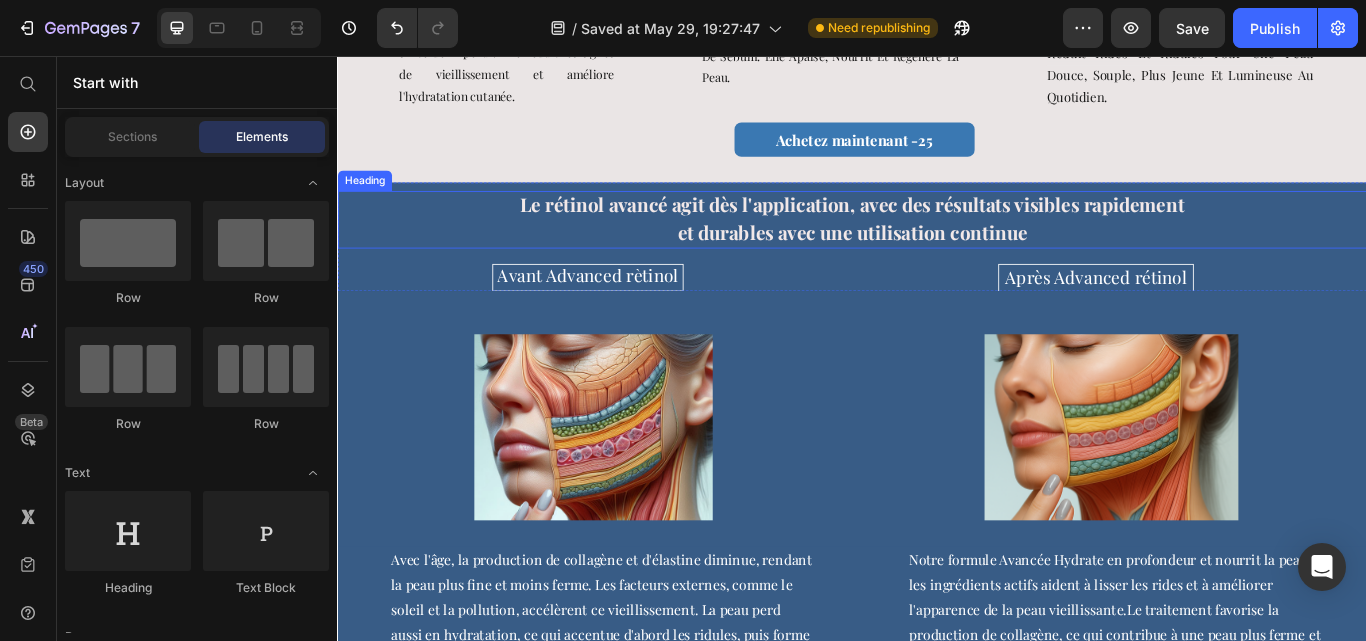 click on "Le rétinol avancé agit dès l'application, avec des résultats visibles rapidement" at bounding box center [937, 230] 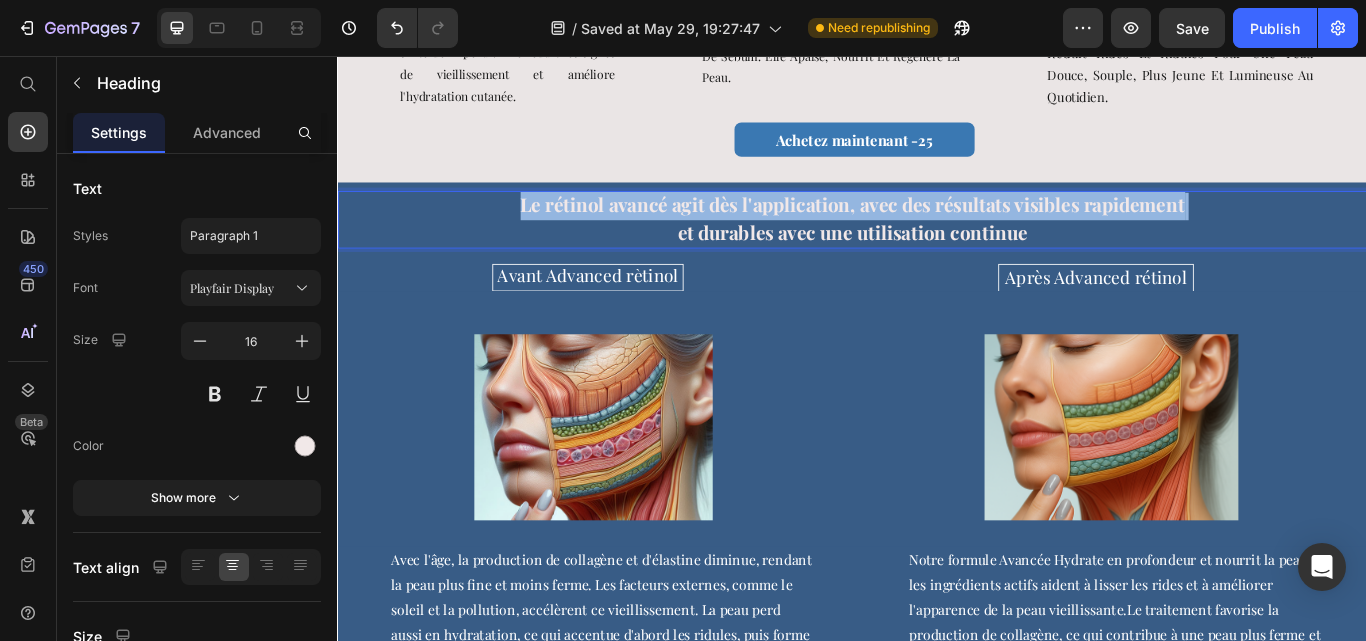 click on "Le rétinol avancé agit dès l'application, avec des résultats visibles rapidement" at bounding box center [937, 230] 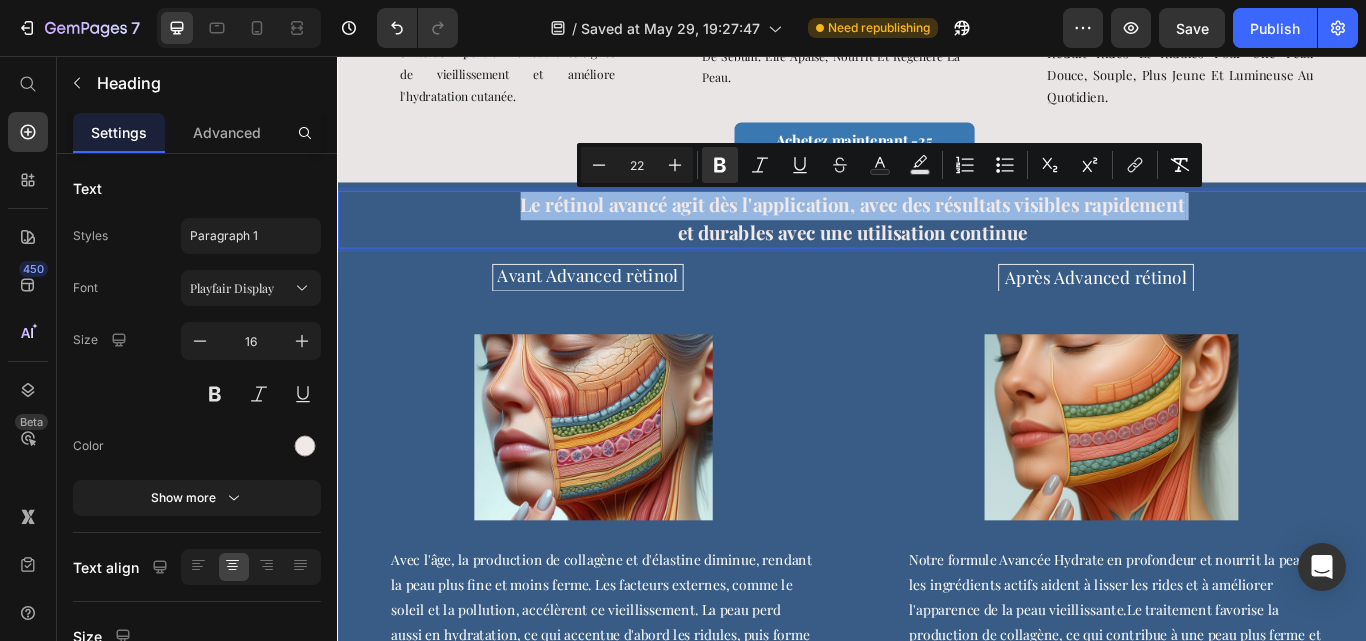 click on "Le rétinol avancé agit dès l'application, avec des résultats visibles rapidement" at bounding box center [937, 230] 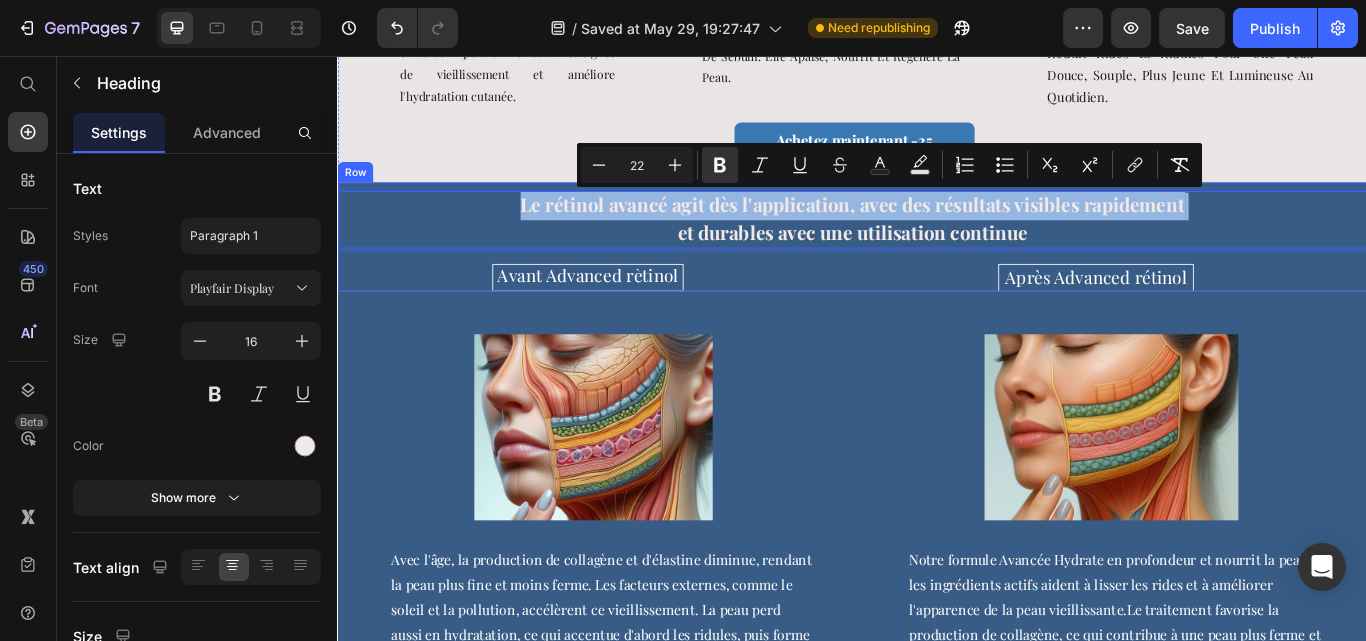 click on "Le rétinol avancé agit dès l'application, avec des résultats visibles rapidement                                                                             et durables avec une utilisation continue                                                             Heading   0  Avant Advanced rètinol Heading  Après Advanced rétinol Heading Row" at bounding box center (937, 268) 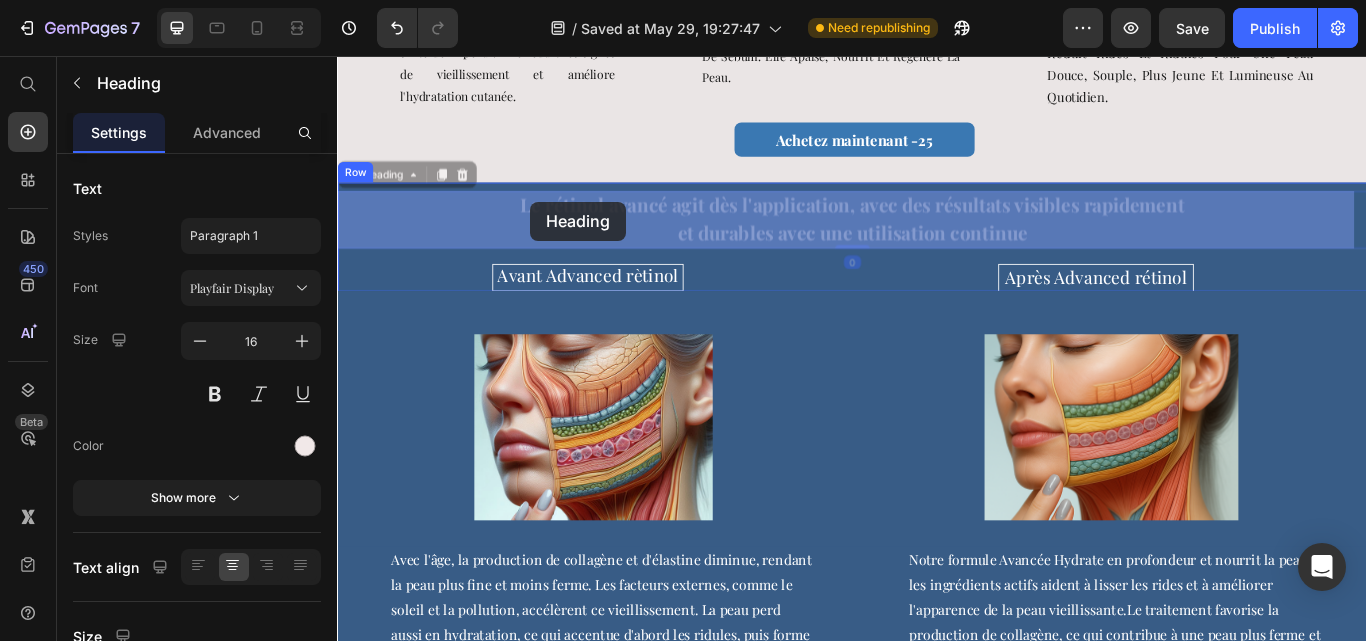 drag, startPoint x: 558, startPoint y: 229, endPoint x: 616, endPoint y: 229, distance: 58 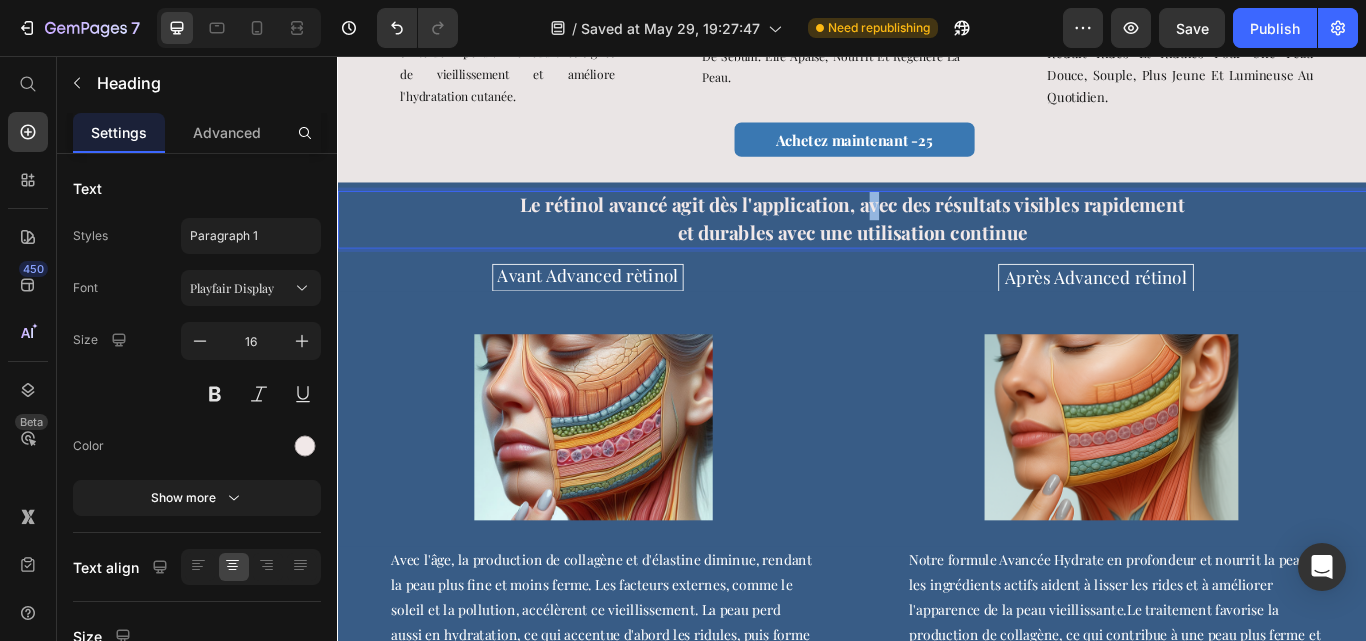 click on "Le rétinol avancé agit dès l'application, avec des résultats visibles rapidement" at bounding box center [937, 230] 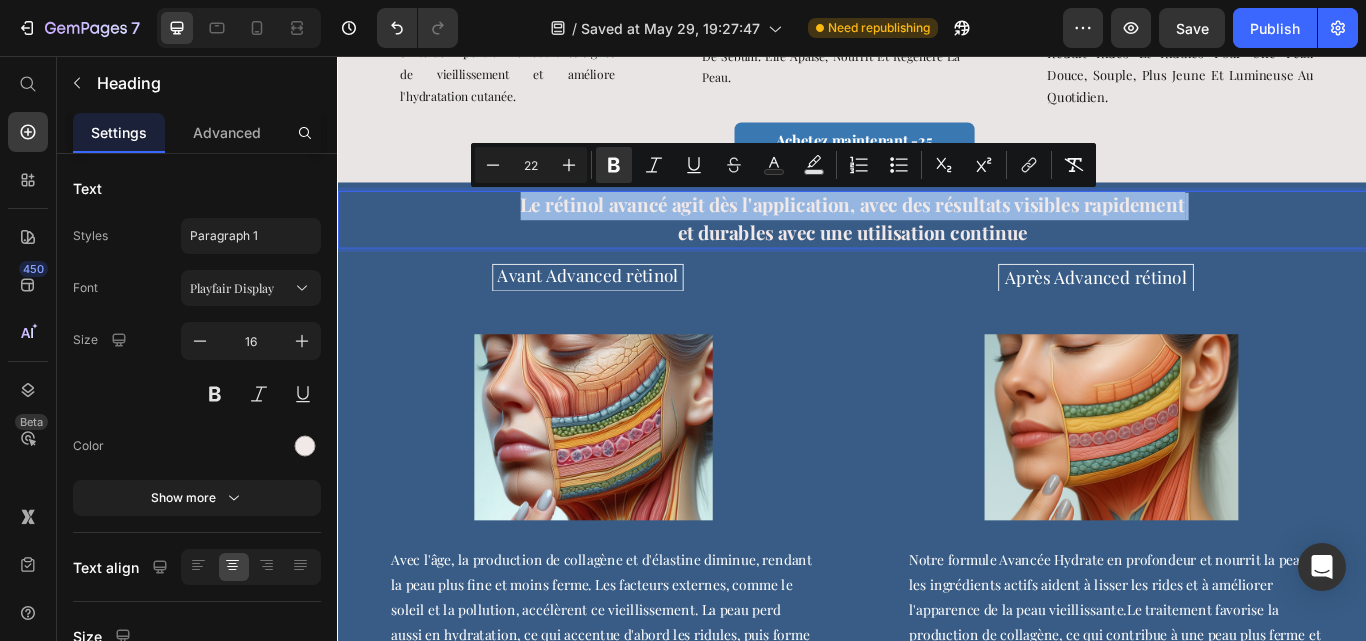 click on "Le rétinol avancé agit dès l'application, avec des résultats visibles rapidement" at bounding box center [937, 230] 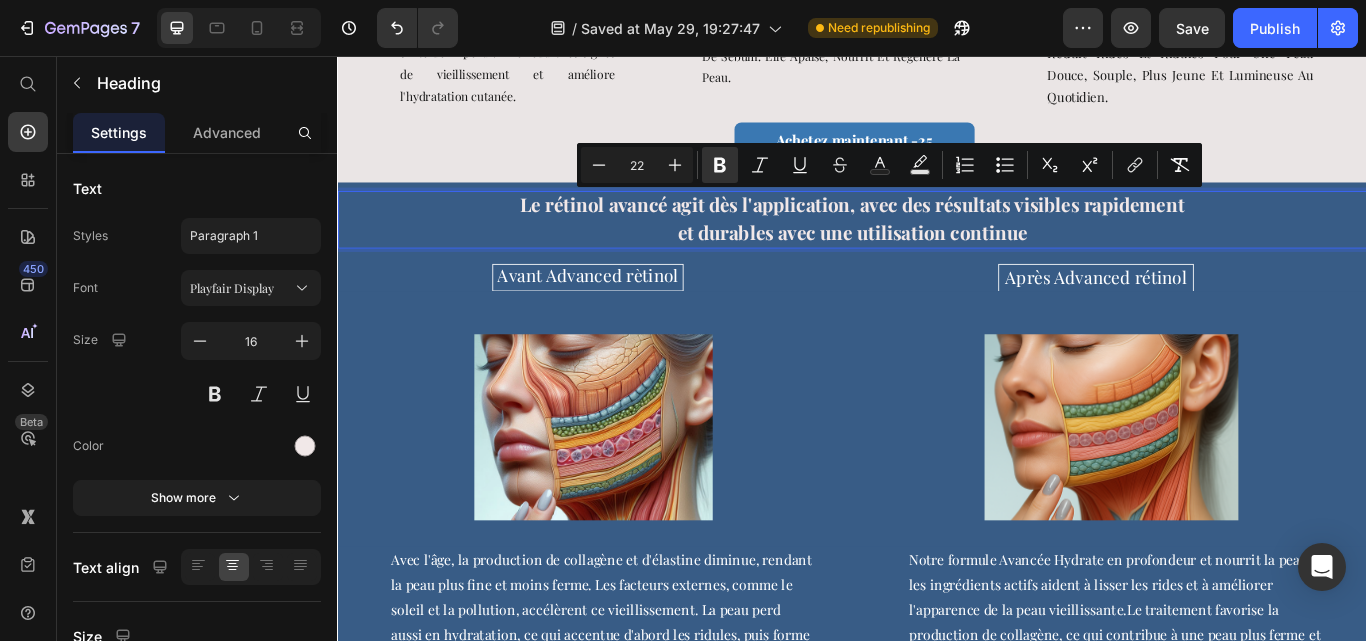 click on "et durables avec une utilisation continue" at bounding box center (937, 262) 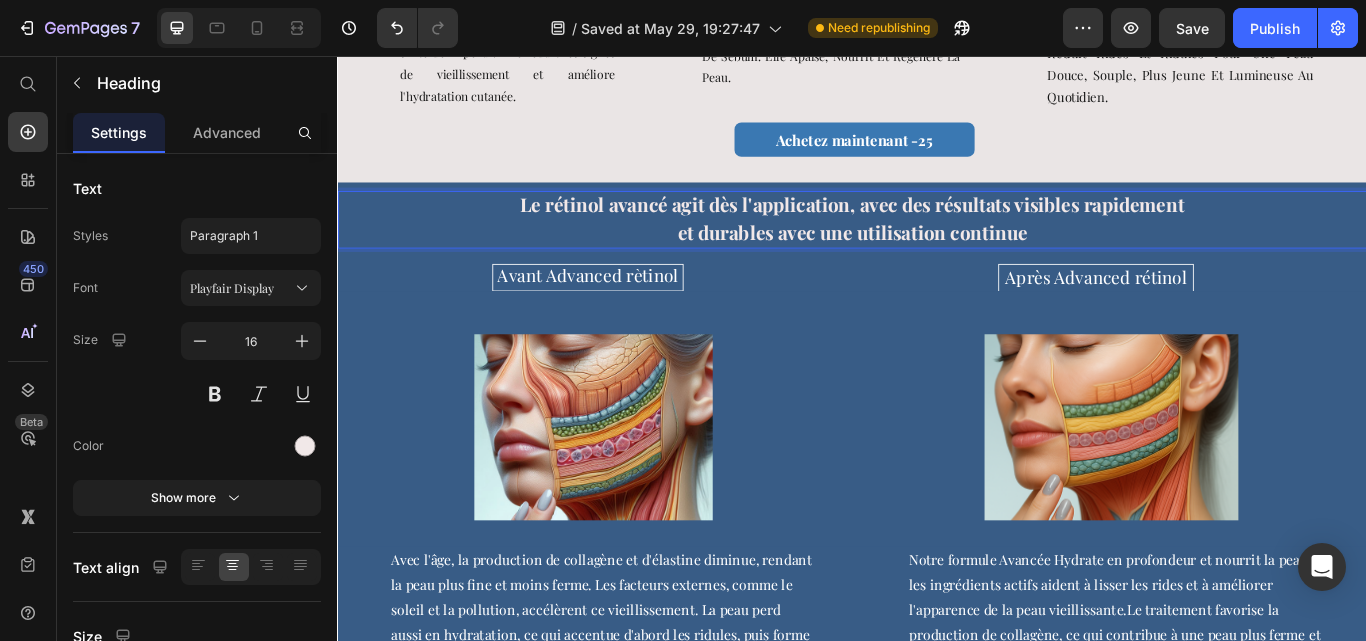 click on "et durables avec une utilisation continue" at bounding box center (937, 262) 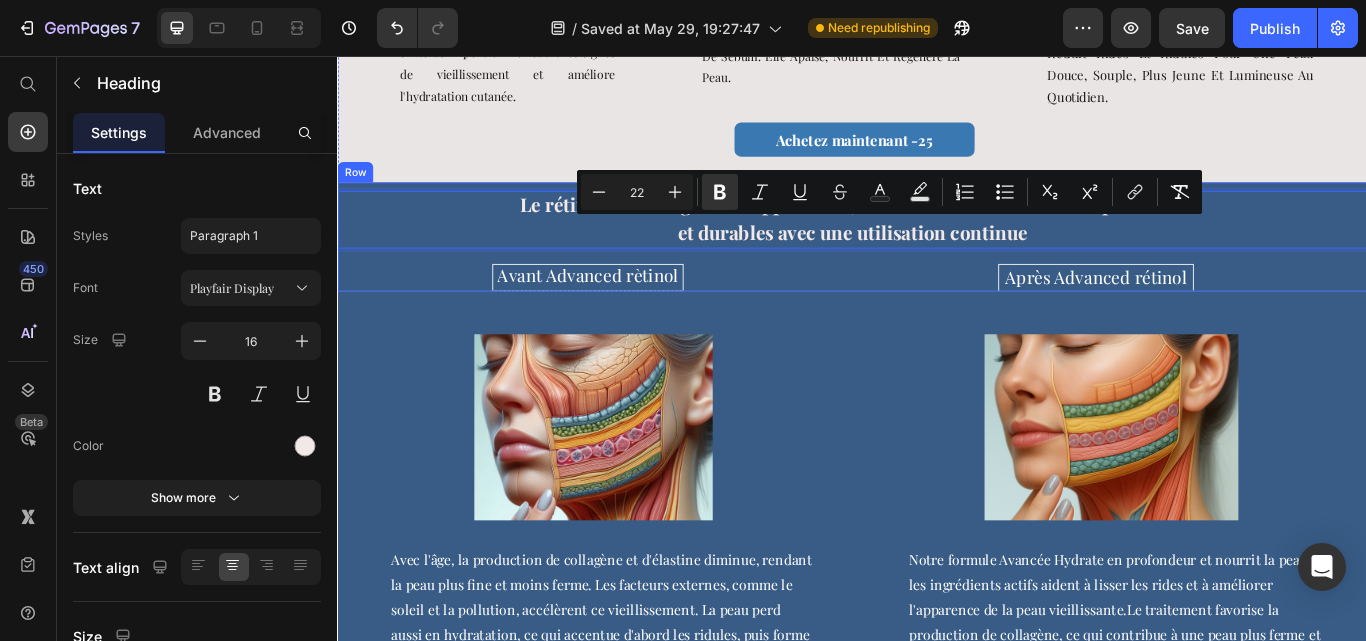 click on "Le rétinol avancé agit dès l'application, avec des résultats visibles rapidement                                                                             et durables avec une utilisation continue                                                             Heading   0  Avant Advanced rètinol Heading  Après Advanced rétinol Heading Row" at bounding box center (937, 268) 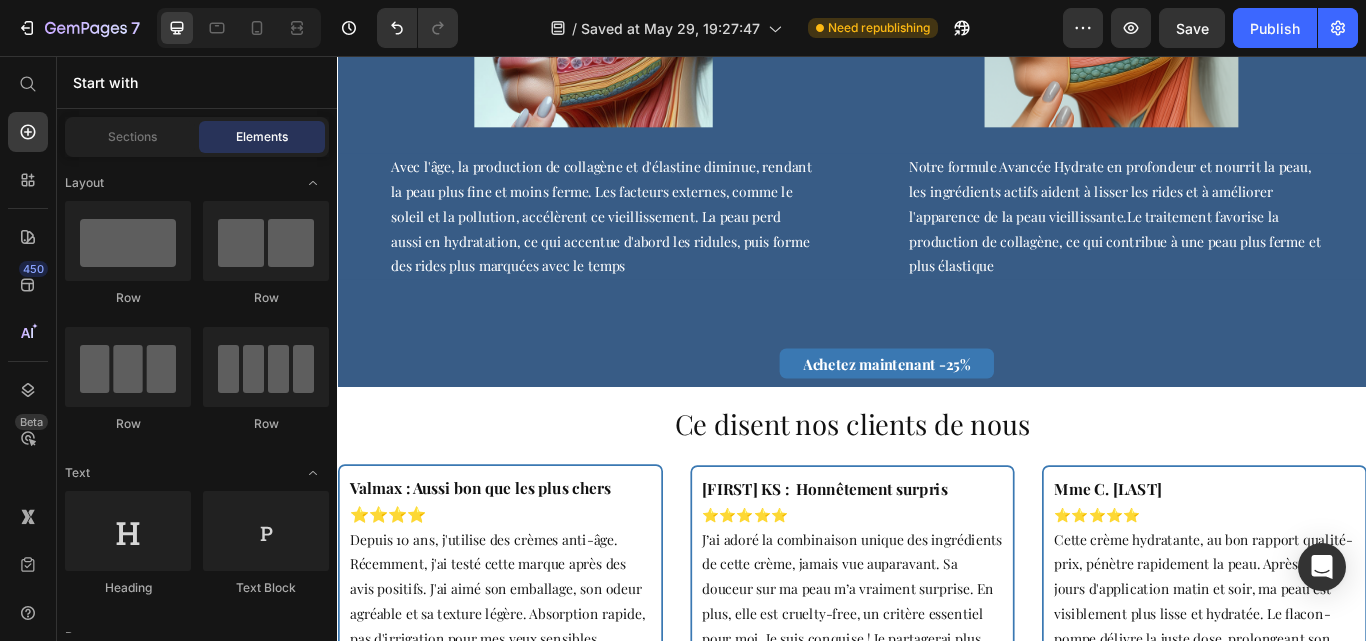scroll, scrollTop: 3672, scrollLeft: 0, axis: vertical 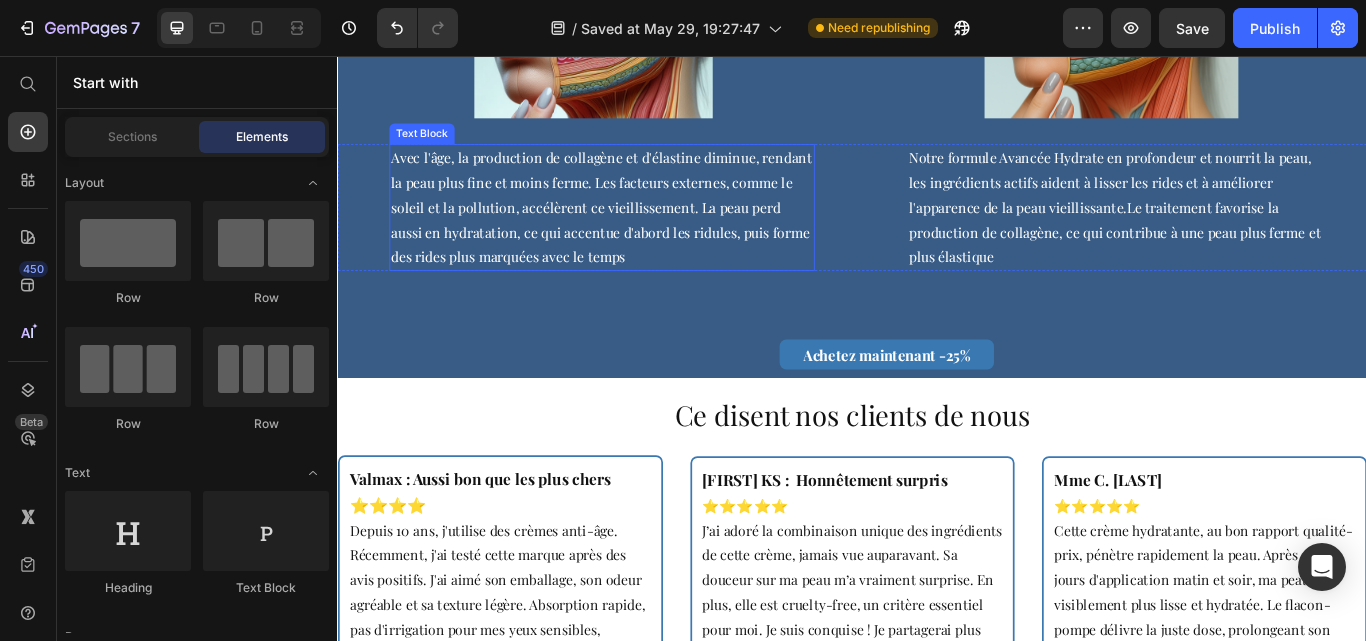 click on "Avec l'âge, la production de collagène et d'élastine diminue, rendant la peau plus fine et moins ferme. Les facteurs externes, comme le soleil et la pollution, accélèrent ce vieillissement. La peau perd aussi en hydratation, ce qui accentue d'abord les ridules, puis forme des rides plus marquées avec le temps" at bounding box center (644, 232) 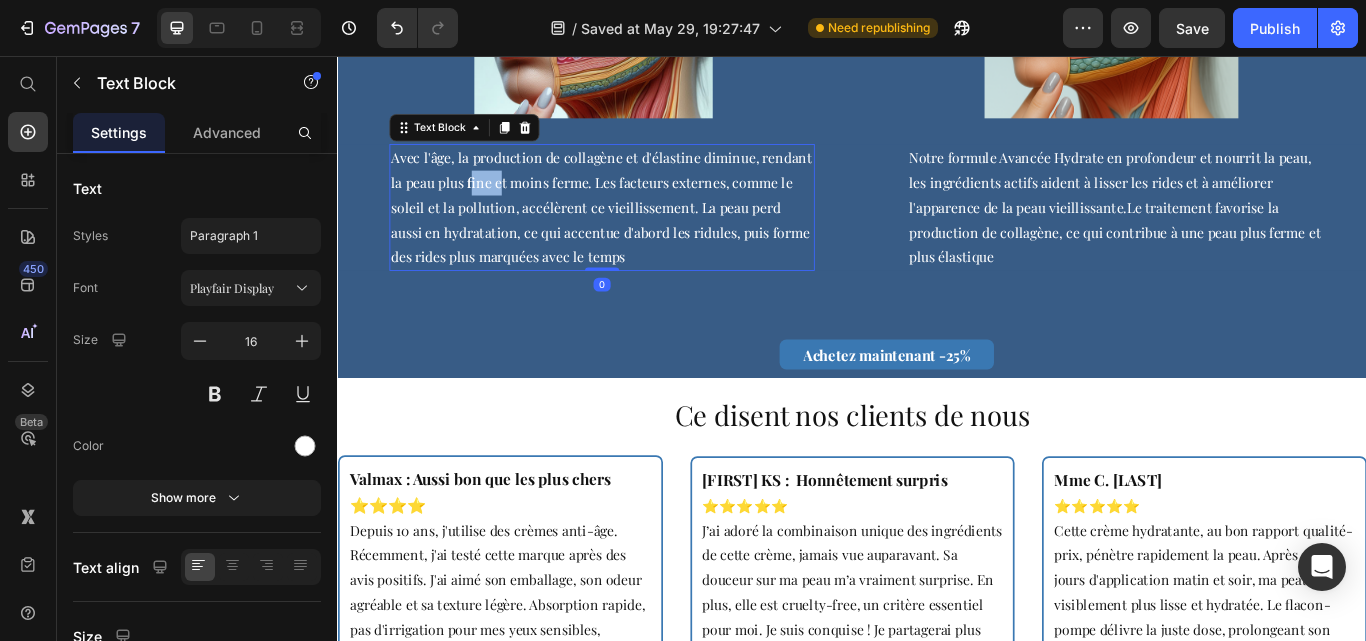 click on "Avec l'âge, la production de collagène et d'élastine diminue, rendant la peau plus fine et moins ferme. Les facteurs externes, comme le soleil et la pollution, accélèrent ce vieillissement. La peau perd aussi en hydratation, ce qui accentue d'abord les ridules, puis forme des rides plus marquées avec le temps" at bounding box center (644, 232) 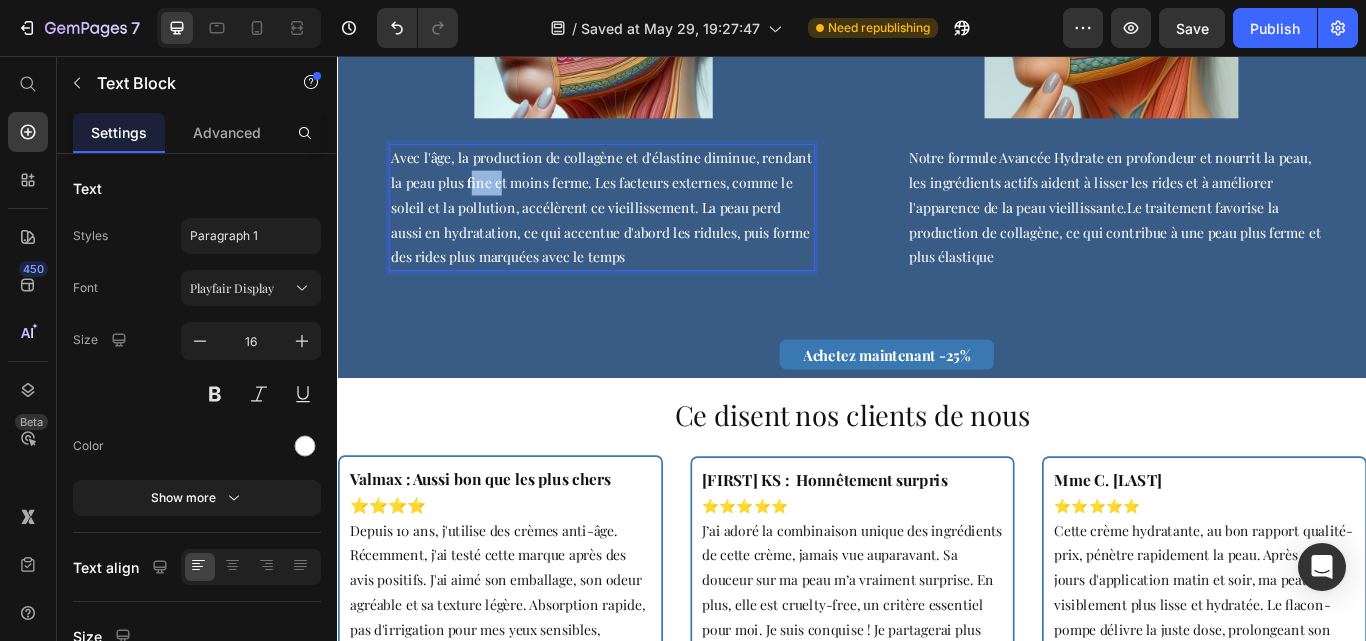 click on "Avec l'âge, la production de collagène et d'élastine diminue, rendant la peau plus fine et moins ferme. Les facteurs externes, comme le soleil et la pollution, accélèrent ce vieillissement. La peau perd aussi en hydratation, ce qui accentue d'abord les ridules, puis forme des rides plus marquées avec le temps" at bounding box center [644, 232] 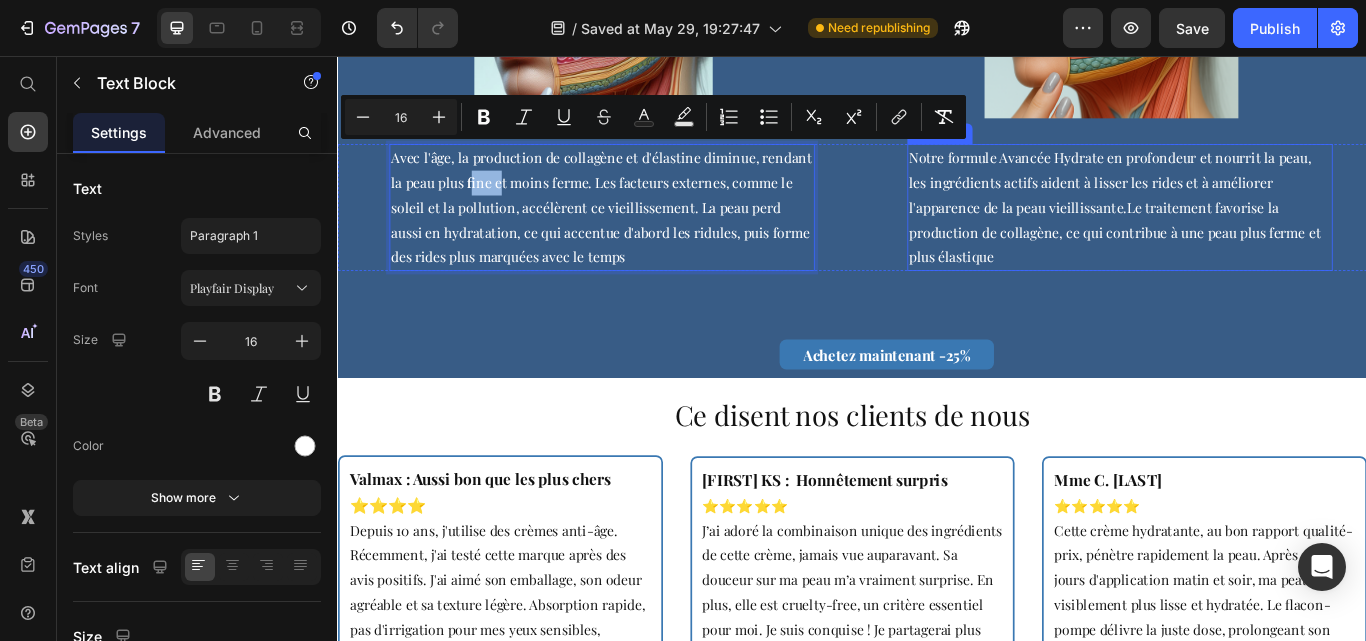 click on "Notre formule Avancée Hydrate en profondeur et nourrit la peau, les ingrédients actifs aident à lisser les rides et à améliorer l'apparence de la peau vieillissante.Le traitement favorise la production de collagène, ce qui contribue à une peau plus ferme et plus élastique" at bounding box center (1249, 233) 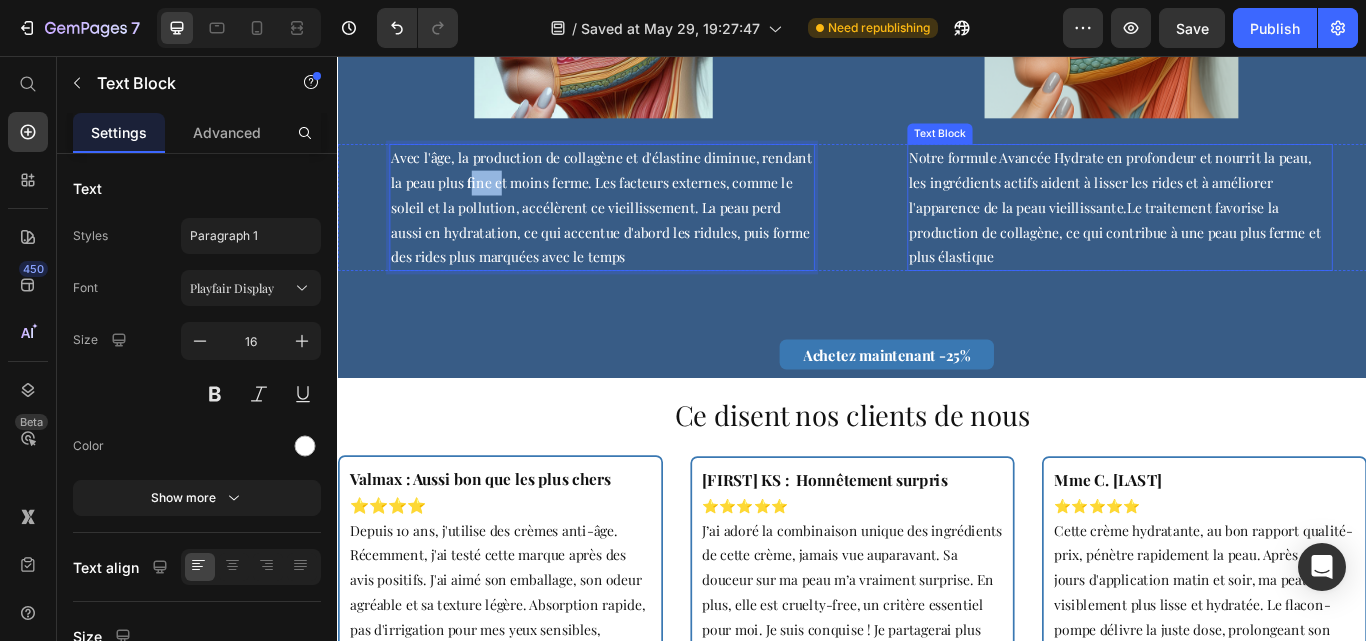 click on "Notre formule Avancée Hydrate en profondeur et nourrit la peau, les ingrédients actifs aident à lisser les rides et à améliorer l'apparence de la peau vieillissante.Le traitement favorise la production de collagène, ce qui contribue à une peau plus ferme et plus élastique" at bounding box center (1249, 233) 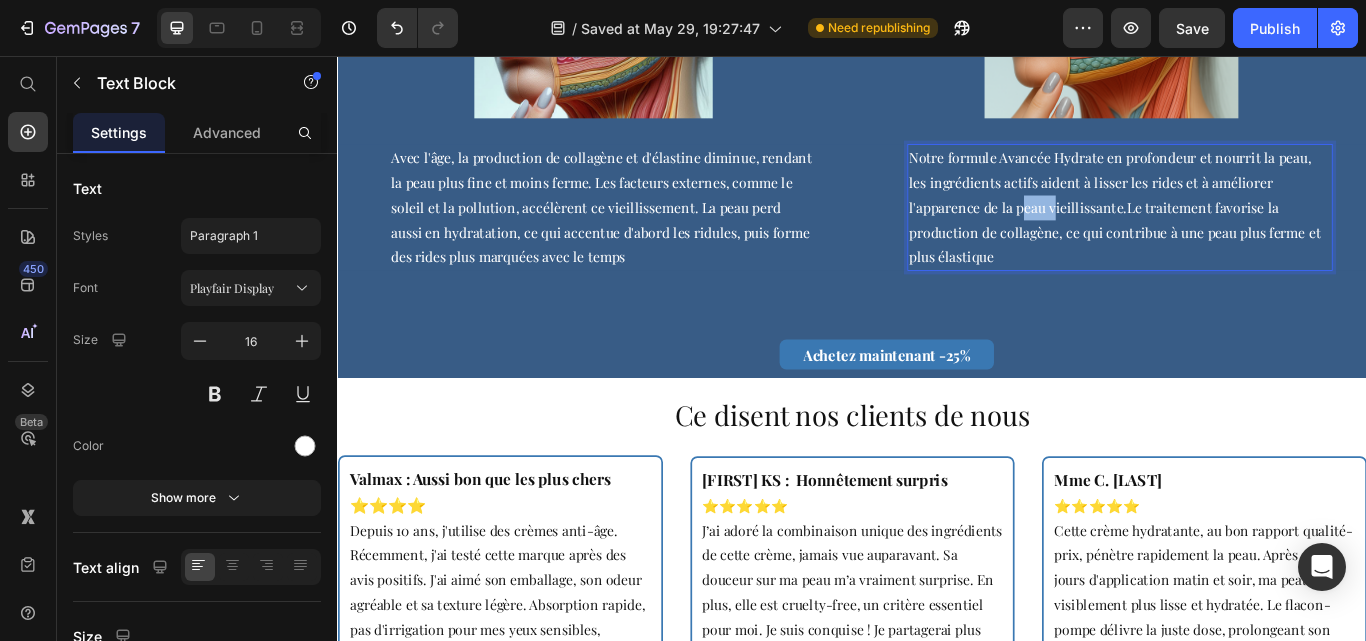 click on "Notre formule Avancée Hydrate en profondeur et nourrit la peau, les ingrédients actifs aident à lisser les rides et à améliorer l'apparence de la peau vieillissante.Le traitement favorise la production de collagène, ce qui contribue à une peau plus ferme et plus élastique" at bounding box center (1249, 233) 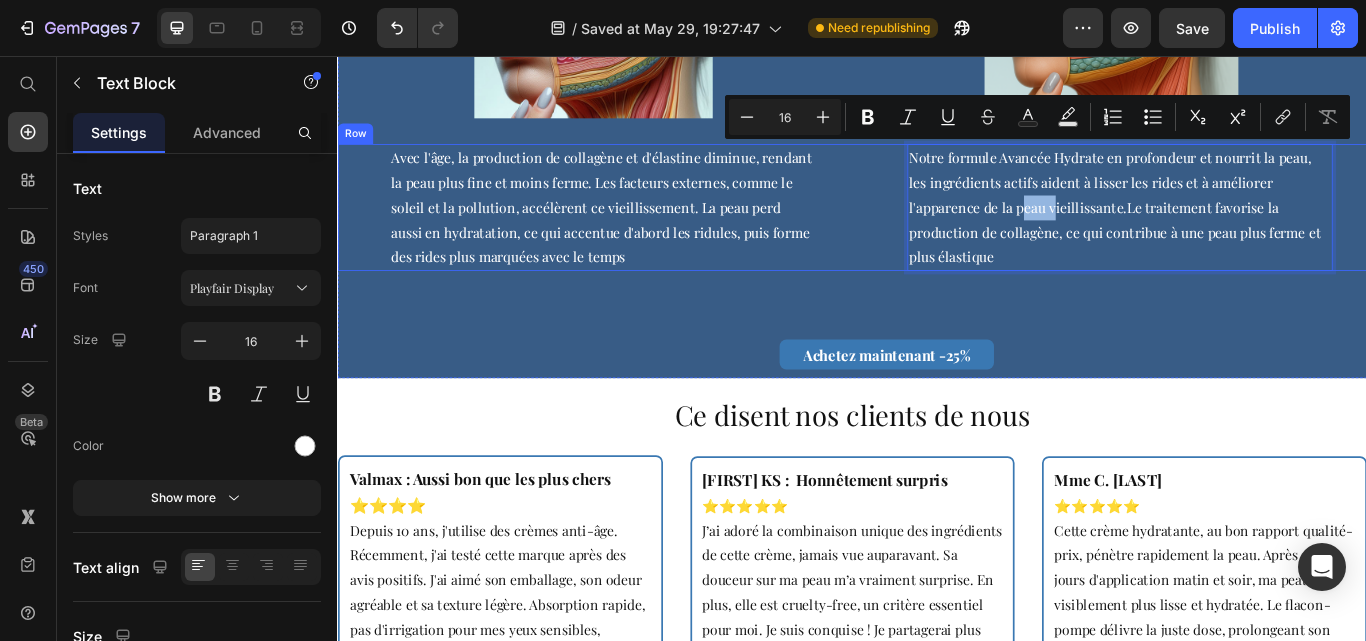 click on "Notre formule Avancée Hydrate en profondeur et nourrit la peau, les ingrédients actifs aident à lisser les rides et à améliorer l'apparence de la peau vieillissante.Le traitement favorise la production de collagène, ce qui contribue à une peau plus ferme et plus élastique Text Block   0" at bounding box center (1239, 233) 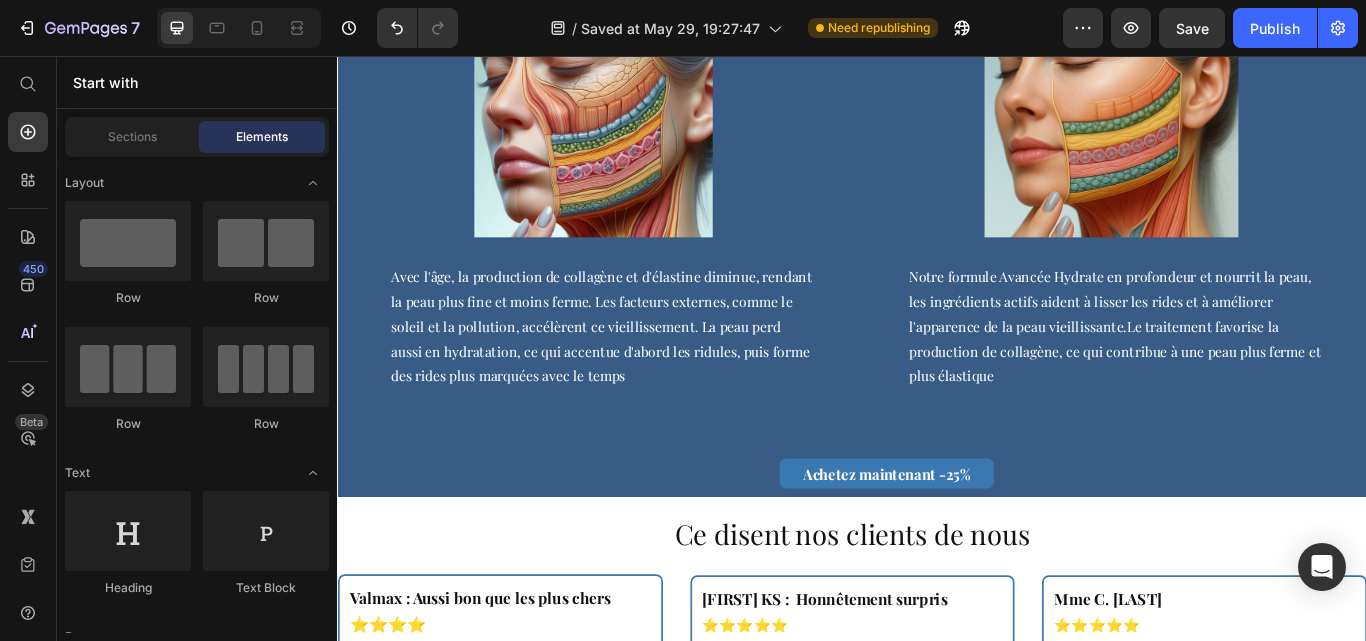 scroll, scrollTop: 3544, scrollLeft: 0, axis: vertical 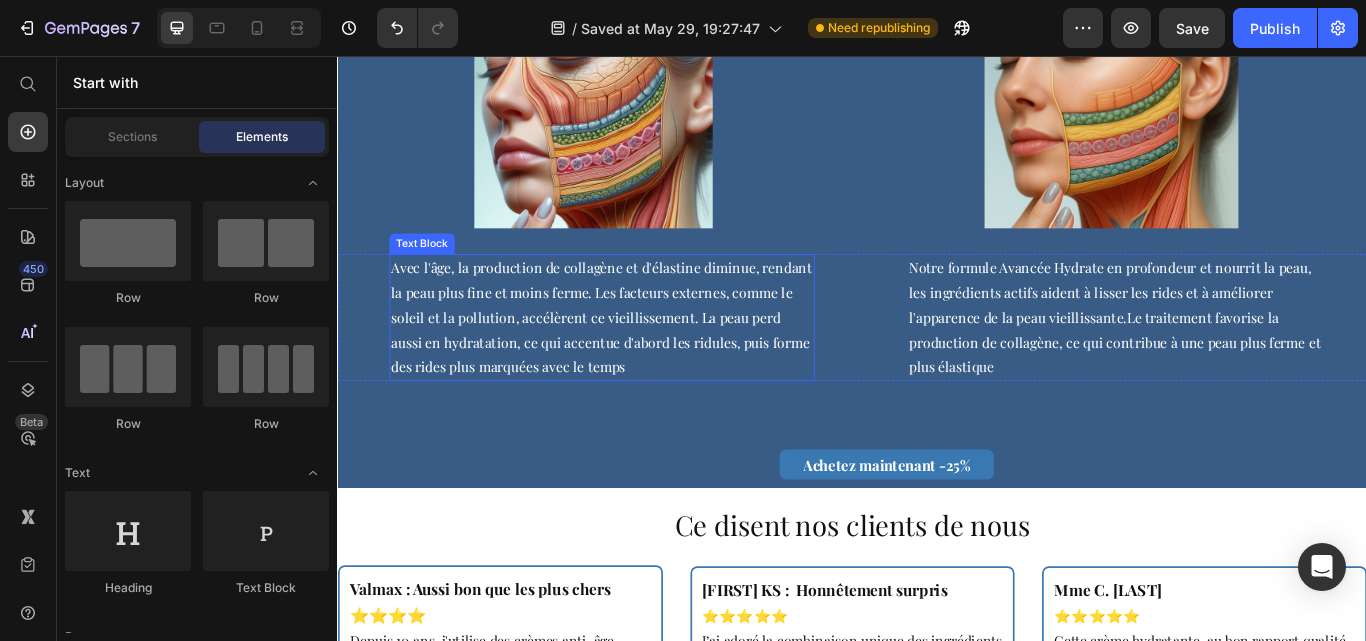 click on "Avec l'âge, la production de collagène et d'élastine diminue, rendant la peau plus fine et moins ferme. Les facteurs externes, comme le soleil et la pollution, accélèrent ce vieillissement. La peau perd aussi en hydratation, ce qui accentue d'abord les ridules, puis forme des rides plus marquées avec le temps" at bounding box center (644, 360) 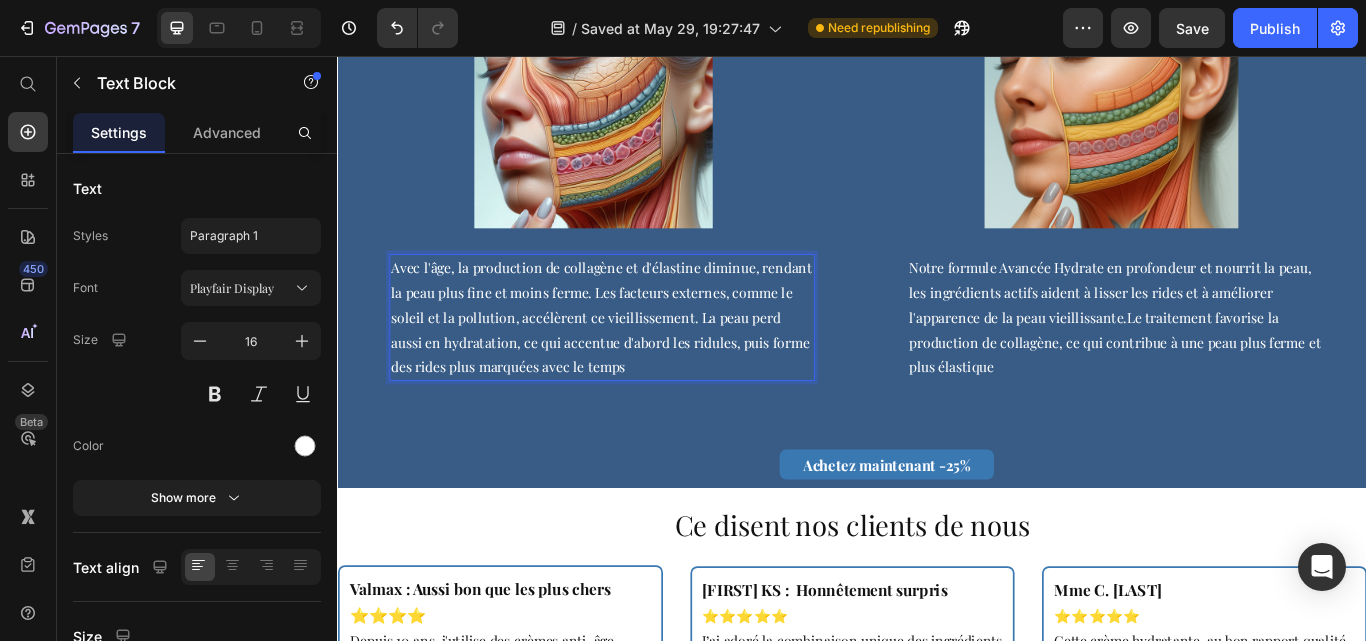 click on "Avec l'âge, la production de collagène et d'élastine diminue, rendant la peau plus fine et moins ferme. Les facteurs externes, comme le soleil et la pollution, accélèrent ce vieillissement. La peau perd aussi en hydratation, ce qui accentue d'abord les ridules, puis forme des rides plus marquées avec le temps" at bounding box center (644, 360) 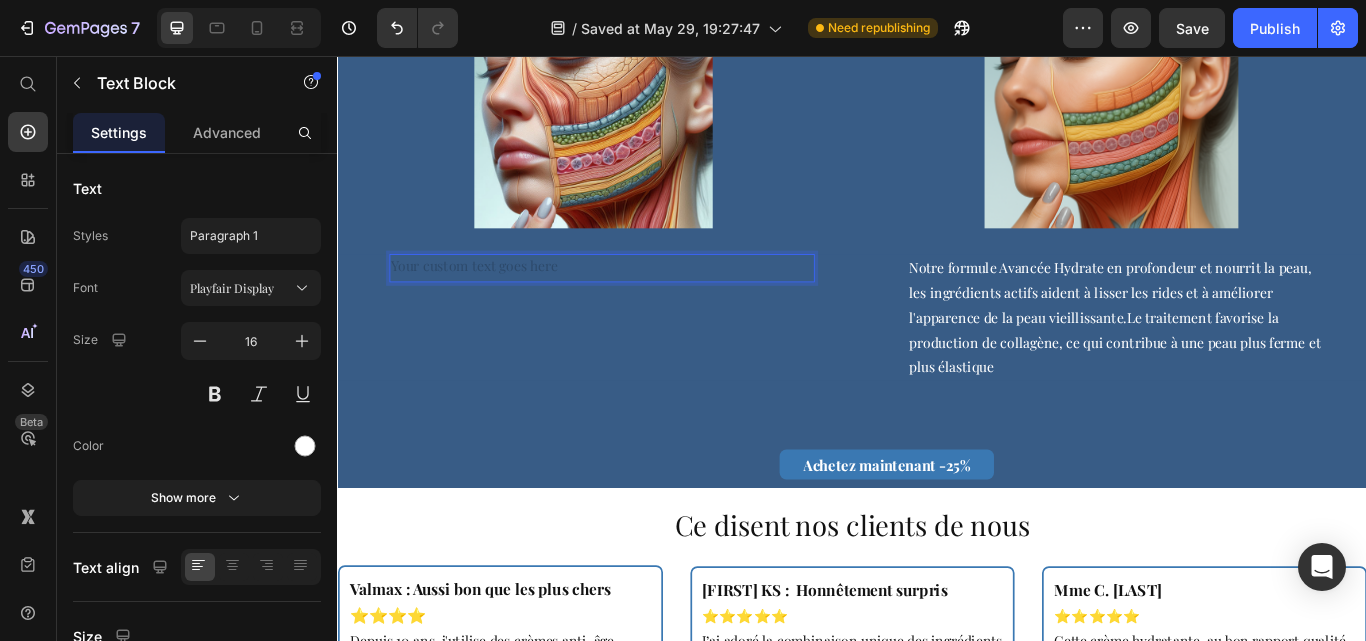 click at bounding box center [645, 303] 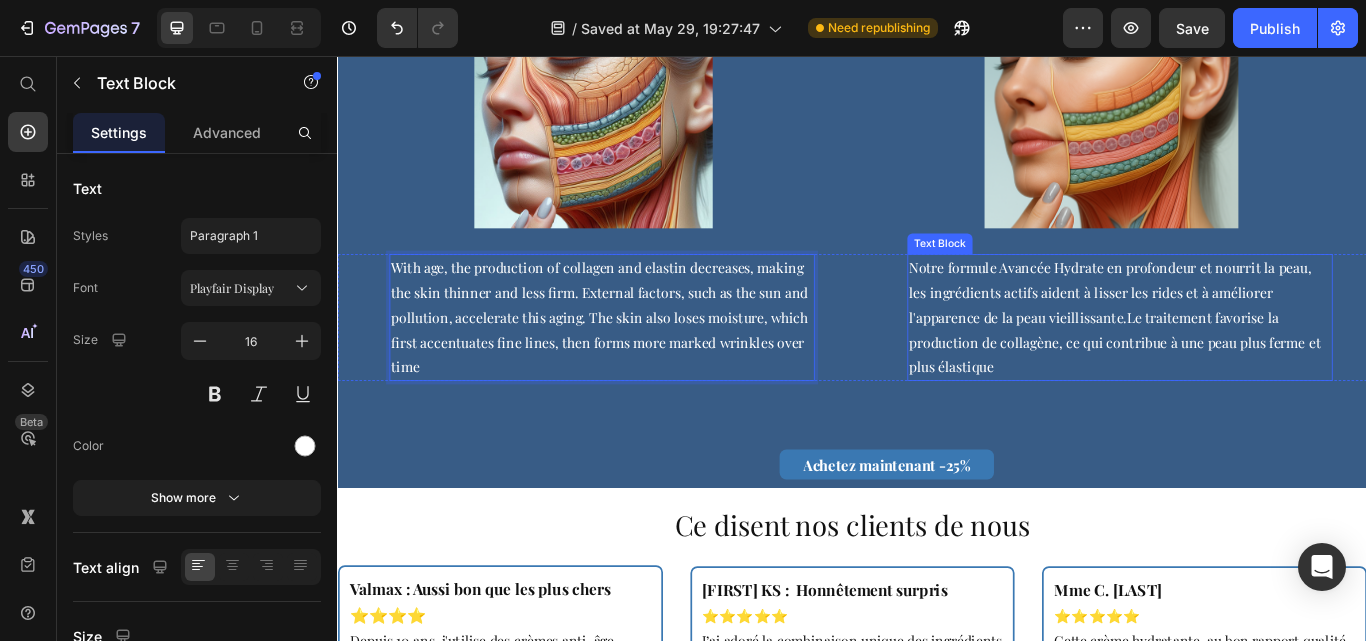 click on "Notre formule Avancée Hydrate en profondeur et nourrit la peau, les ingrédients actifs aident à lisser les rides et à améliorer l'apparence de la peau vieillissante.Le traitement favorise la production de collagène, ce qui contribue à une peau plus ferme et plus élastique" at bounding box center [1249, 361] 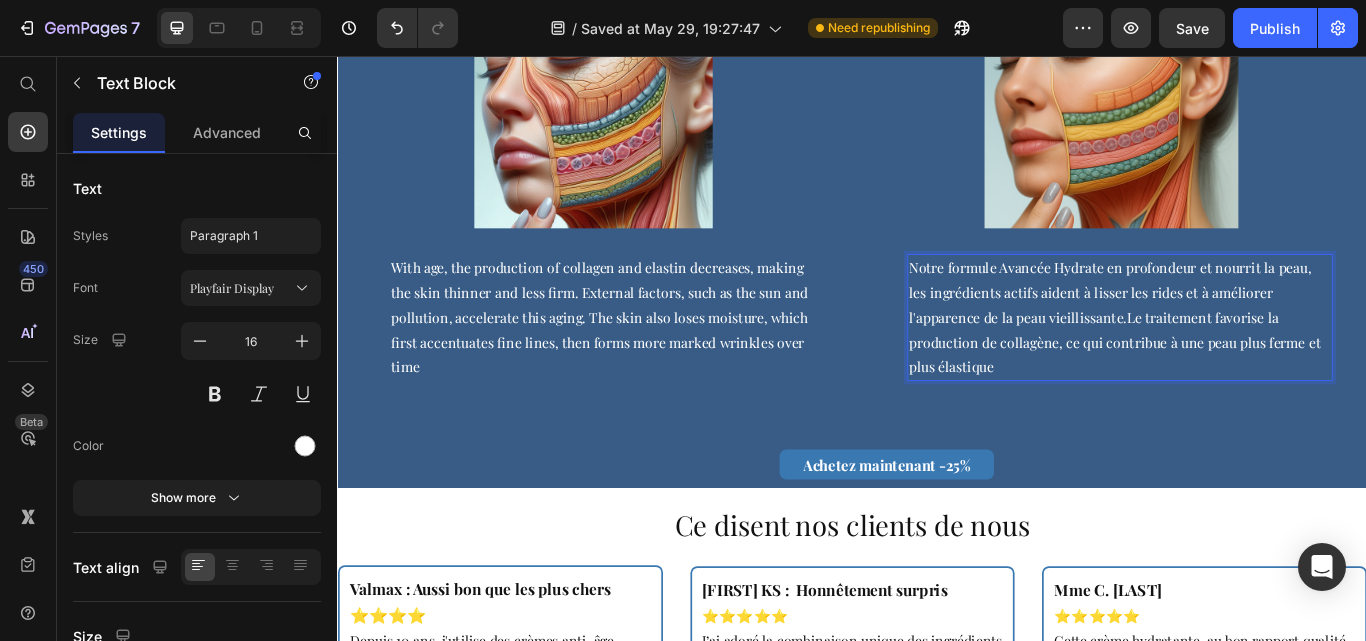 click on "Notre formule Avancée Hydrate en profondeur et nourrit la peau, les ingrédients actifs aident à lisser les rides et à améliorer l'apparence de la peau vieillissante.Le traitement favorise la production de collagène, ce qui contribue à une peau plus ferme et plus élastique" at bounding box center [1249, 361] 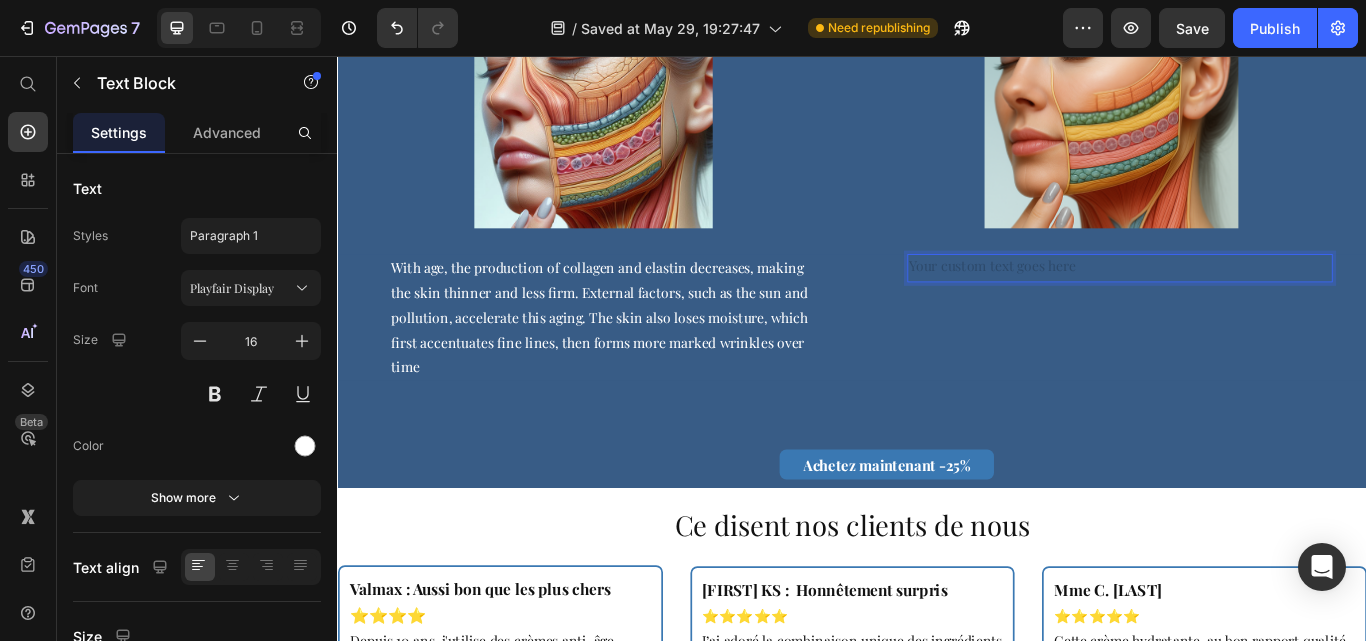 click at bounding box center [1249, 303] 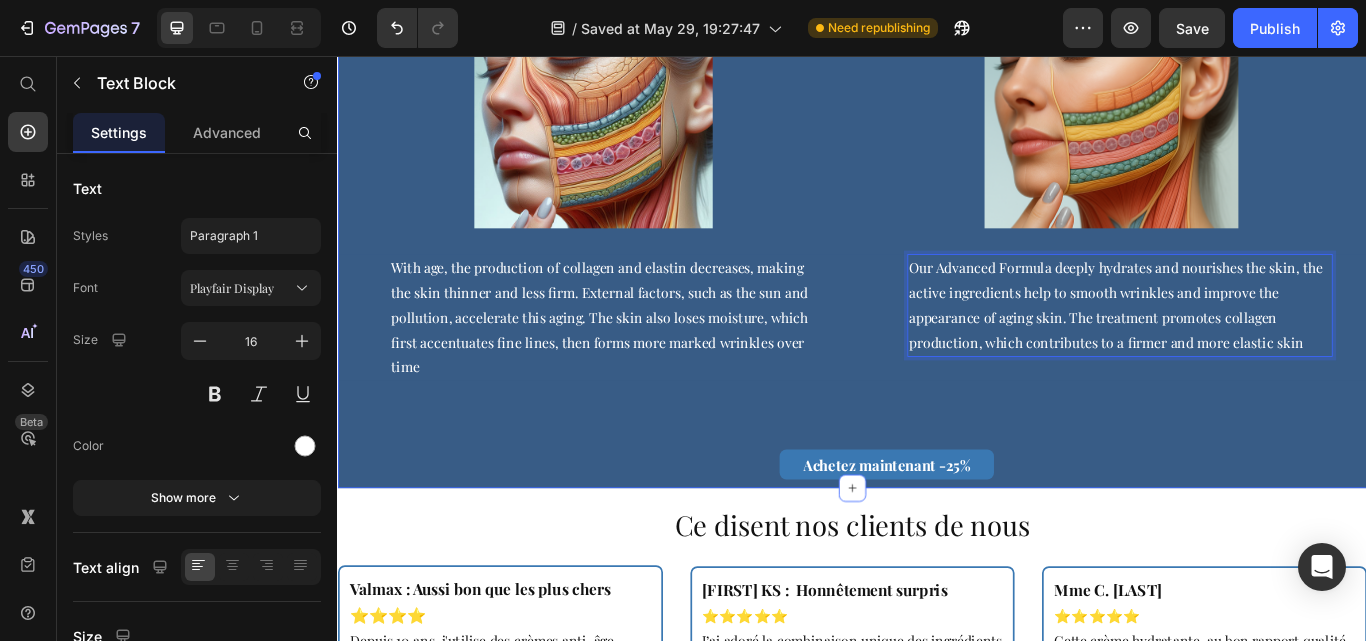 click on "Image Image Row  With age, the production of collagen and elastin decreases, making the skin thinner and less firm. External factors, such as the sun and pollution, accelerate this aging. The skin also loses moisture, which first accentuates fine lines, then forms more marked wrinkles over time Text Block  Our Advanced Formula deeply hydrates and nourishes the skin, the active ingredients help to smooth wrinkles and improve the appearance of aging skin. The treatment promotes collagen production, which contributes to a firmer and more elastic skin Text Block   0 Row
Drop element here Row    Achetez maintenant -25% Button" at bounding box center [937, 275] 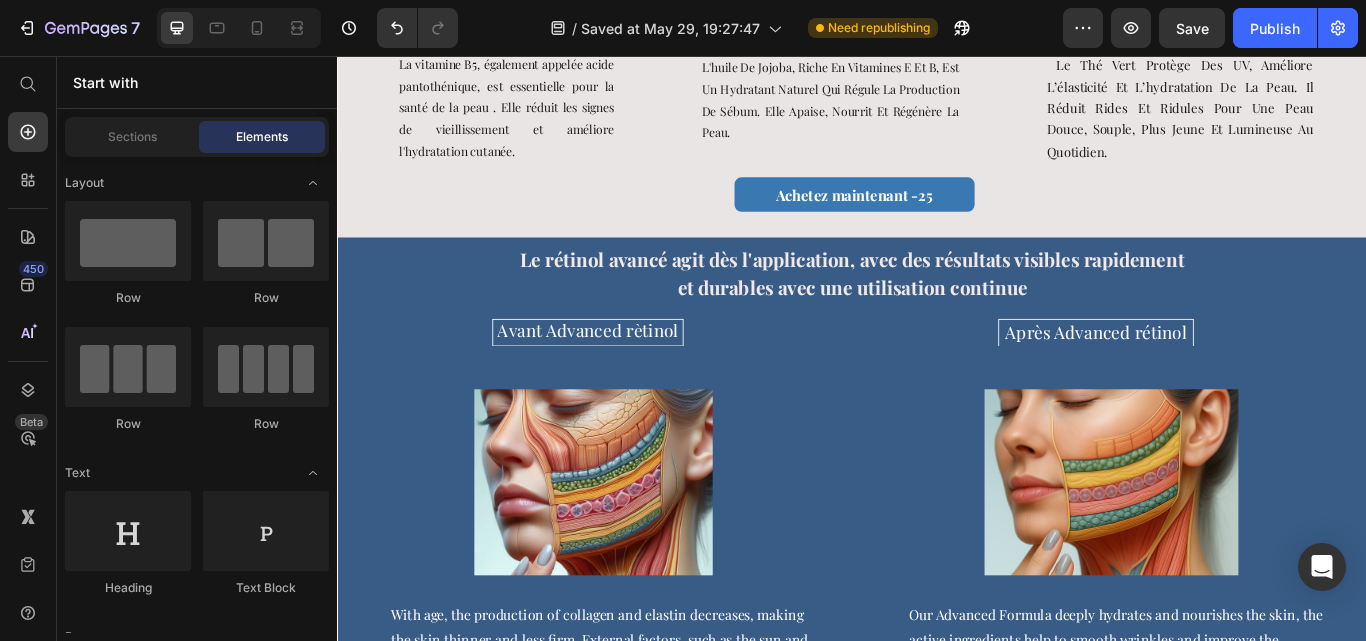 scroll, scrollTop: 3075, scrollLeft: 0, axis: vertical 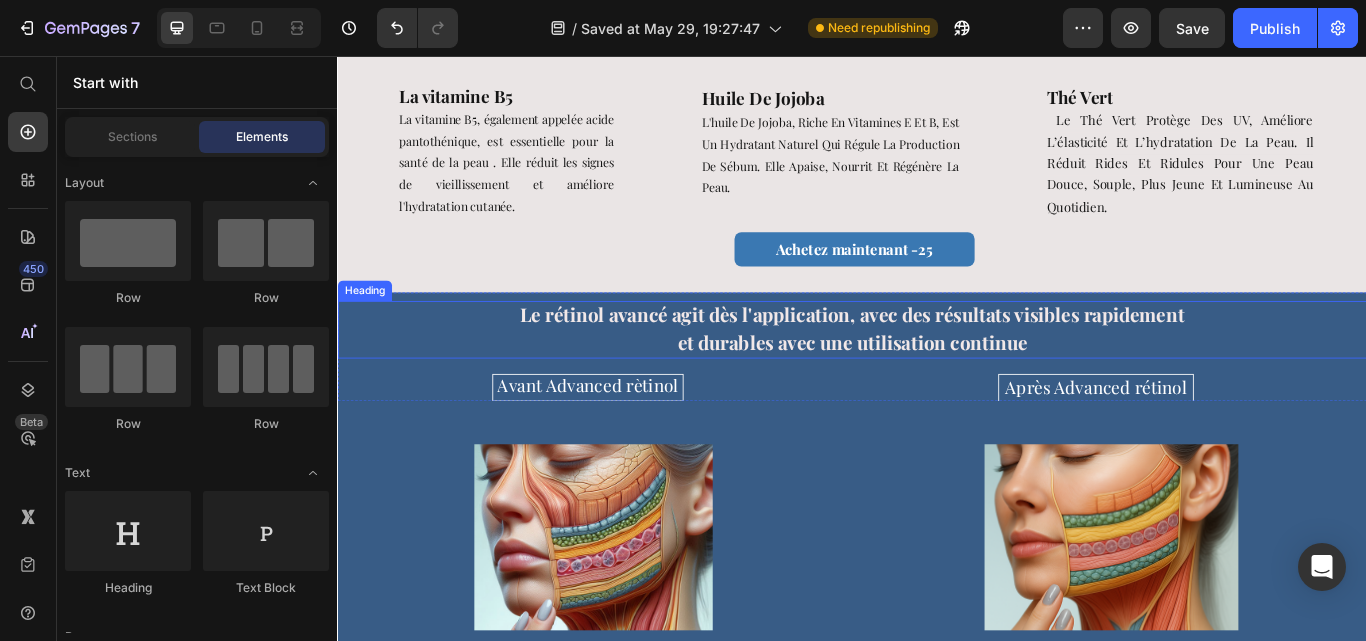 click on "Le rétinol avancé agit dès l'application, avec des résultats visibles rapidement" at bounding box center (937, 358) 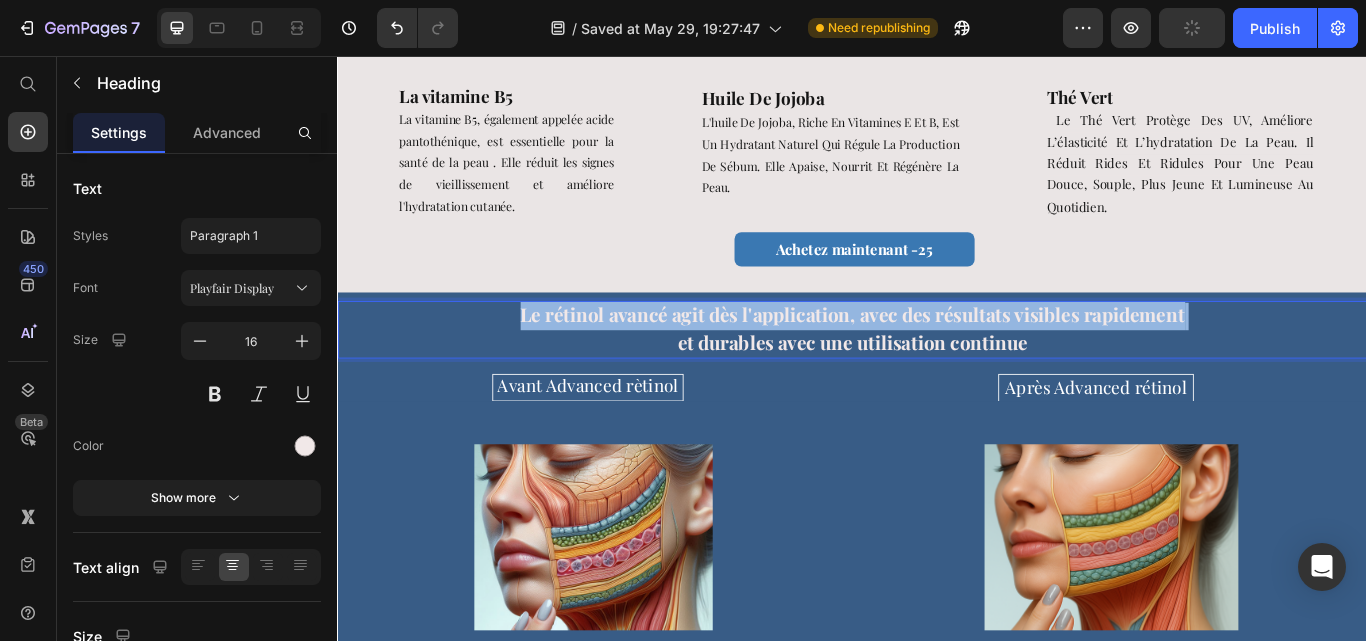 click on "Le rétinol avancé agit dès l'application, avec des résultats visibles rapidement" at bounding box center [937, 358] 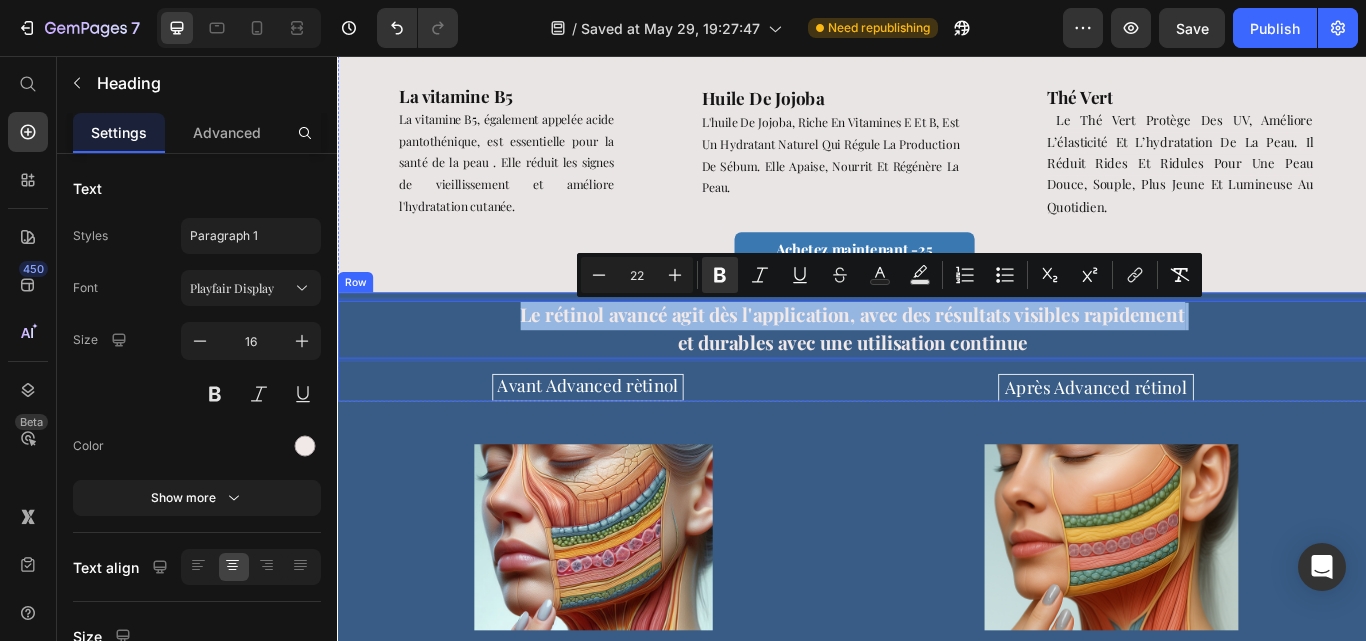 click on "Le rétinol avancé agit dès l'application, avec des résultats visibles rapidement                                                                             et durables avec une utilisation continue                                                             Heading   0  Avant Advanced rètinol Heading  Après Advanced rétinol Heading Row" at bounding box center [937, 396] 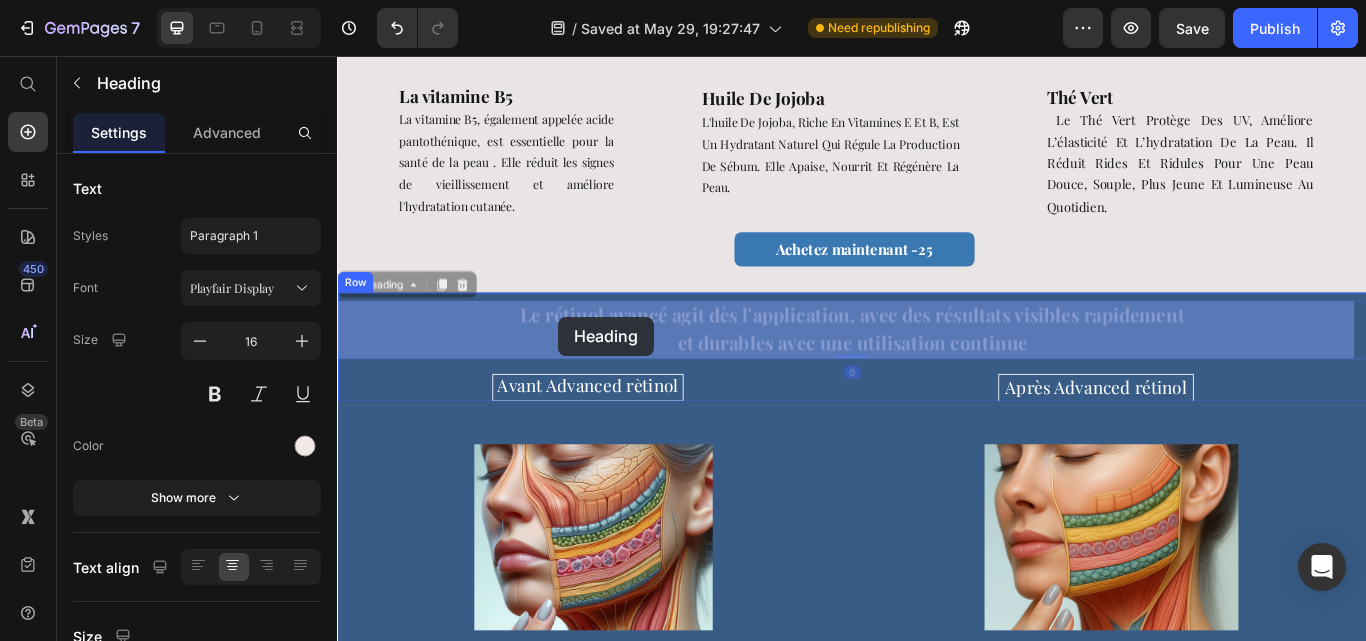 drag, startPoint x: 552, startPoint y: 362, endPoint x: 597, endPoint y: 360, distance: 45.044422 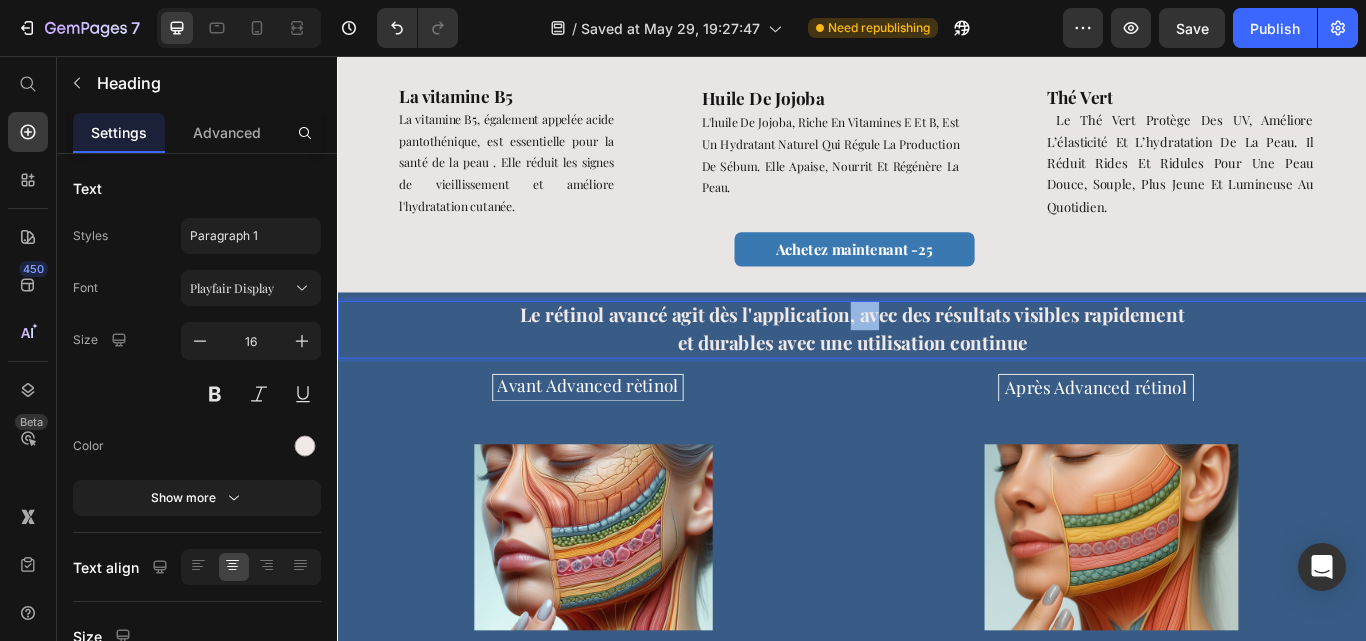 click on "Le rétinol avancé agit dès l'application, avec des résultats visibles rapidement" at bounding box center [937, 358] 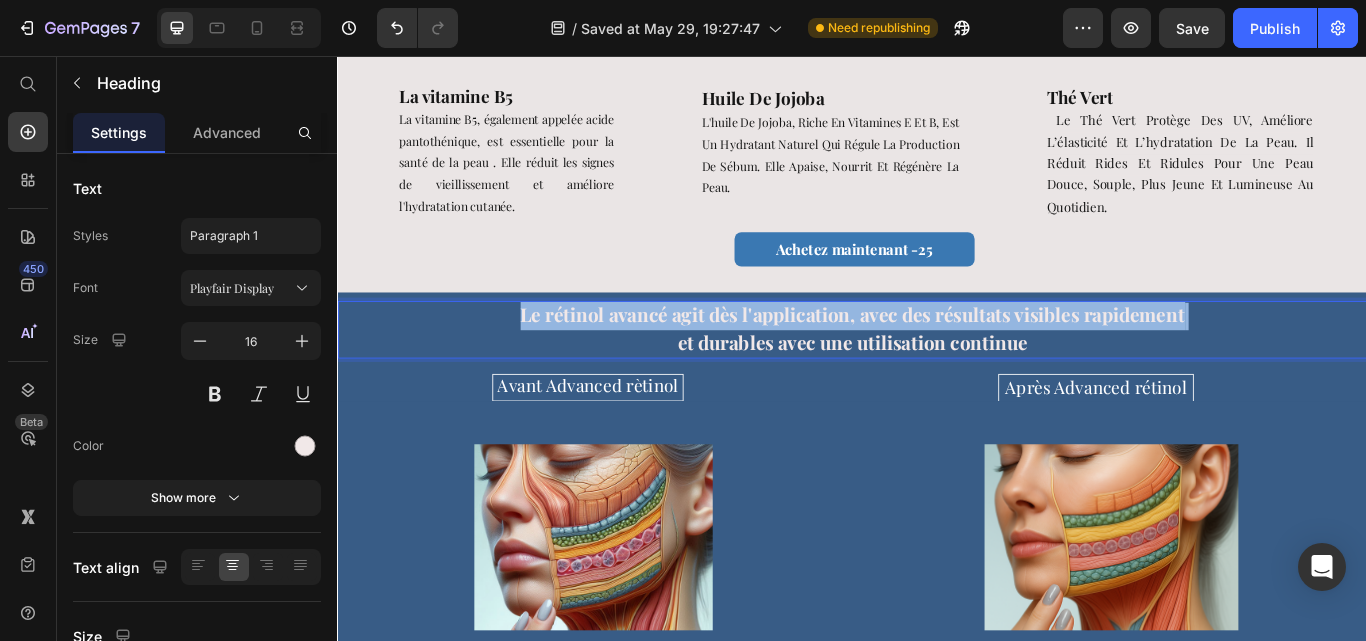 click on "Le rétinol avancé agit dès l'application, avec des résultats visibles rapidement" at bounding box center (937, 358) 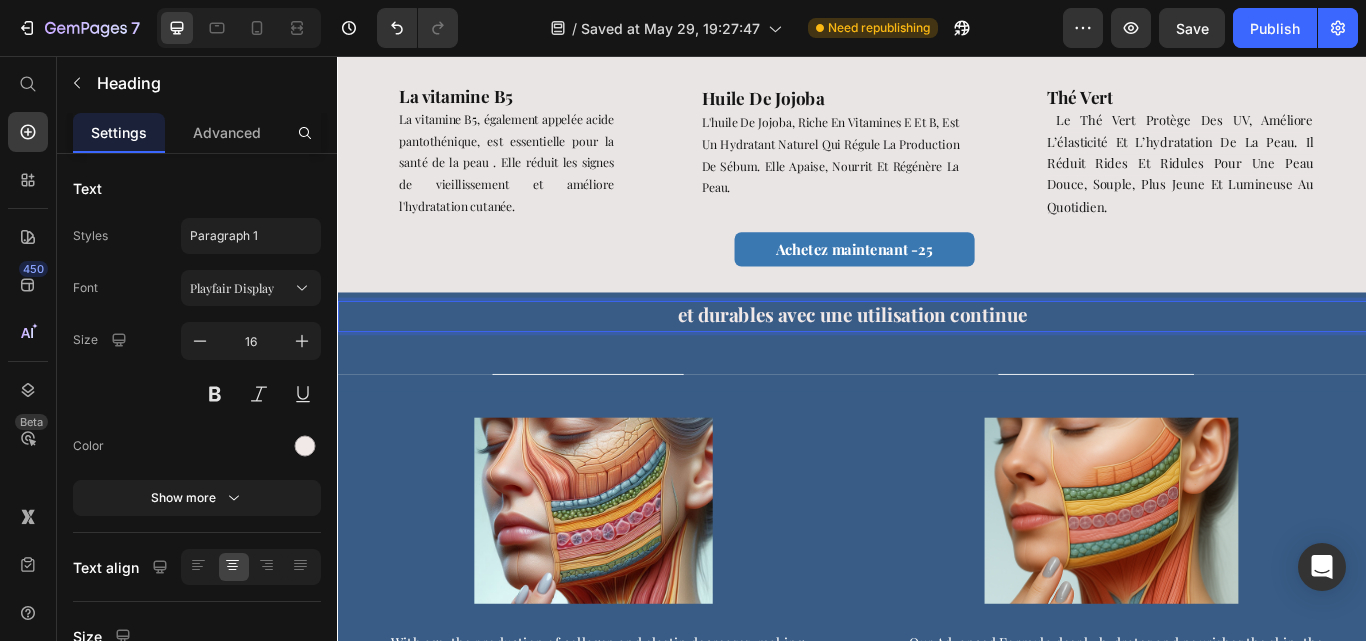 click on "et durables avec une utilisation continue" at bounding box center [937, 358] 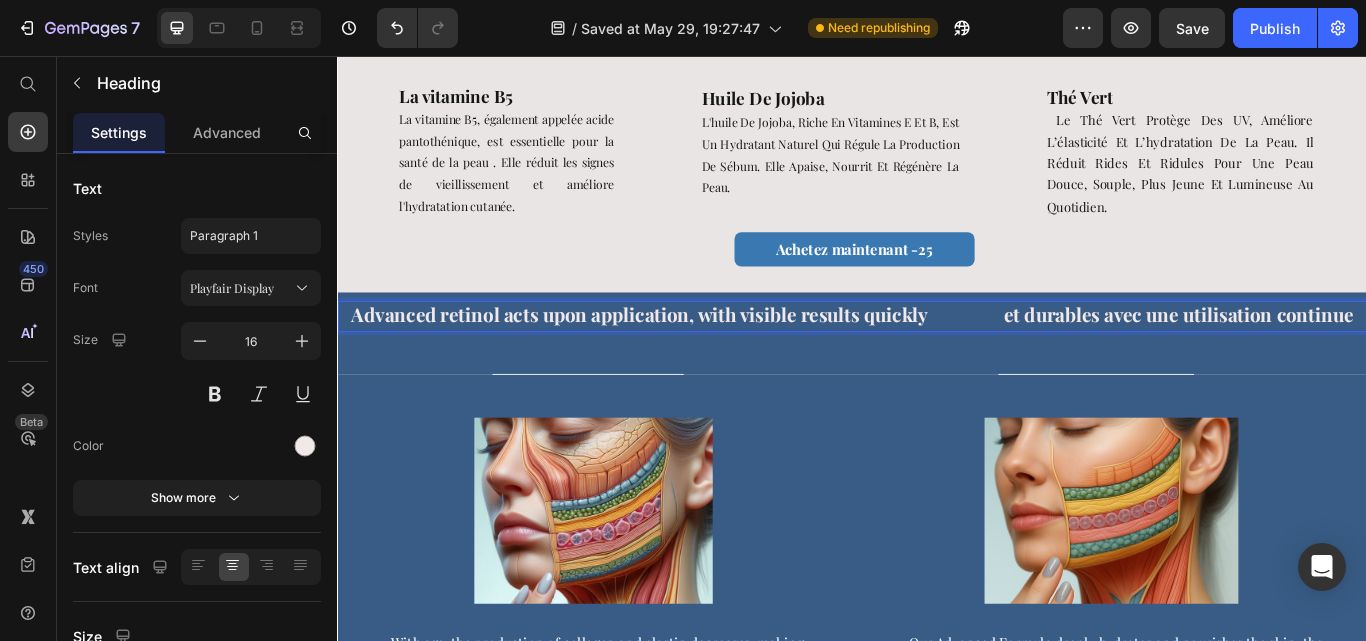 click on "Advanced retinol acts upon application, with visible results quickly                  et durables avec une utilisation continue" at bounding box center (937, 358) 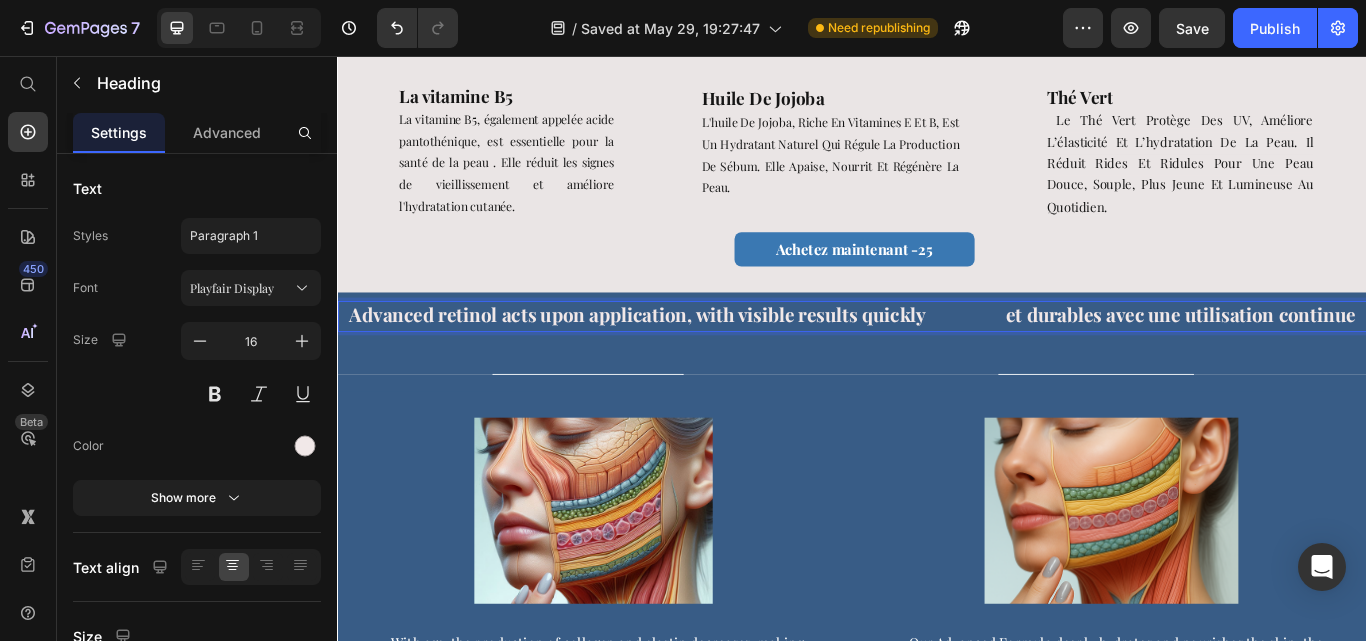 drag, startPoint x: 1349, startPoint y: 356, endPoint x: 1471, endPoint y: 382, distance: 124.73973 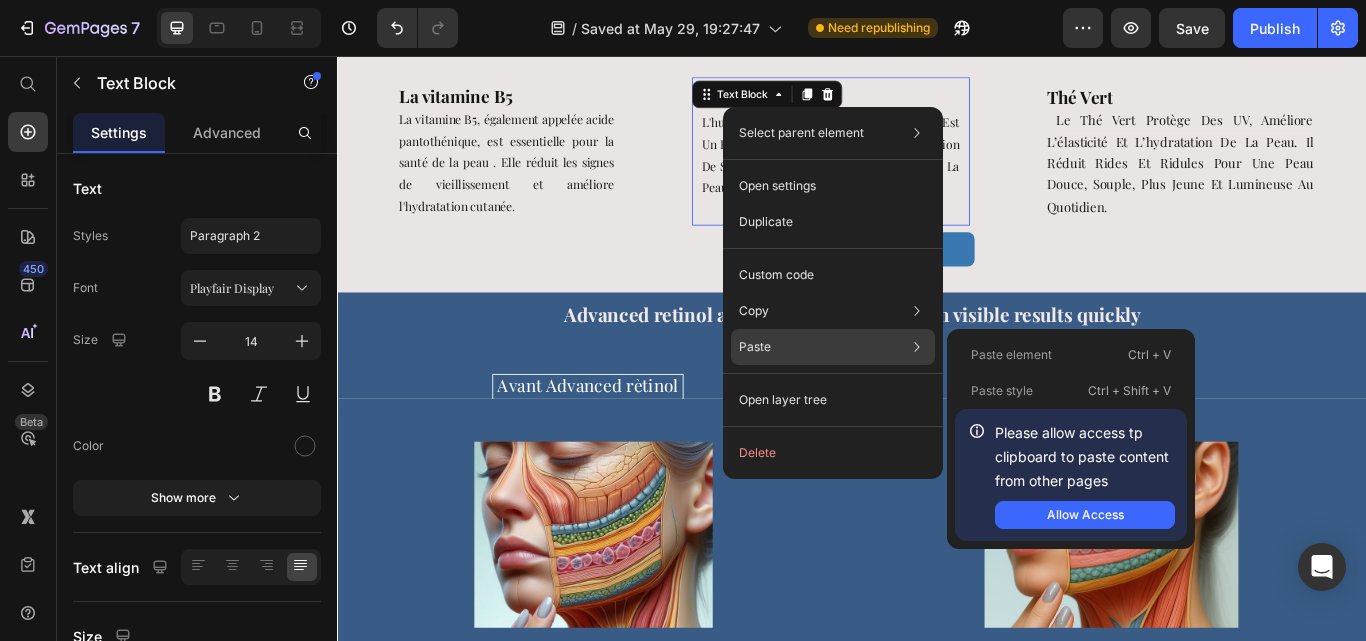 click on "Paste Paste element  Ctrl + V Paste style  Ctrl + Shift + V  Please allow access tp clipboard to paste content from other pages  Allow Access" 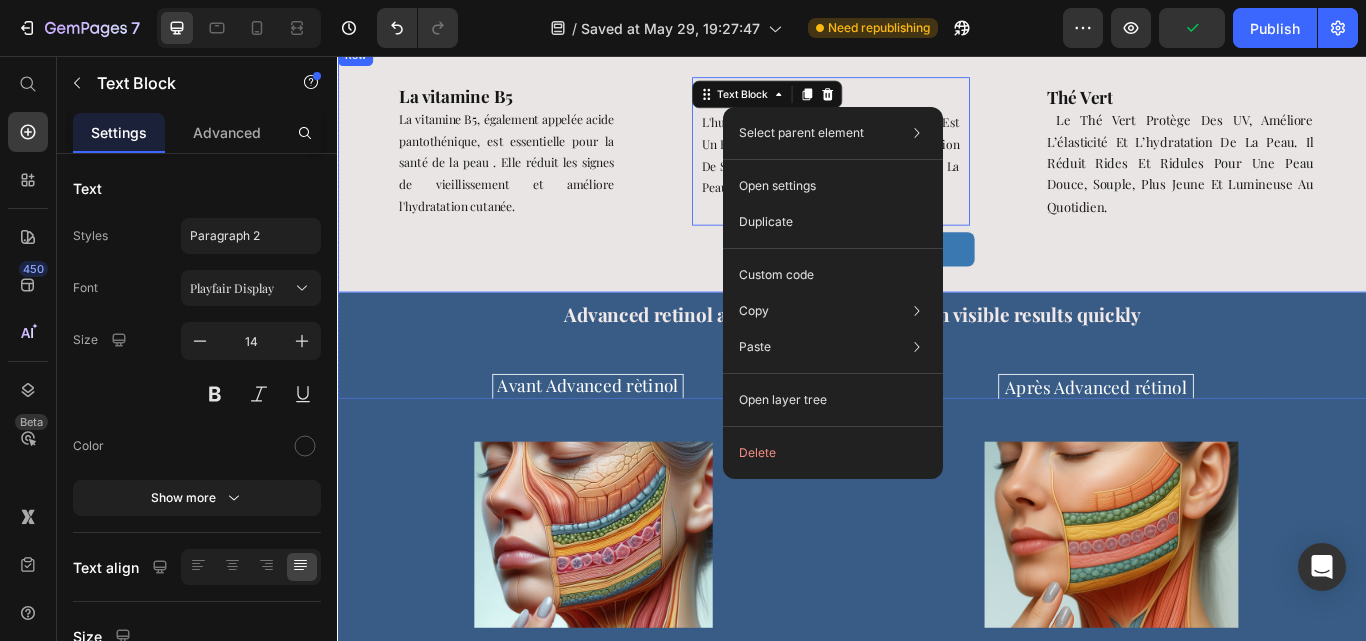 click on "La vitamine B5 La vitamine B5, également appelée acide pantothénique, est essentielle pour la santé de la peau . Elle réduit les signes de vieillissement et améliore l'hydratation cutanée. Text Block huile de jojoba L'huile de jojoba, riche en vitamines E et B, est un hydratant naturel qui régule la production de sébum. Elle apaise, nourrit et régénère la peau. Text Block   0   Achetez maintenant-25% Button thé vert    Le thé vert protège des UV, améliore l’élasticité et l’hydratation de la peau. Il réduit rides et ridules pour une peau douce, souple, plus jeune et lumineuse au quotidien. Text Block Achetez maintenant -25 Button Row" at bounding box center [937, 188] 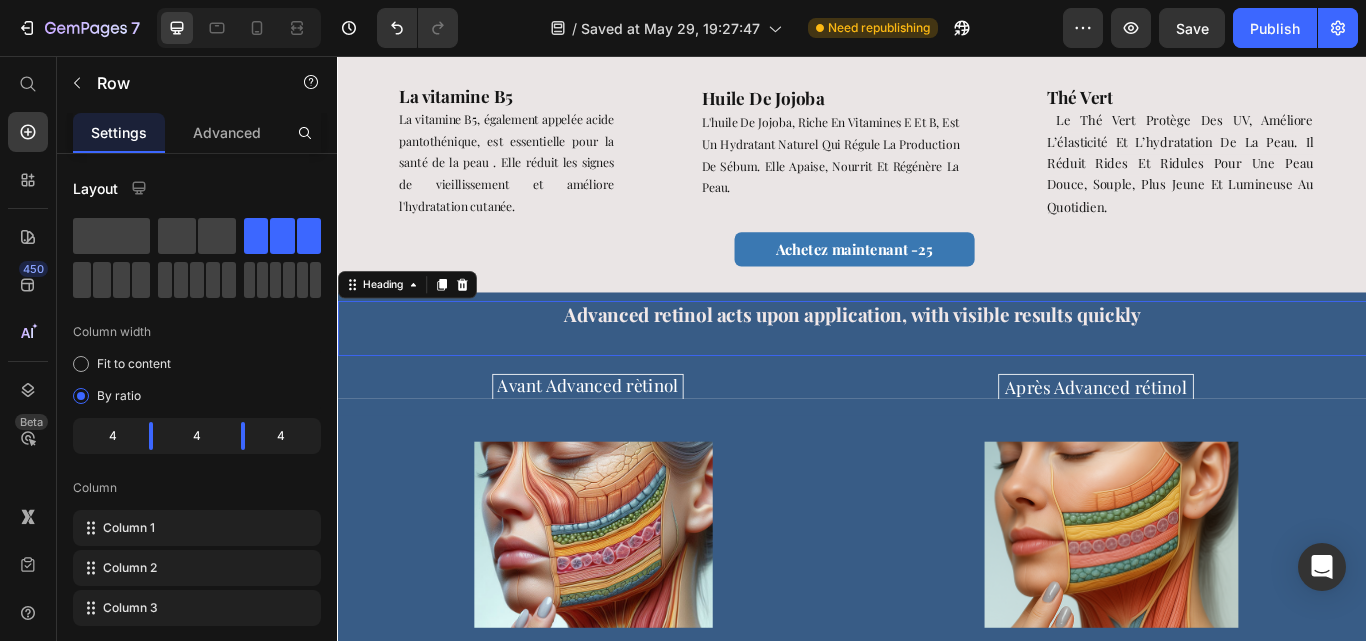 click on "⁠⁠⁠⁠⁠⁠⁠                                              Advanced retinol acts upon application, with visible results quickly" at bounding box center (937, 374) 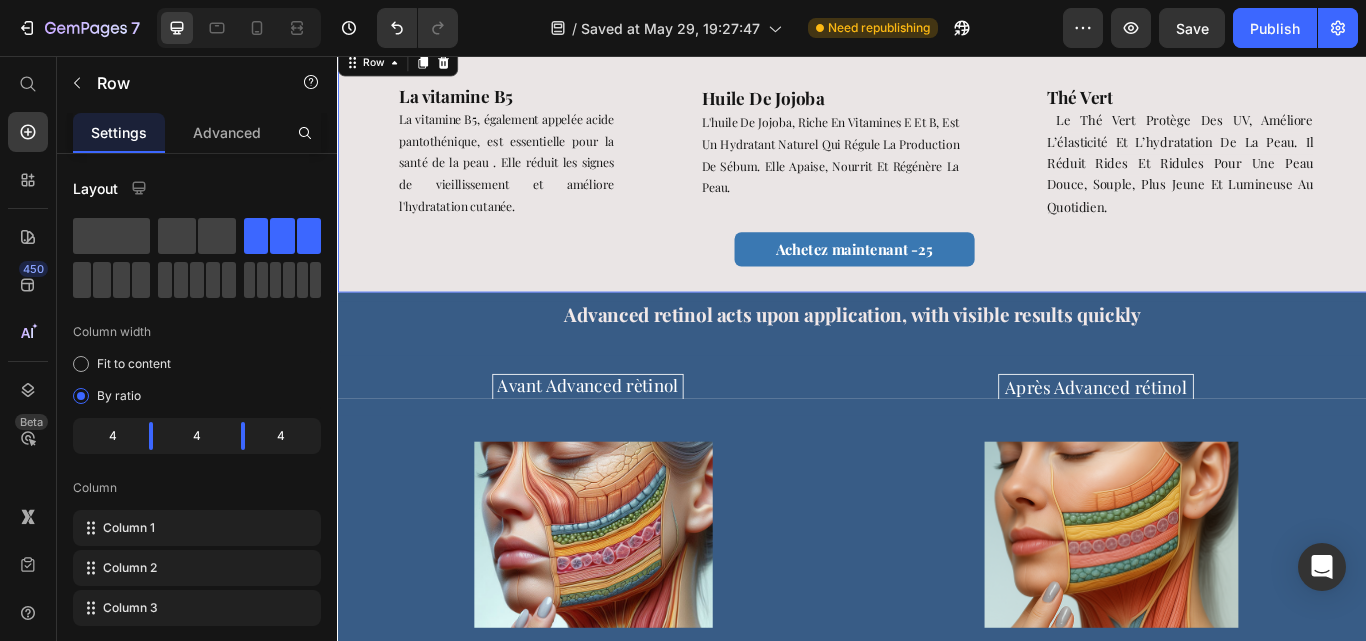 click on "La vitamine B5 La vitamine B5, également appelée acide pantothénique, est essentielle pour la santé de la peau . Elle réduit les signes de vieillissement et améliore l'hydratation cutanée. Text Block huile de jojoba L'huile de jojoba, riche en vitamines E et B, est un hydratant naturel qui régule la production de sébum. Elle apaise, nourrit et régénère la peau. Text Block   Achetez maintenant-25% Button thé vert    Le thé vert protège des UV, améliore l’élasticité et l’hydratation de la peau. Il réduit rides et ridules pour une peau douce, souple, plus jeune et lumineuse au quotidien. Text Block Achetez maintenant -25 Button Row   0" at bounding box center [937, 188] 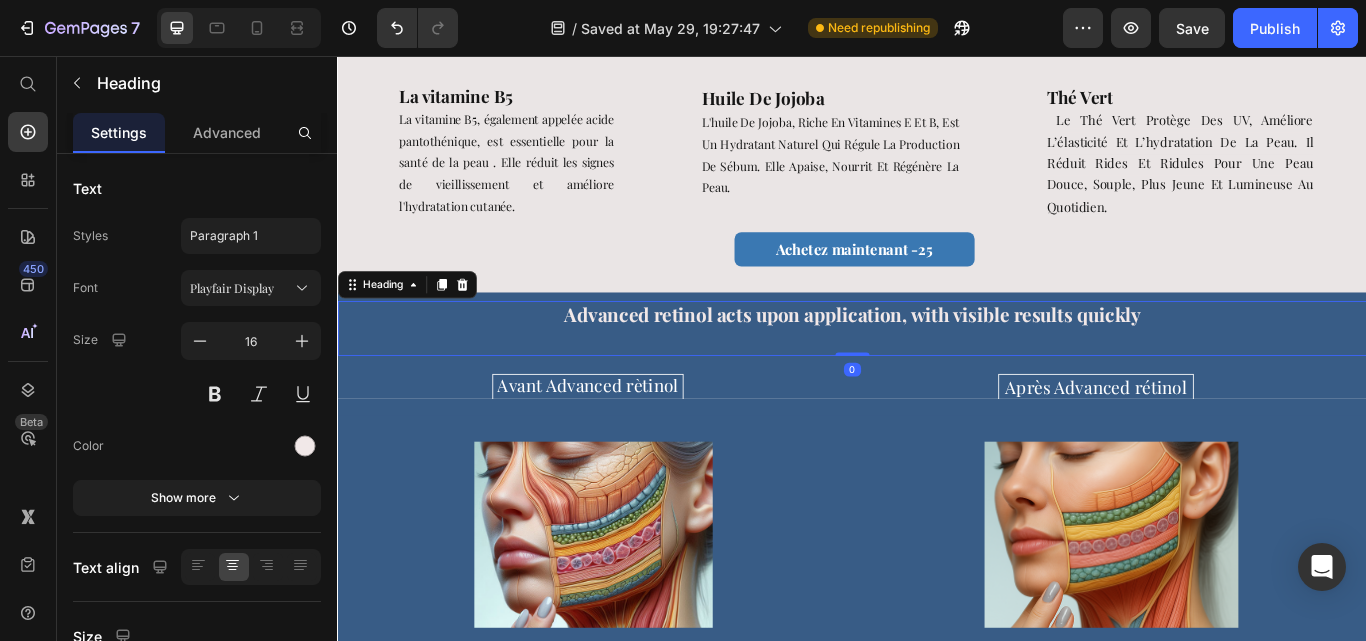 click on "Advanced retinol acts upon application, with visible results quickly" at bounding box center [937, 358] 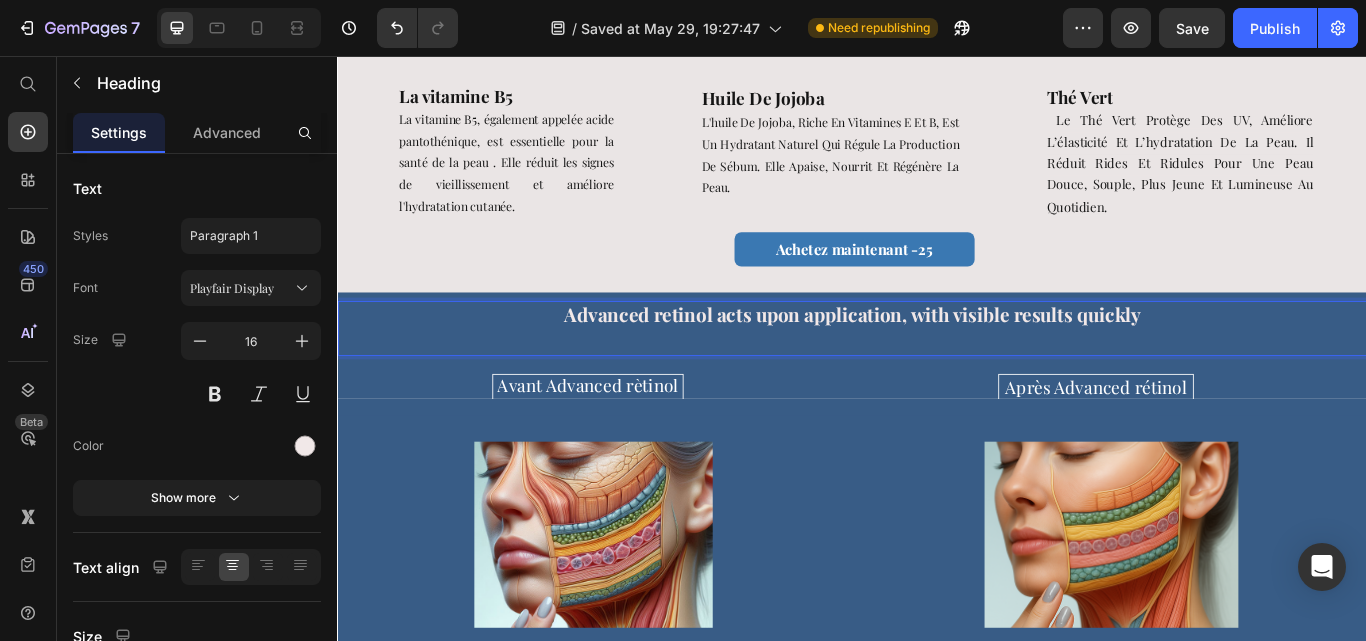 click on "Advanced retinol acts upon application, with visible results quickly" at bounding box center (937, 358) 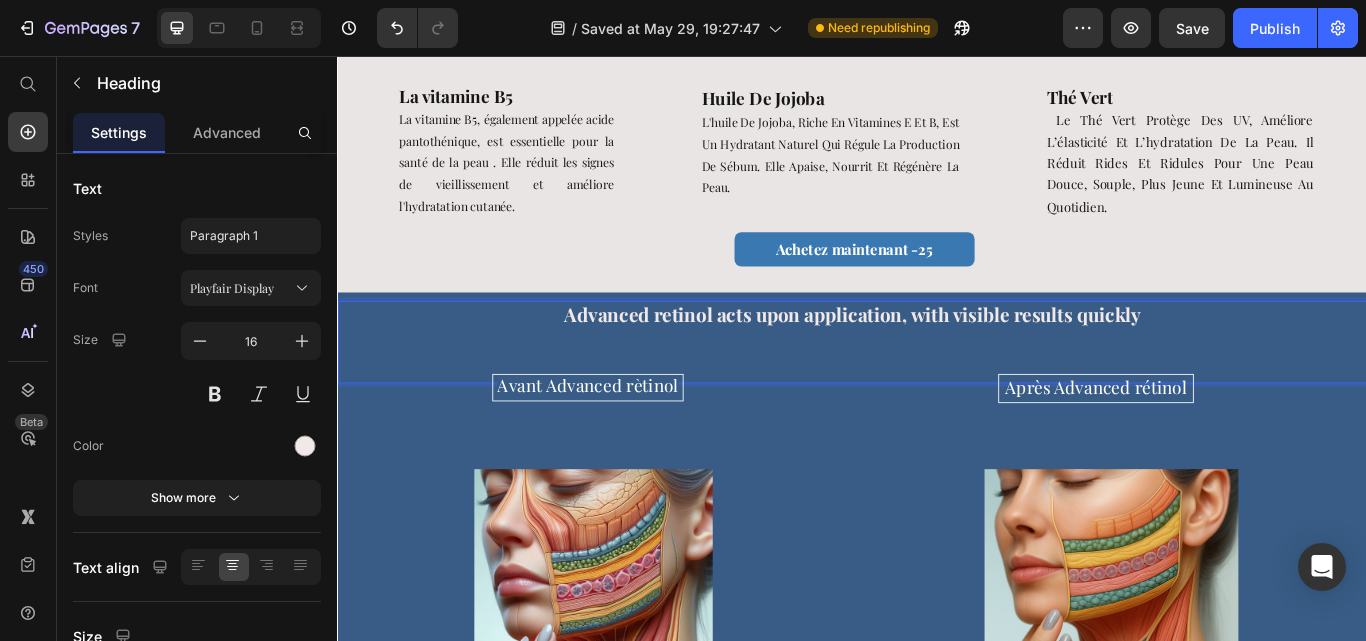 click at bounding box center [937, 390] 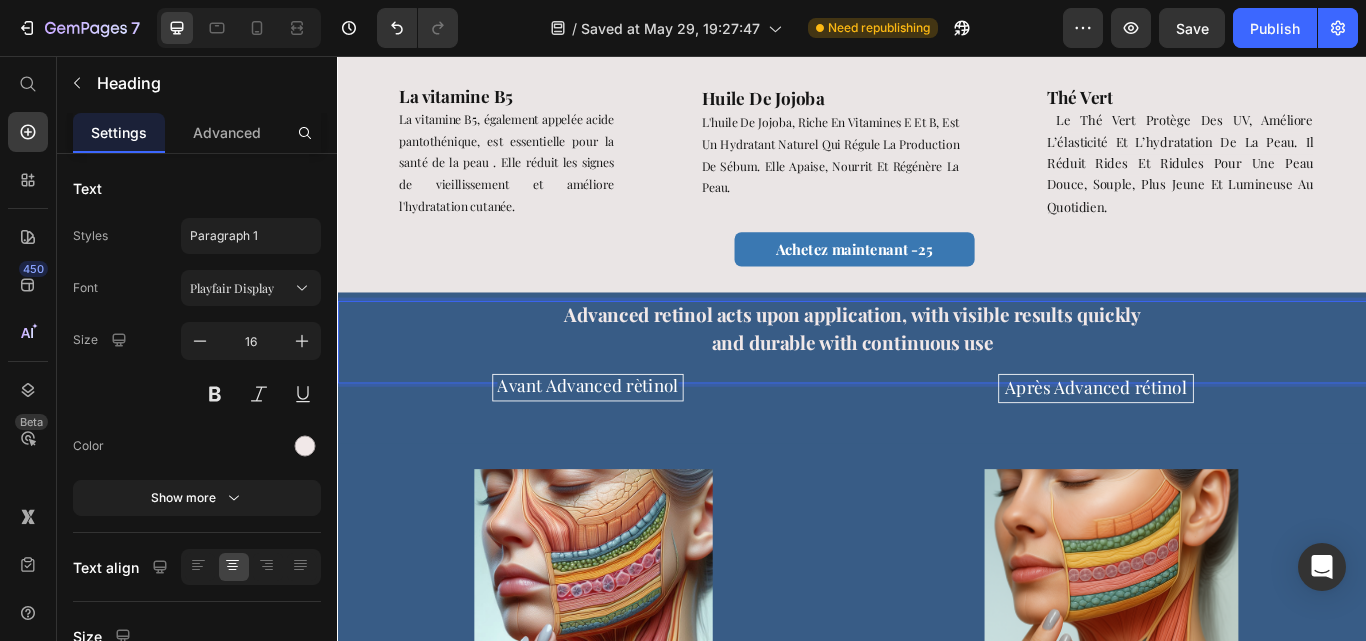 click on "and durable with continuous use" at bounding box center (937, 390) 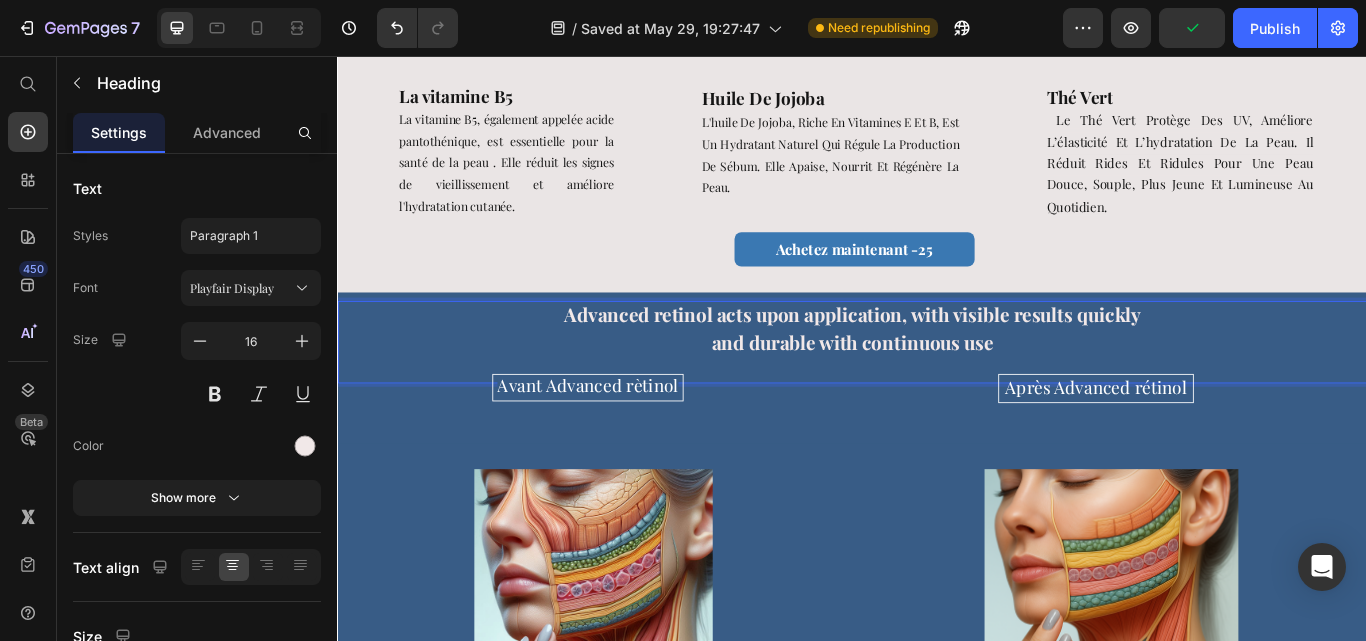 click on "Advanced retinol acts upon application, with visible results quickly" at bounding box center [937, 358] 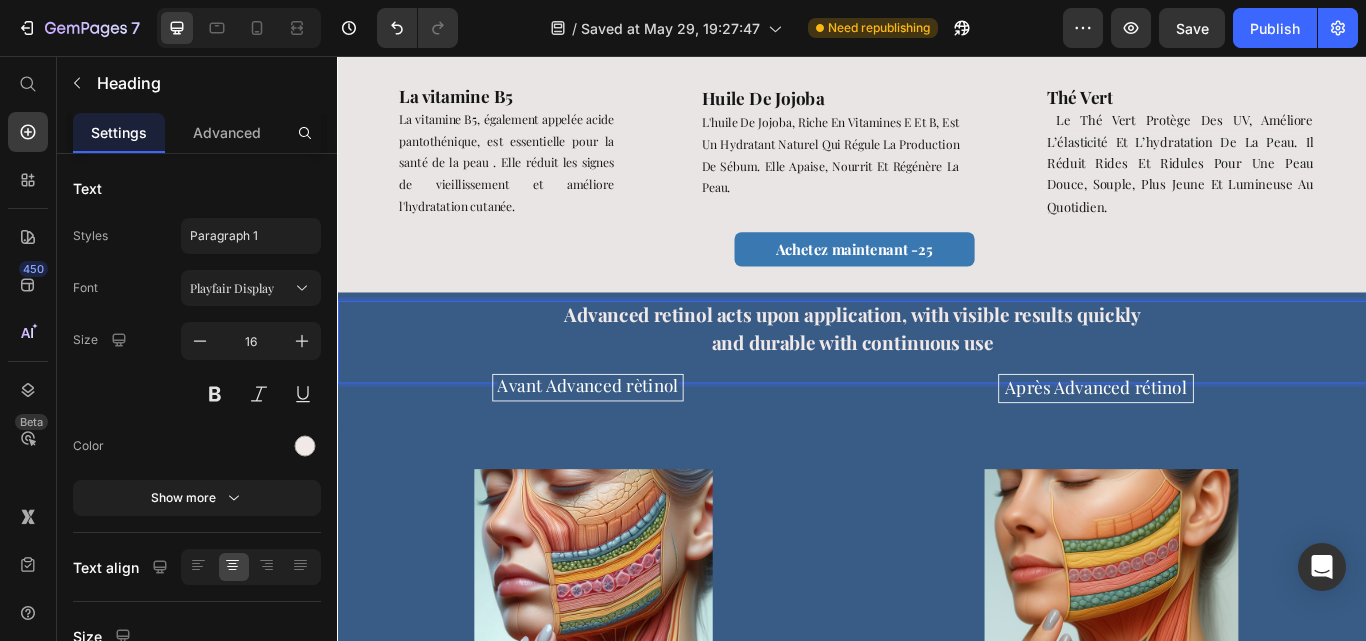 click on "Advanced retinol acts upon application, with visible results quickly" at bounding box center [937, 358] 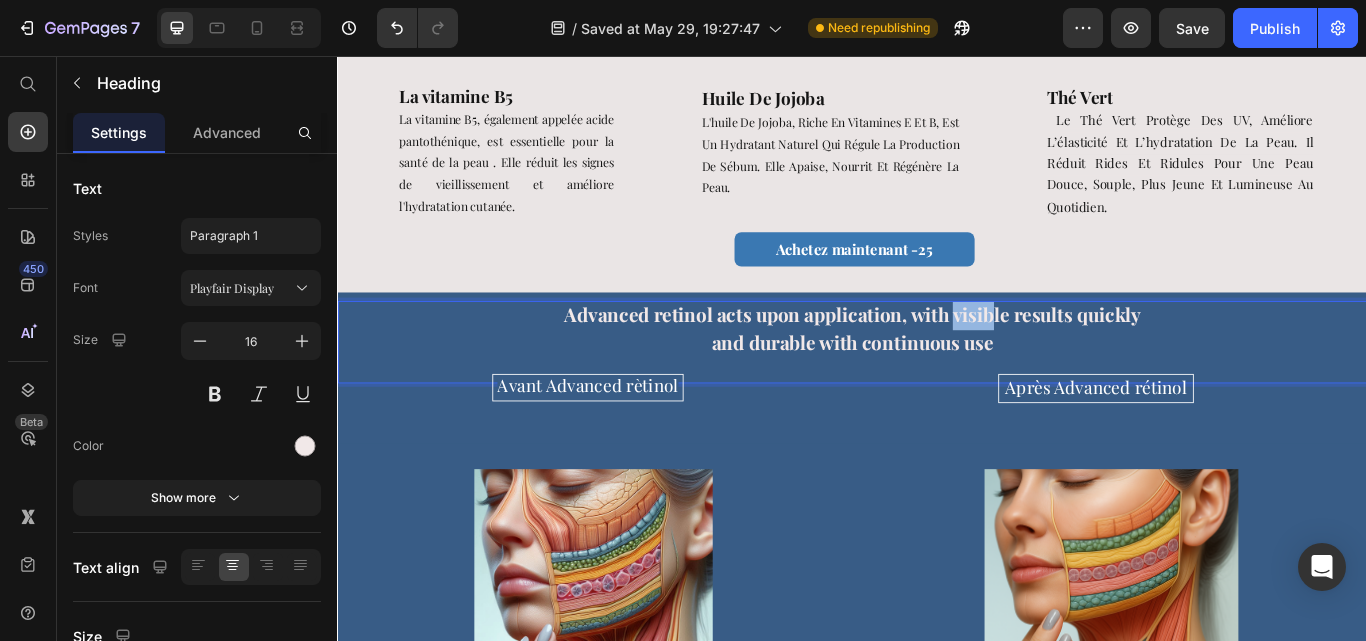 click on "Advanced retinol acts upon application, with visible results quickly" at bounding box center (937, 358) 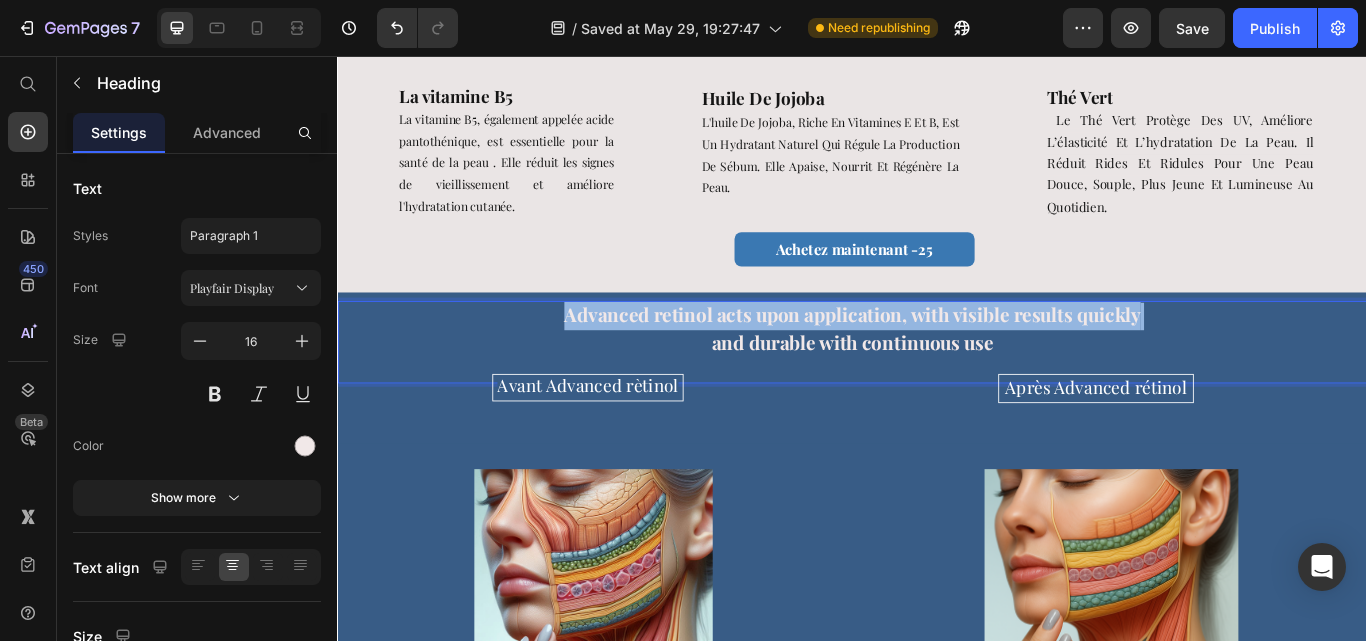 click on "Advanced retinol acts upon application, with visible results quickly" at bounding box center (937, 358) 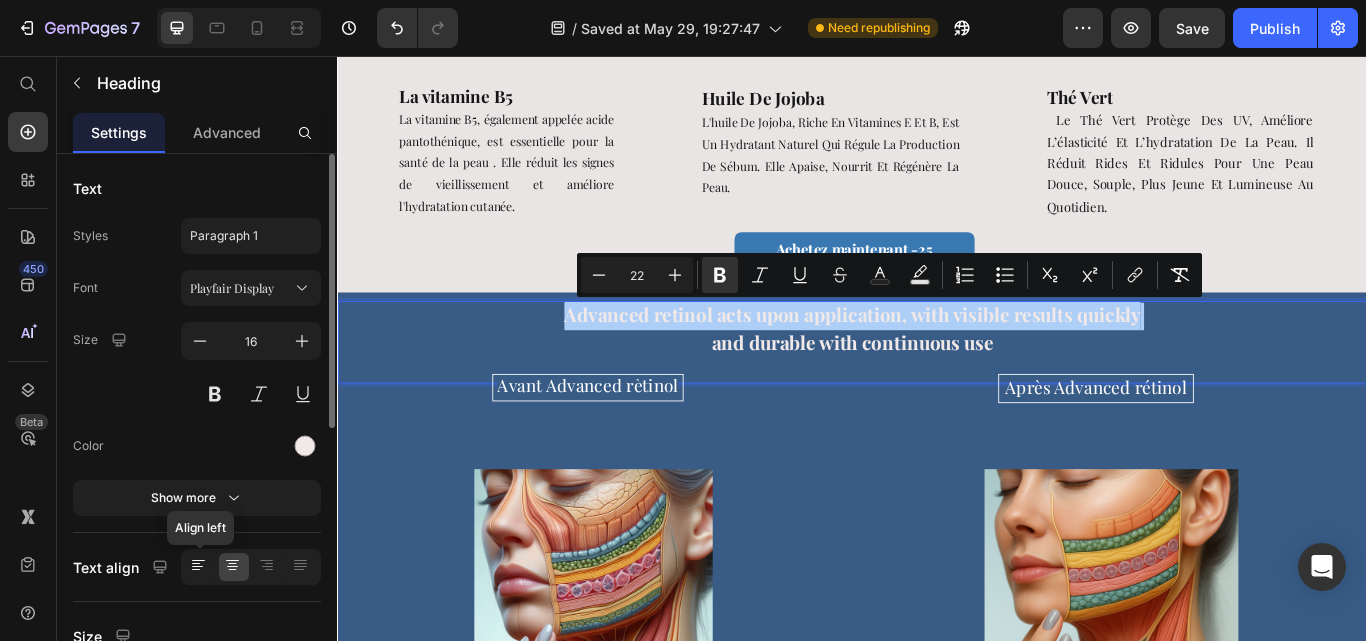 click 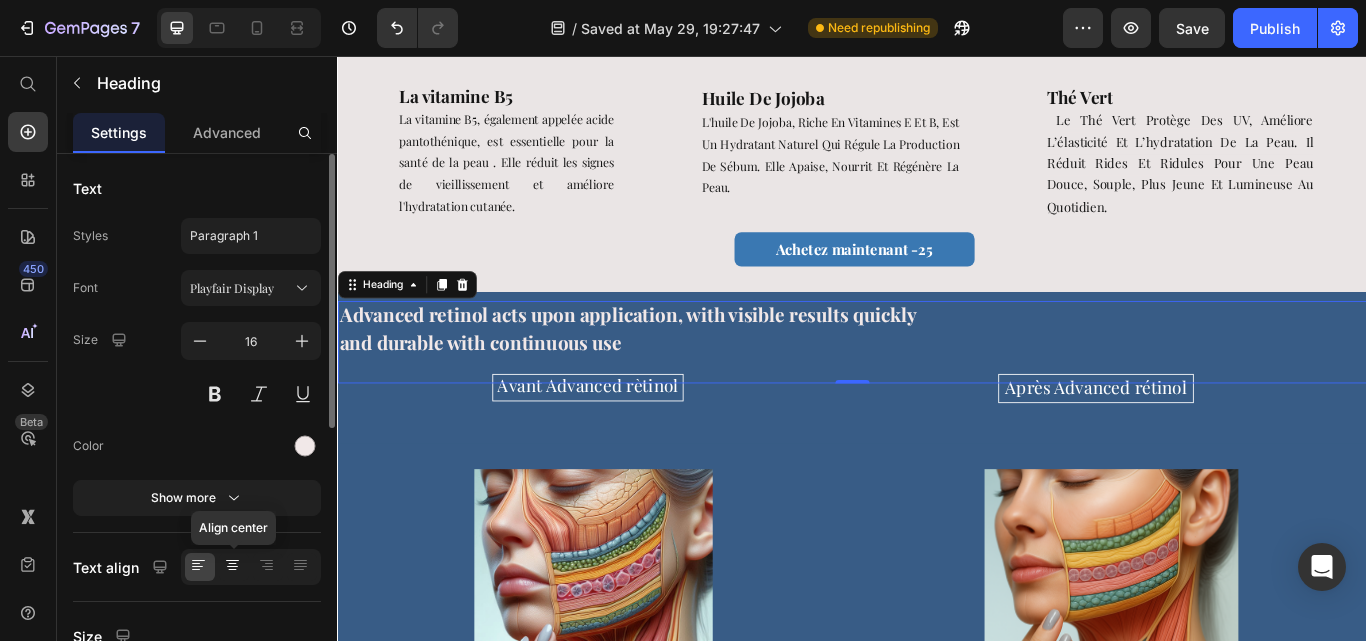 click 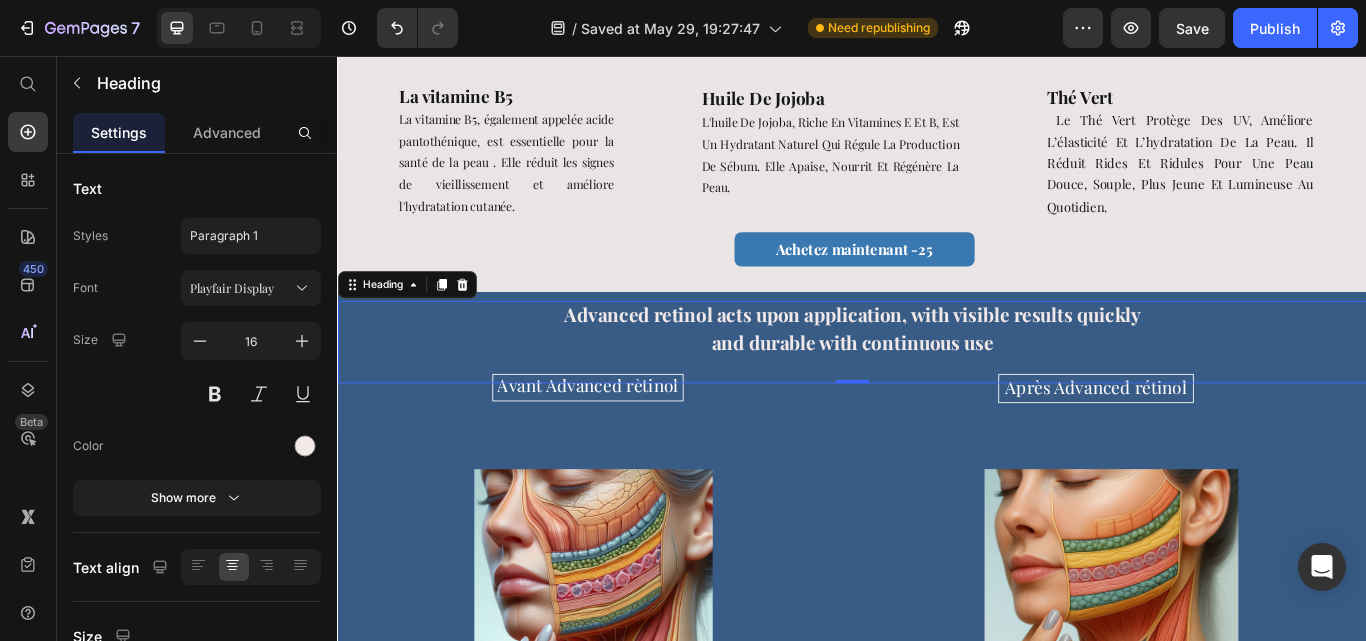 click on "and durable with continuous use" at bounding box center (937, 390) 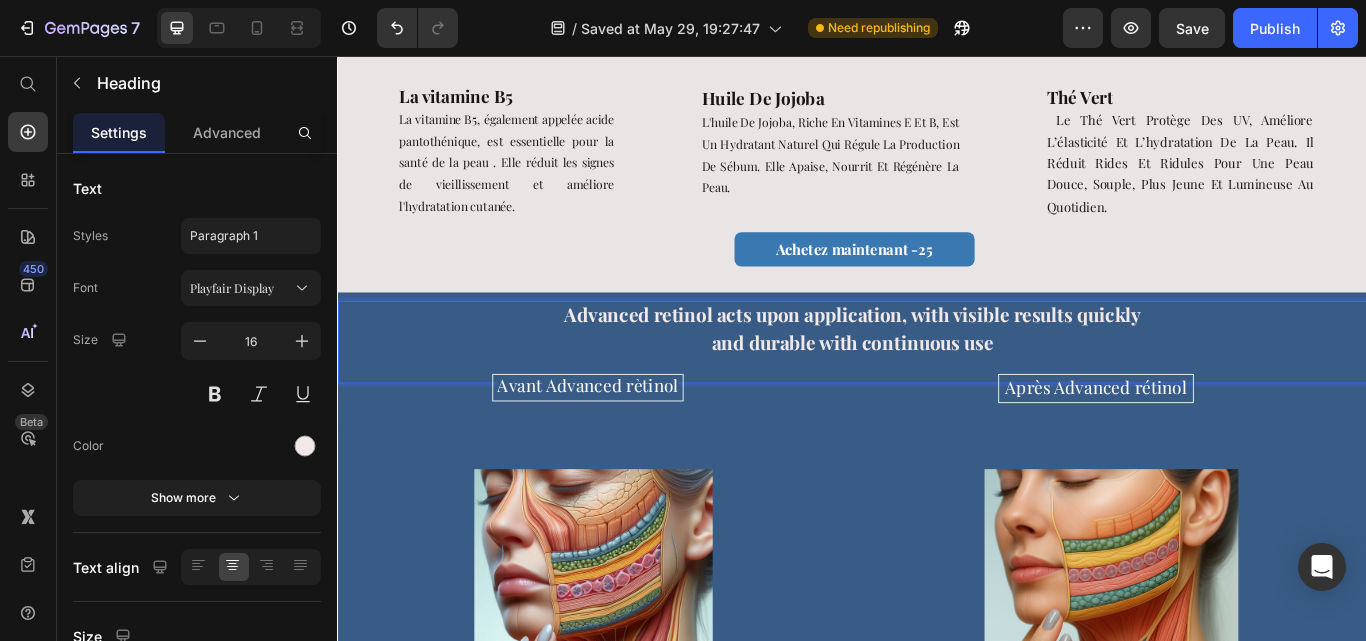 click on "Advanced retinol acts upon application, with visible results quickly" at bounding box center [937, 358] 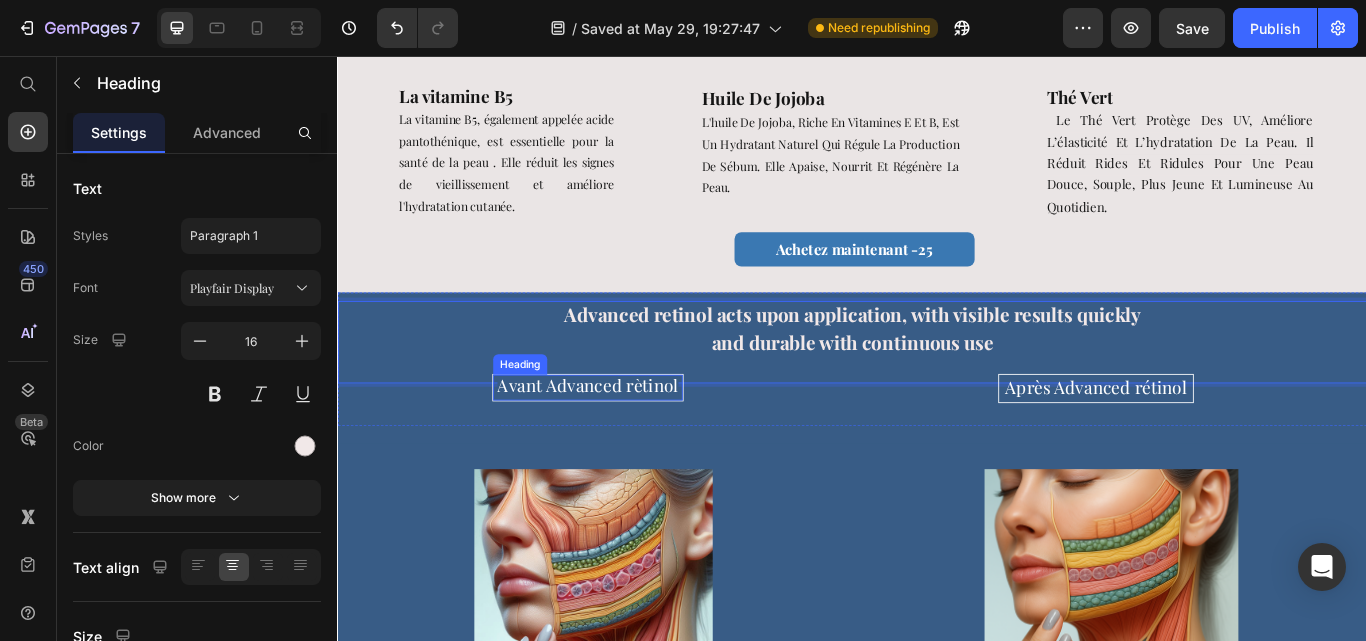 click on "Avant Advanced rètinol" at bounding box center [628, 439] 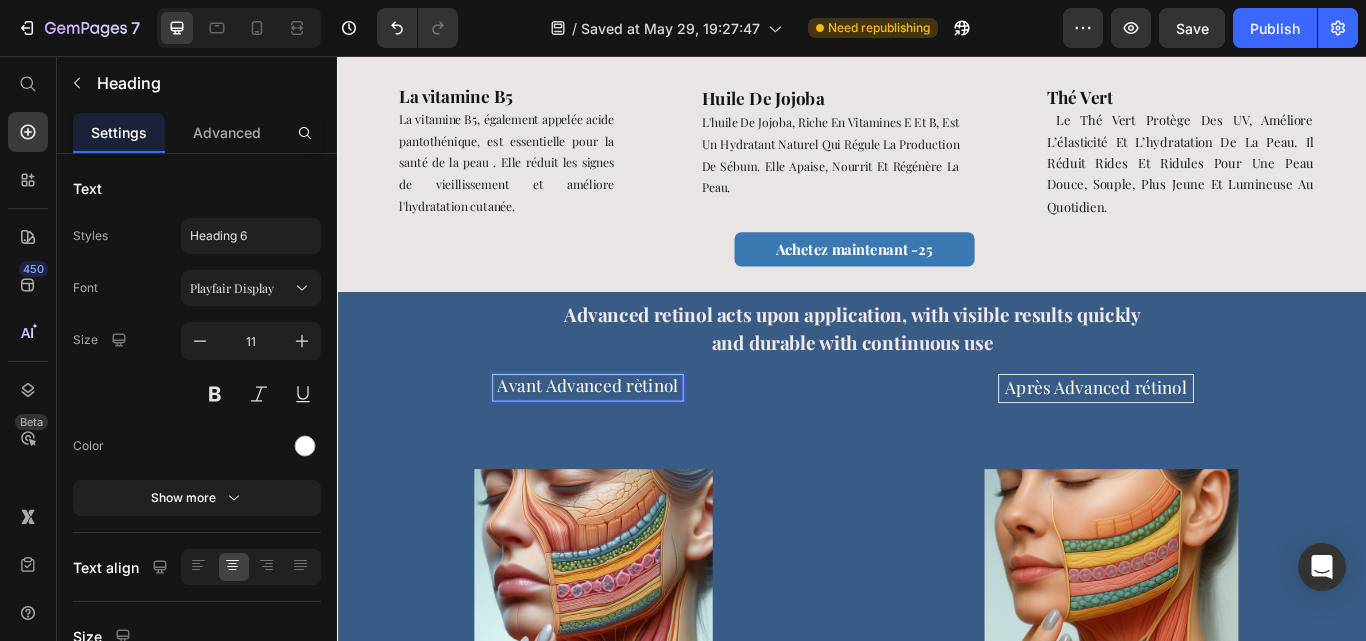 click on "Avant Advanced rètinol" at bounding box center [628, 439] 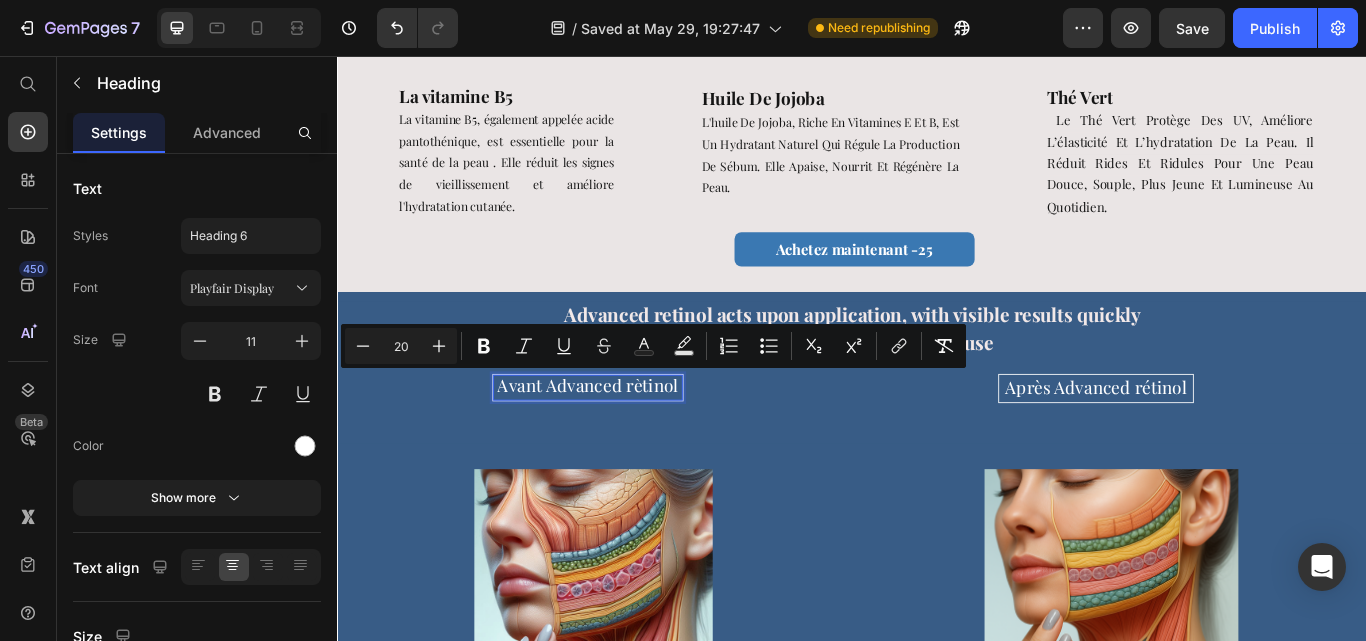 click on "Avant Advanced rètinol" at bounding box center [628, 439] 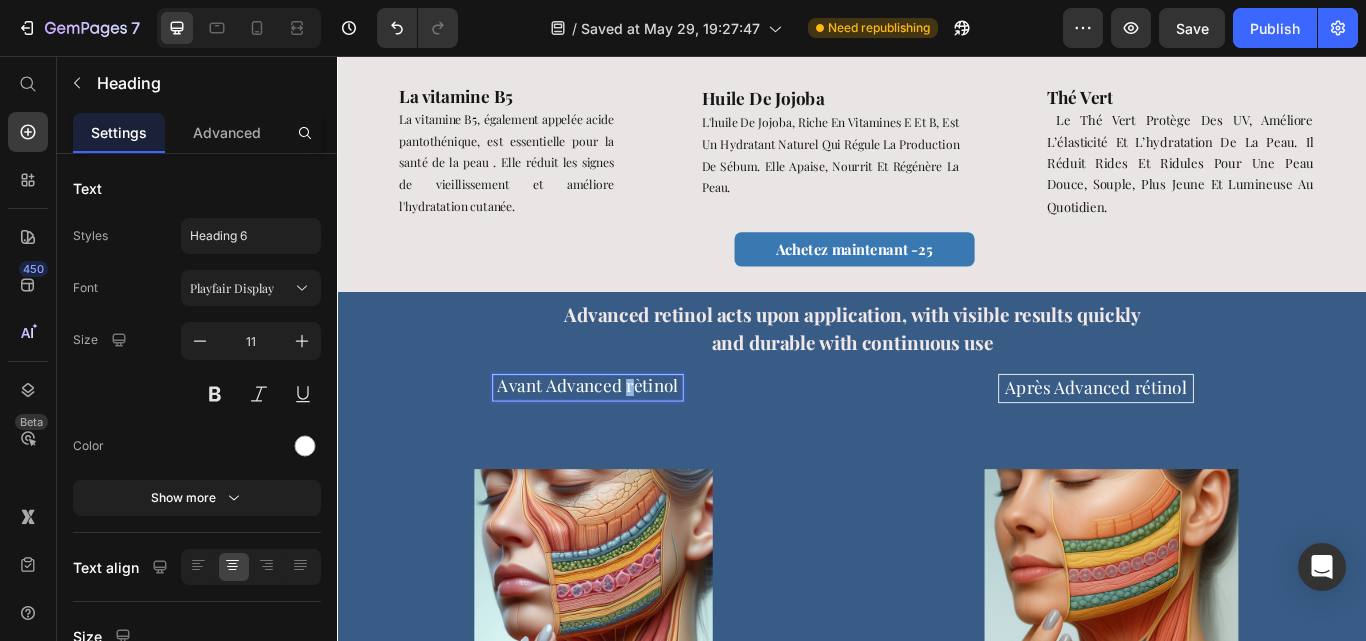 click on "Avant Advanced rètinol" at bounding box center (628, 439) 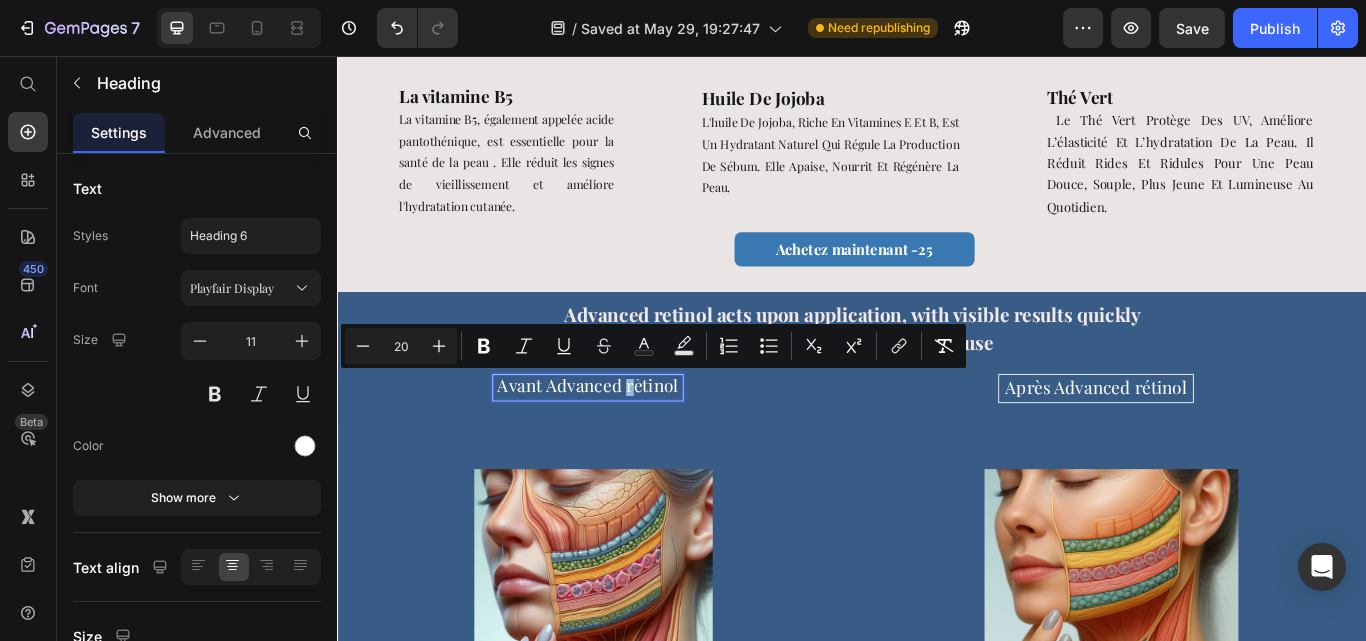 click on "Avant Advanced rètinol" at bounding box center [628, 439] 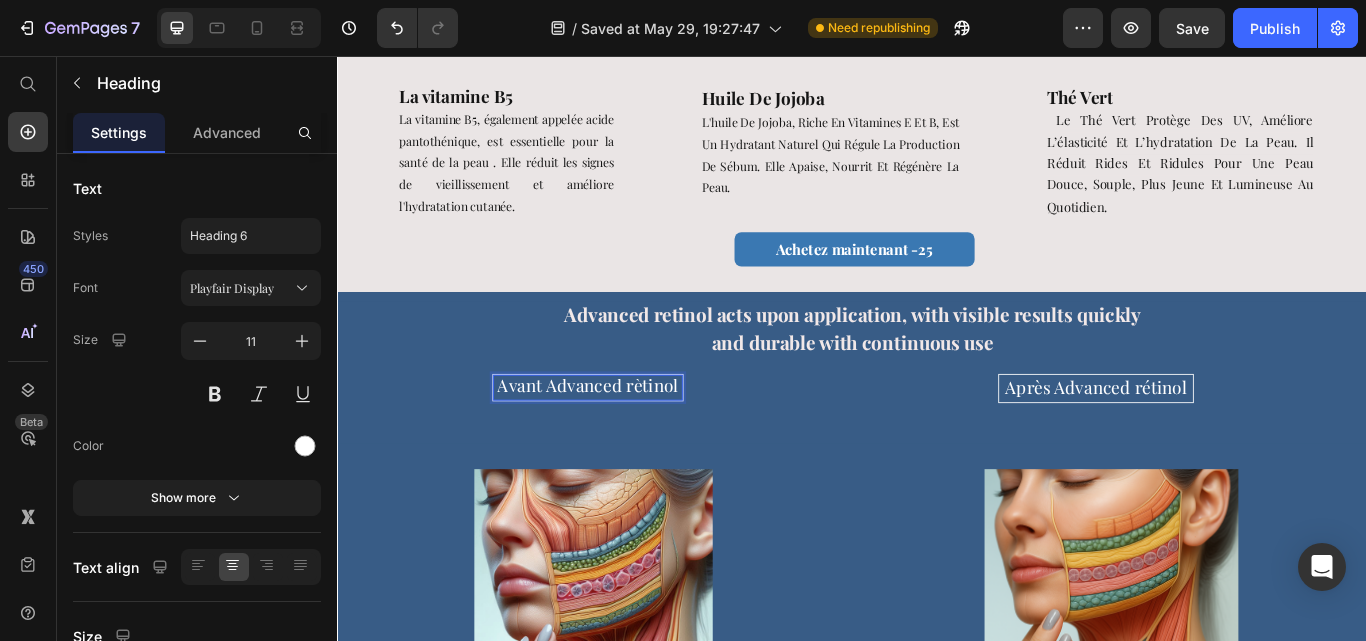 click on "Avant Advanced rètinol" at bounding box center [628, 439] 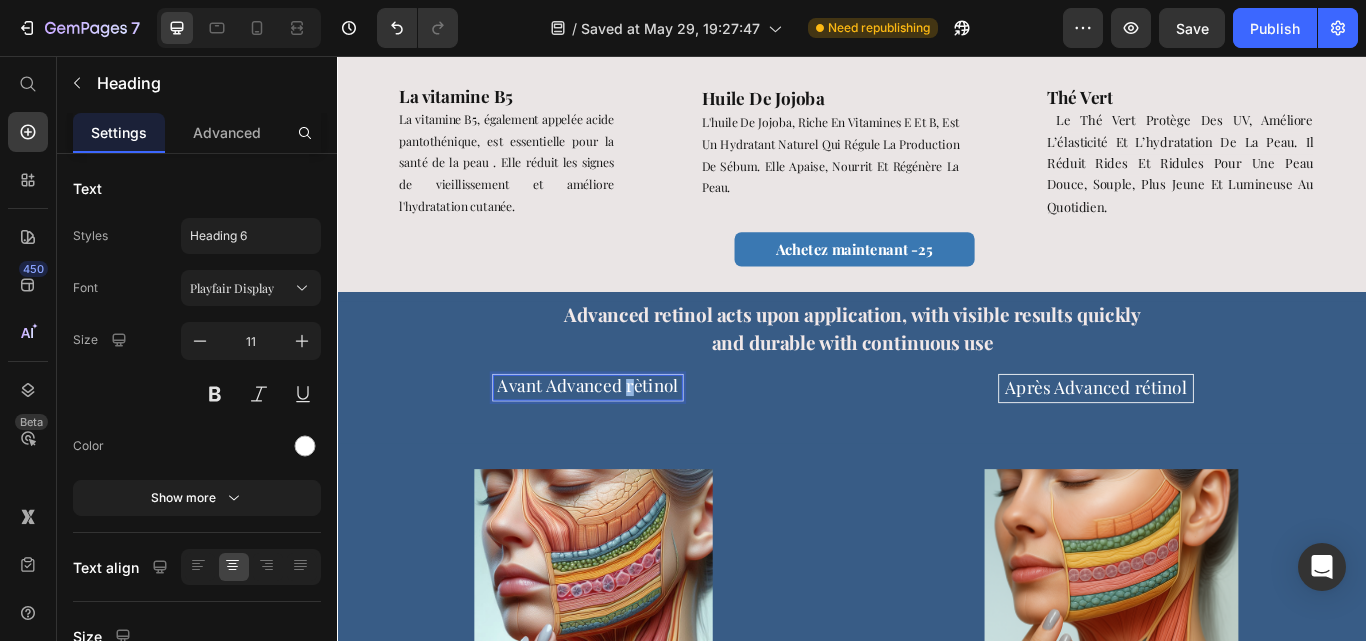 click on "Avant Advanced rètinol" at bounding box center (628, 439) 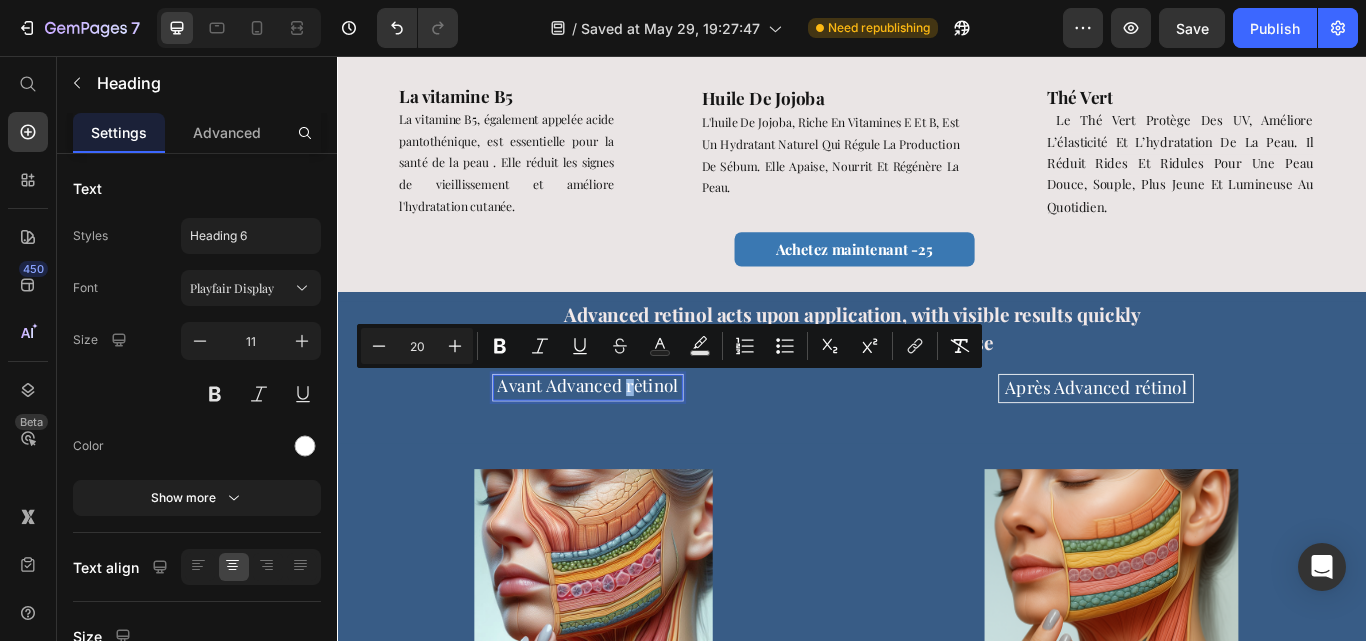 click on "Avant Advanced rètinol" at bounding box center [628, 439] 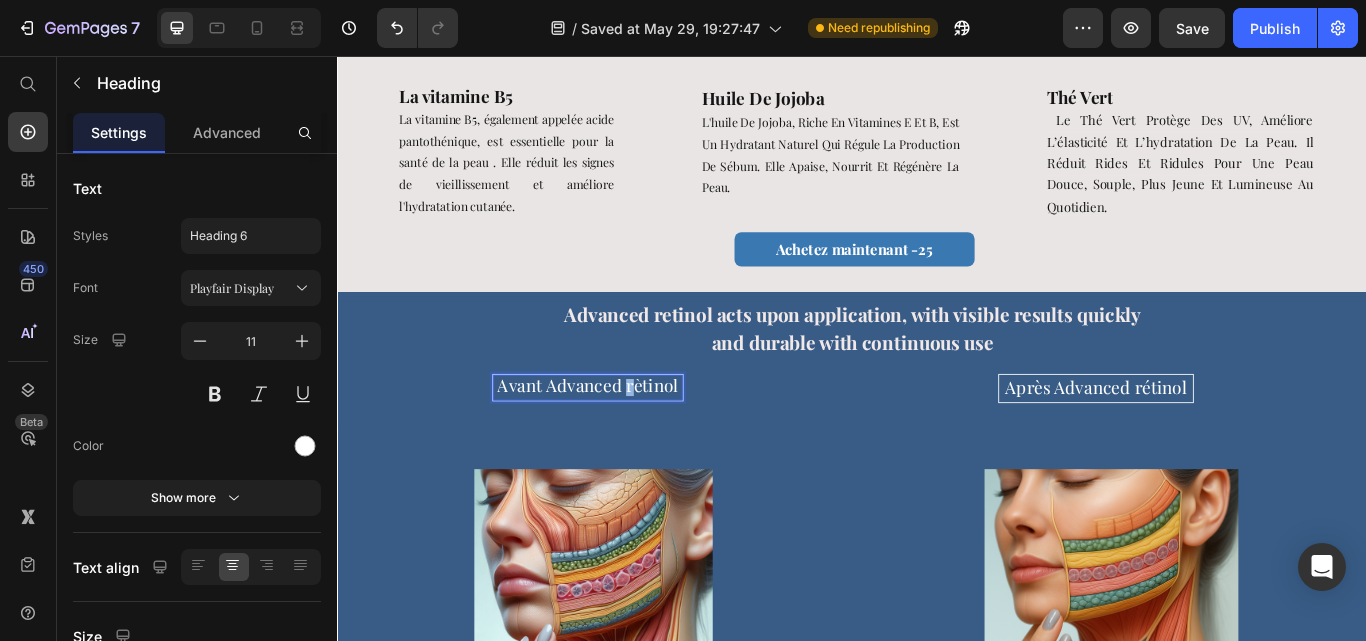click on "Avant Advanced rètinol" at bounding box center (628, 439) 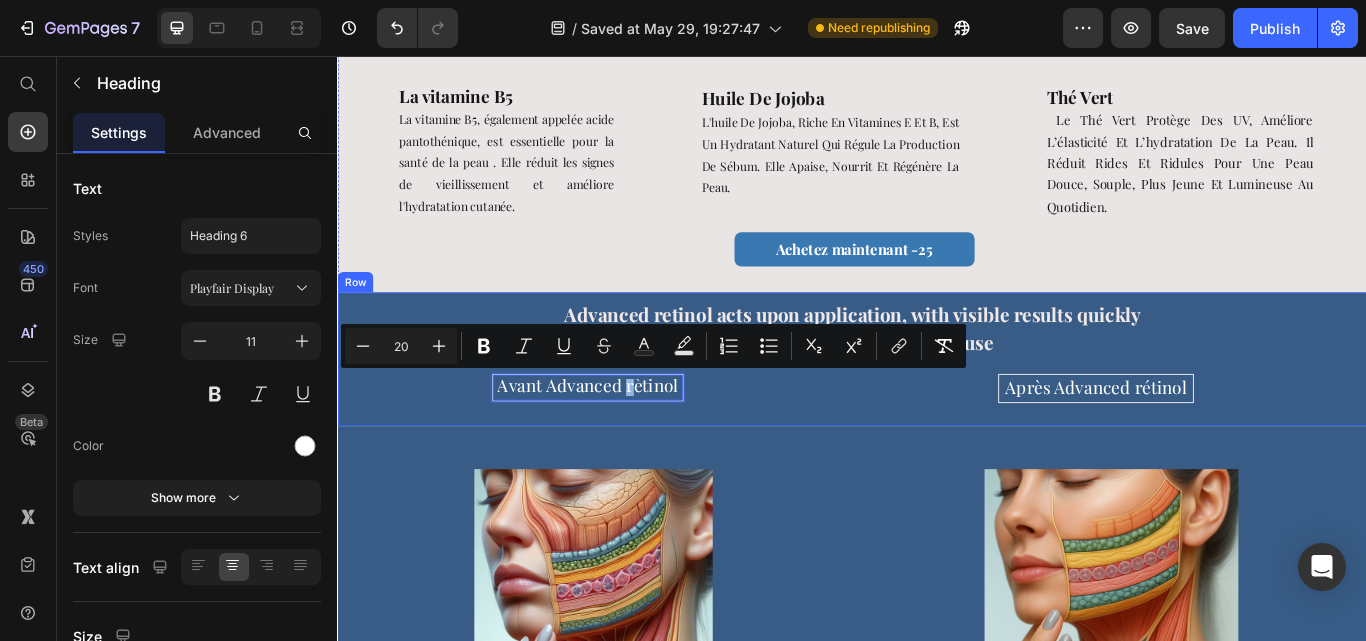 click on "⁠⁠⁠⁠⁠⁠⁠           Advanced retinol acts upon application, with visible results quickly               and durable with continuous use                   Heading  Avant Advanced rètinol Heading   0  Après Advanced rétinol Heading Row" at bounding box center (937, 410) 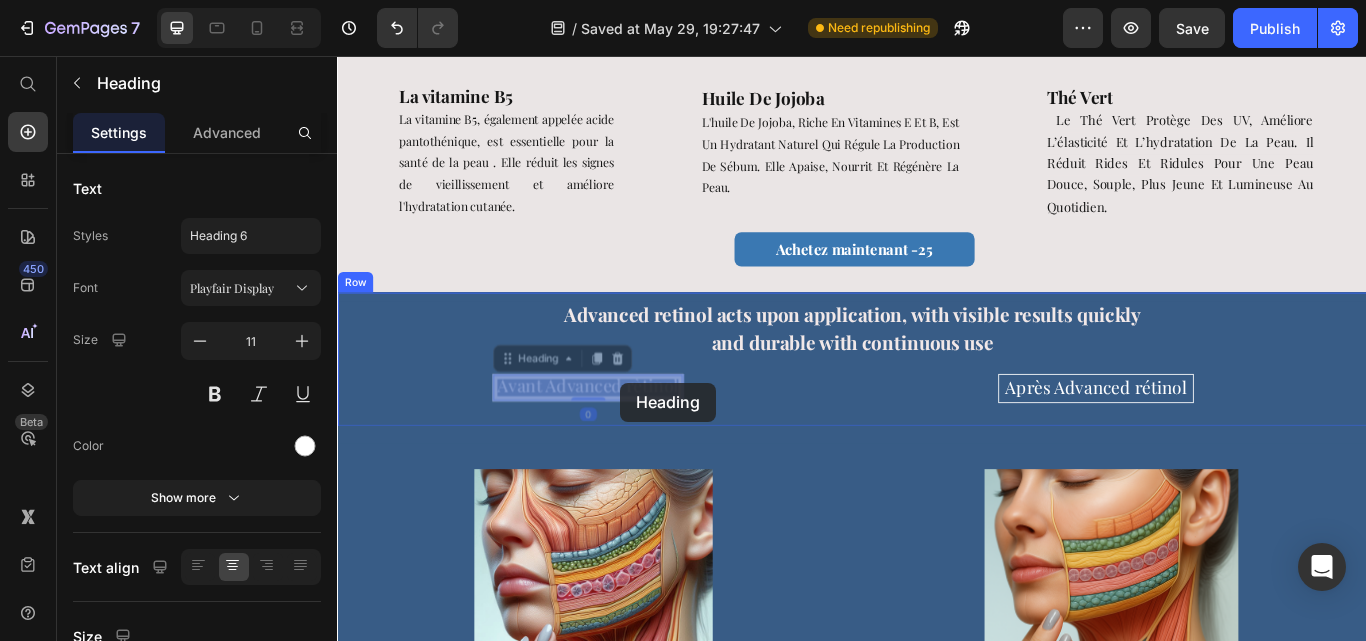 drag, startPoint x: 734, startPoint y: 438, endPoint x: 670, endPoint y: 443, distance: 64.195015 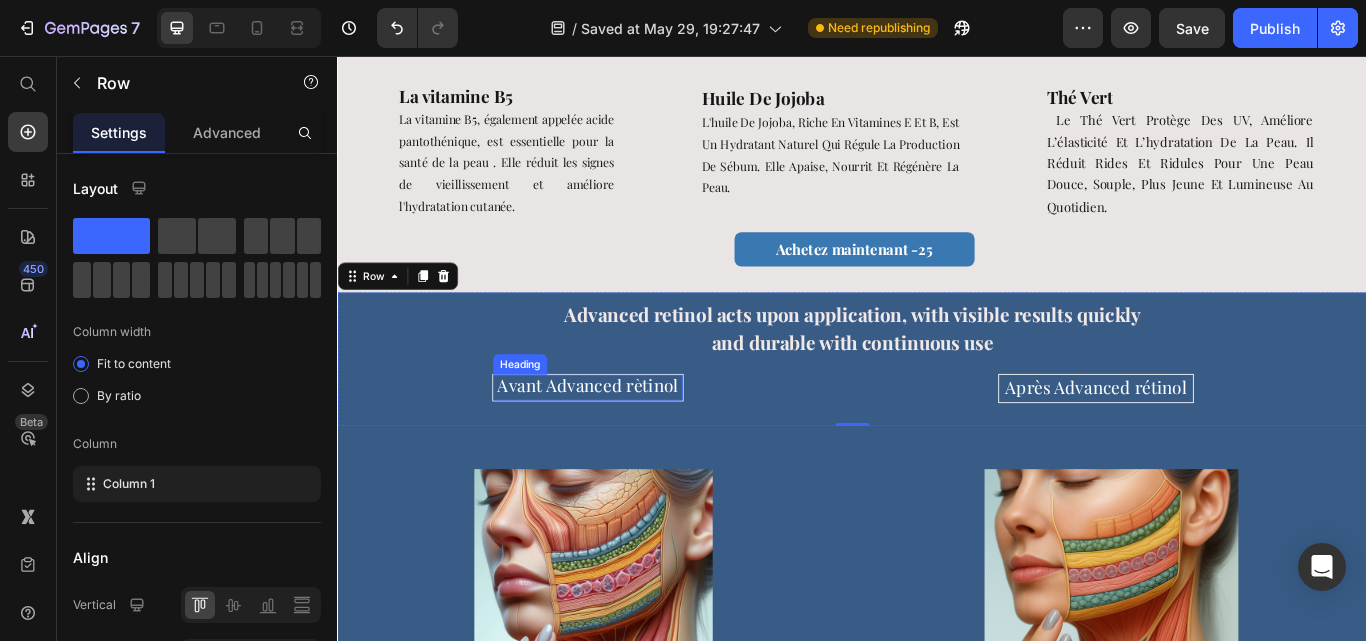 click on "Avant Advanced rètinol" at bounding box center [628, 439] 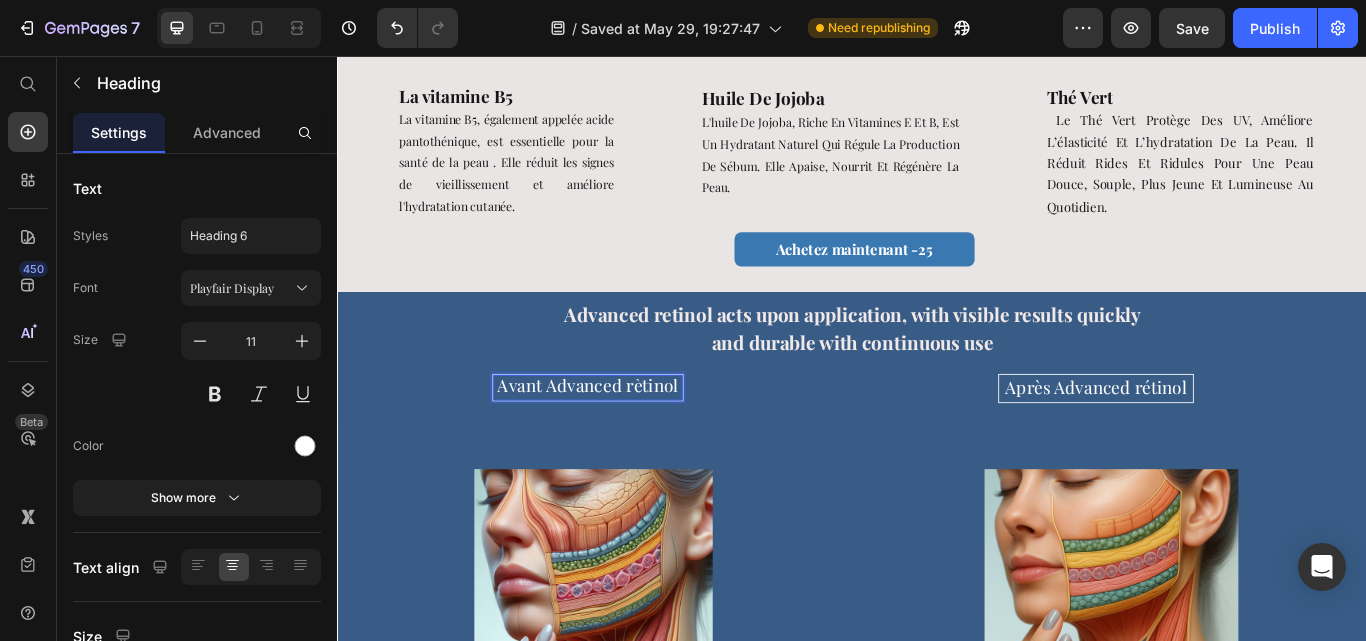 click on "Avant Advanced rètinol" at bounding box center [628, 439] 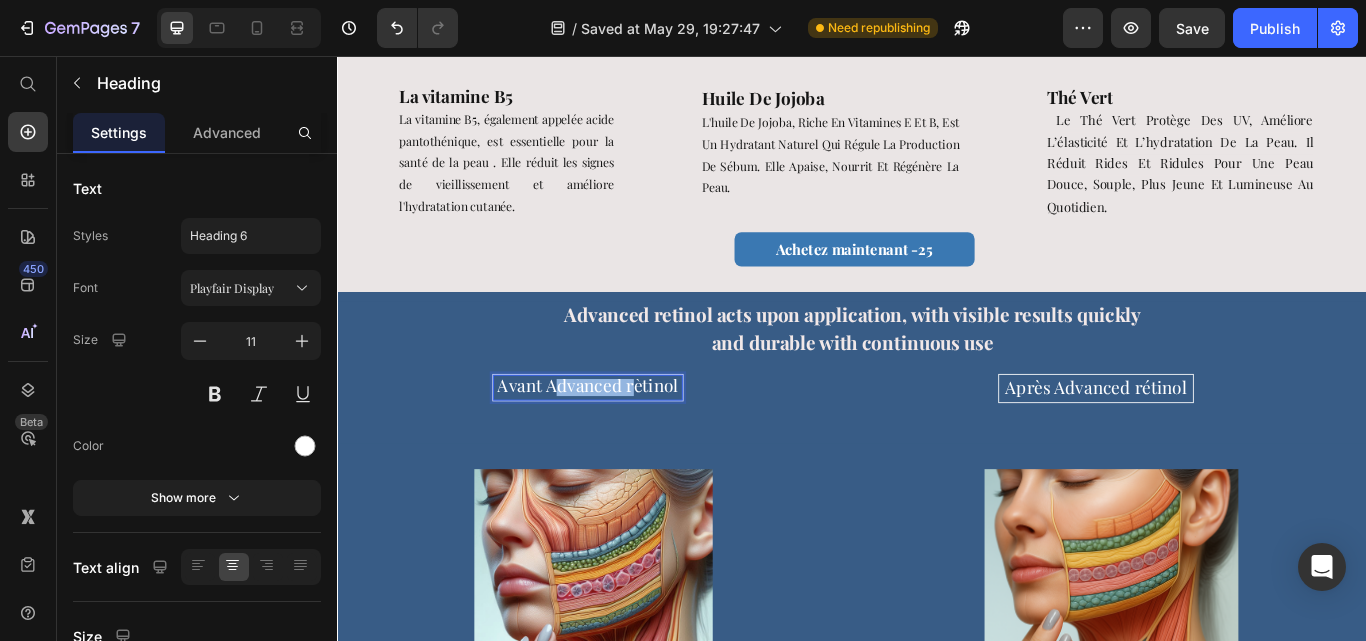 click on "Avant Advanced rètinol" at bounding box center [628, 439] 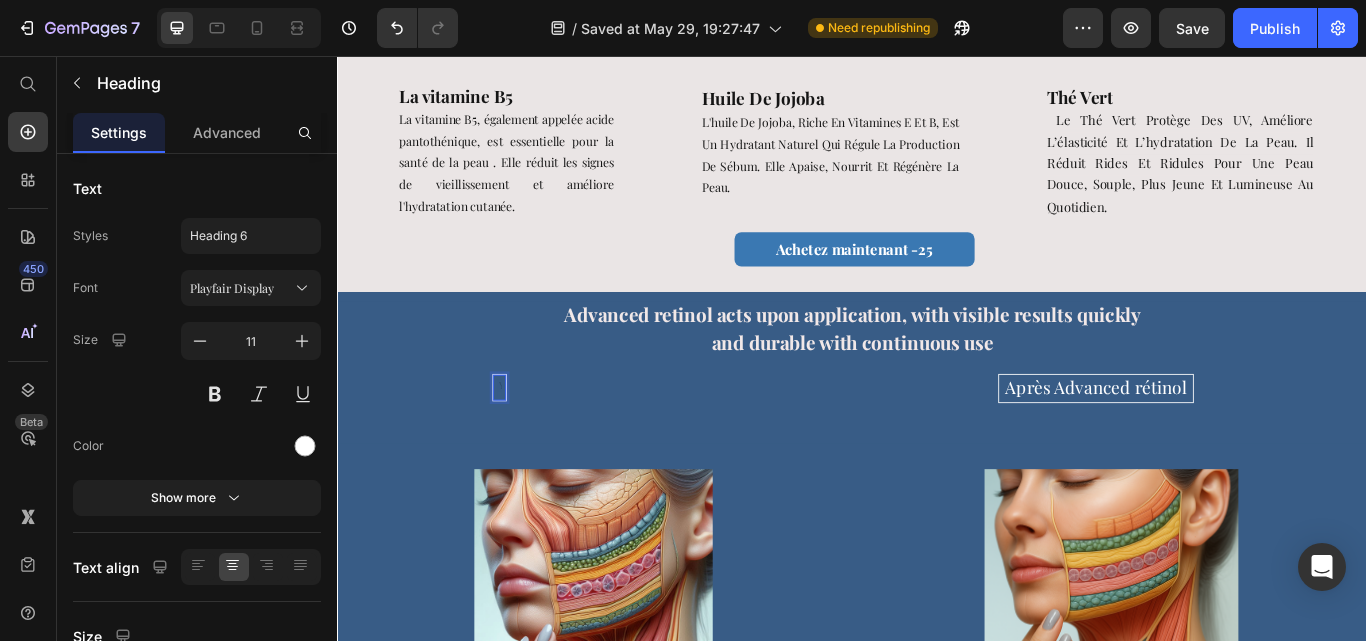 click at bounding box center (525, 443) 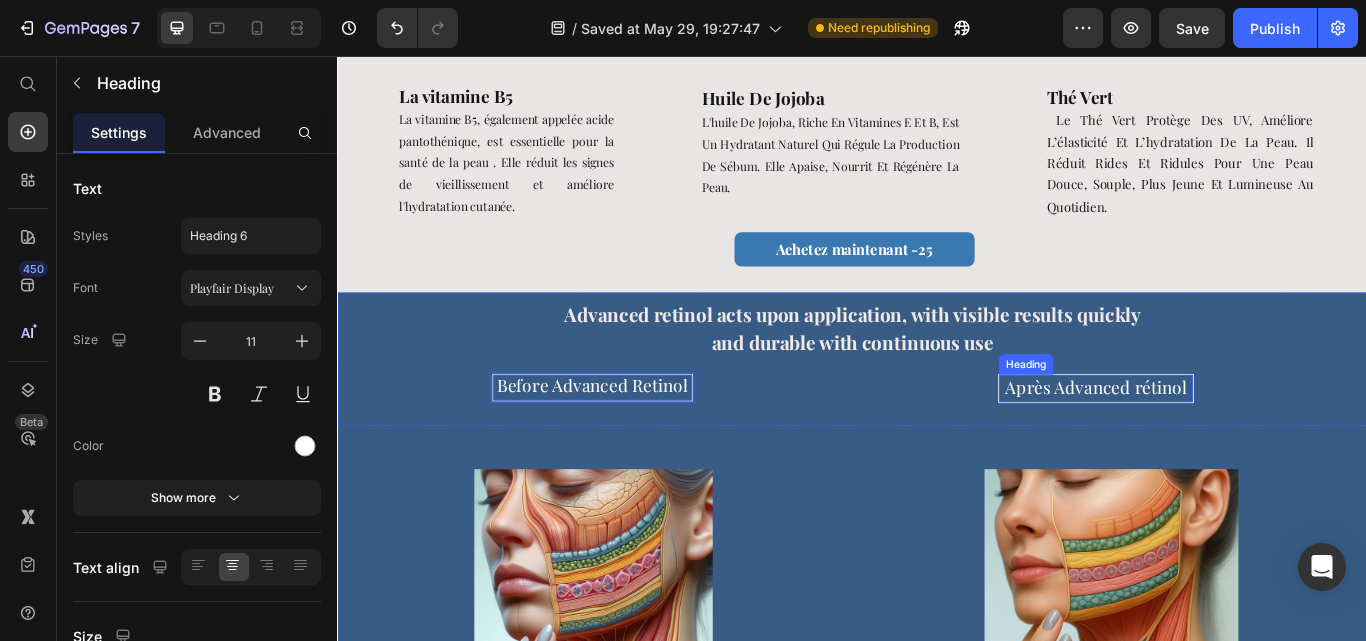 click on "Après Advanced rétinol" at bounding box center (1221, 441) 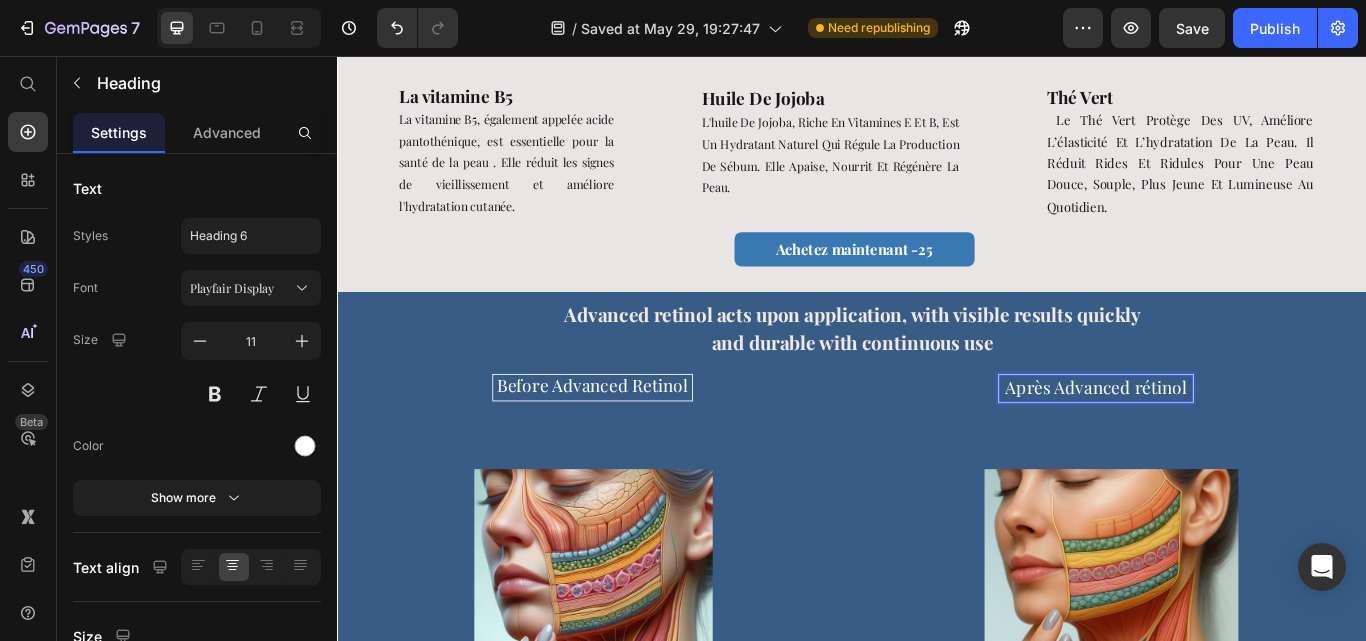 click on "Après Advanced rétinol" at bounding box center [1221, 441] 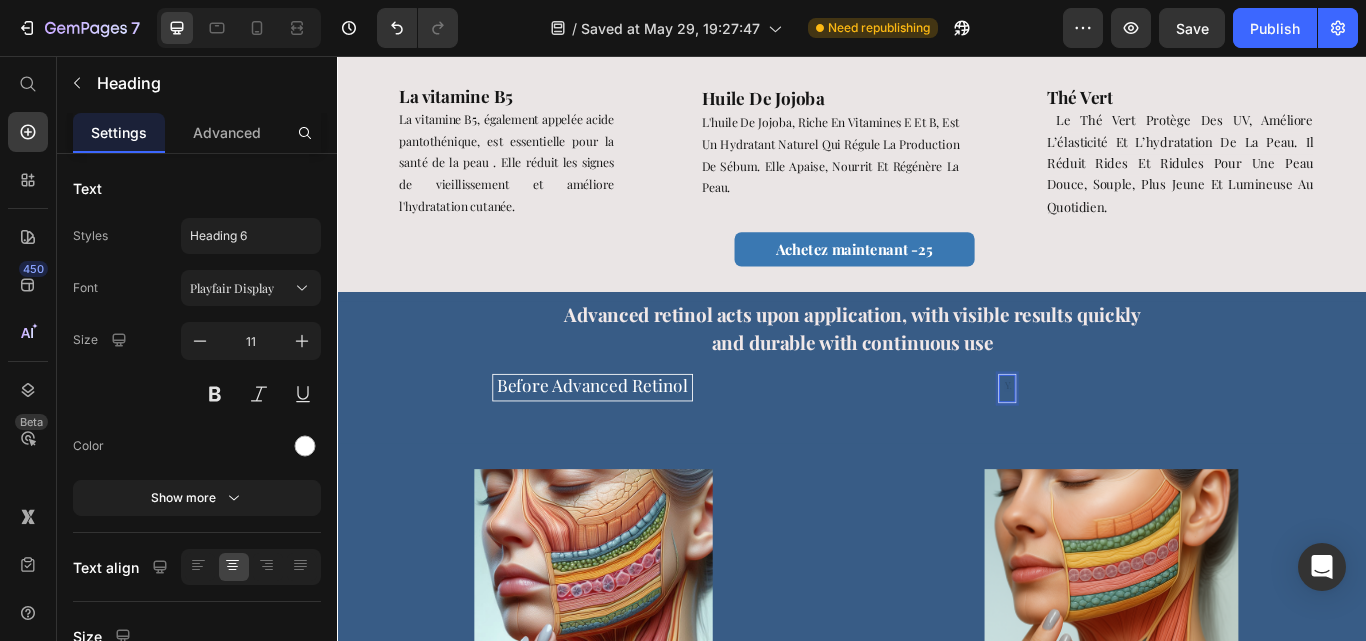 click at bounding box center (1117, 444) 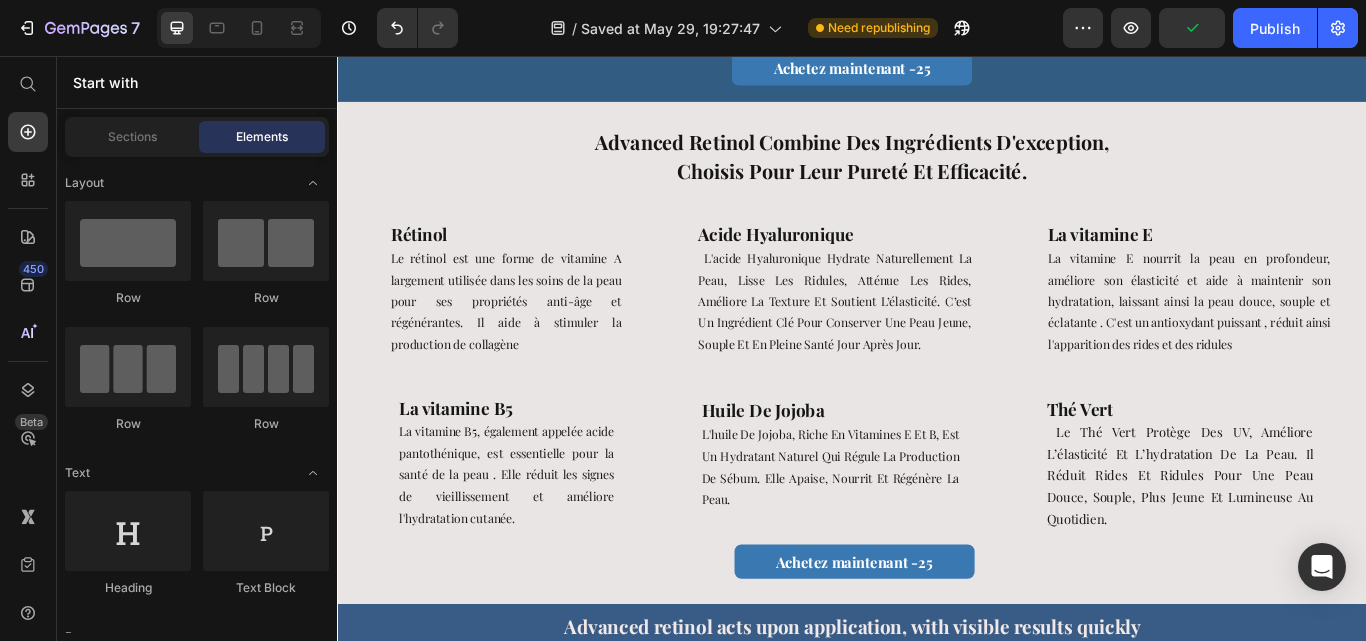 scroll, scrollTop: 2722, scrollLeft: 0, axis: vertical 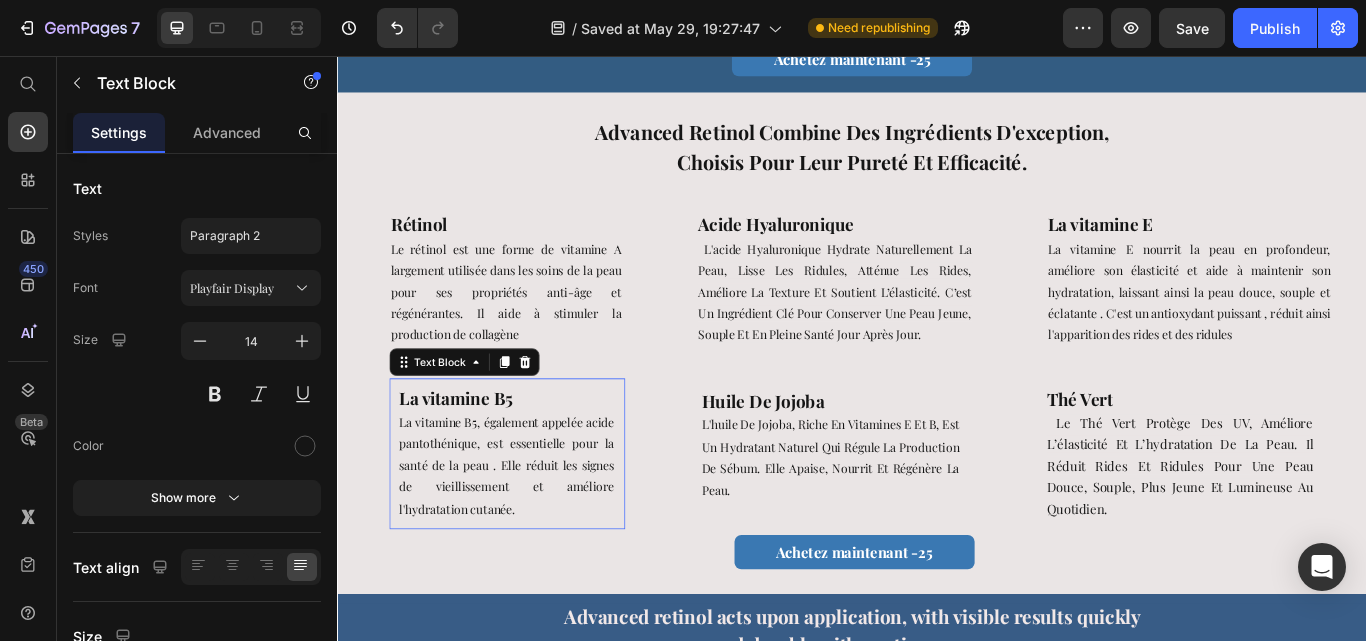 click on "La vitamine B5" at bounding box center (534, 457) 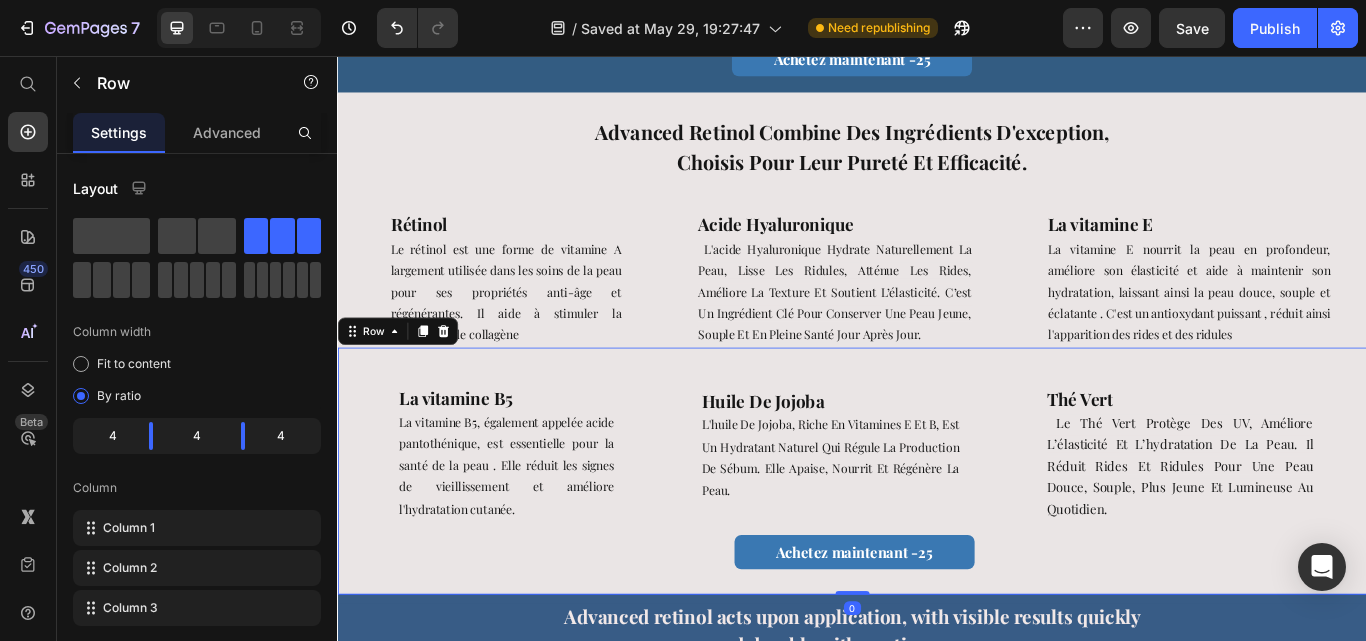 click on "La vitamine B5 La vitamine B5, également appelée acide pantothénique, est essentielle pour la santé de la peau . Elle réduit les signes de vieillissement et améliore l'hydratation cutanée. Text Block" at bounding box center (534, 511) 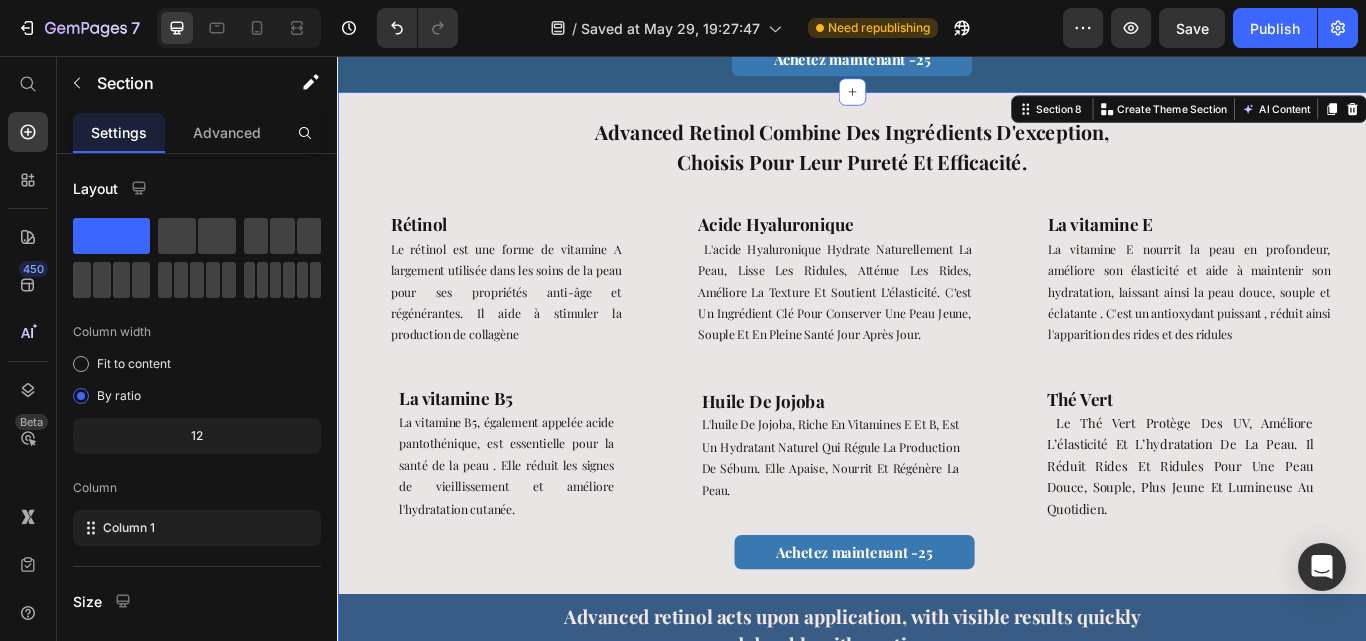 click on "Advanced Retinol combine des ingrédients d'exception,  choisis pour leur pureté et efficacité. Heading Row Rétinol Le rétinol est une forme de vitamine A largement utilisée dans les soins de la peau pour ses propriétés anti-âge et régénérantes. Il aide à stimuler la production de collagène Text Block acide hyaluronique   L'acide hyaluronique hydrate naturellement la peau, lisse les ridules, atténue les rides, améliore la texture et soutient l’élasticité. C’est un ingrédient clé pour conserver une peau jeune, souple et en pleine santé jour après jour. Text Block La vitamine E La vitamine E nourrit la peau en profondeur, améliore son élasticité et aide à maintenir son hydratation, laissant ainsi la peau douce, souple et éclatante . C'est un antioxydant puissant , réduit ainsi l'apparition des rides et des ridules  Text Block Row La vitamine B5 Text Block huile de jojoba Text Block   Achetez maintenant-25% Button thé vert    Text Block Achetez maintenant -25 Button Row" at bounding box center (937, 470) 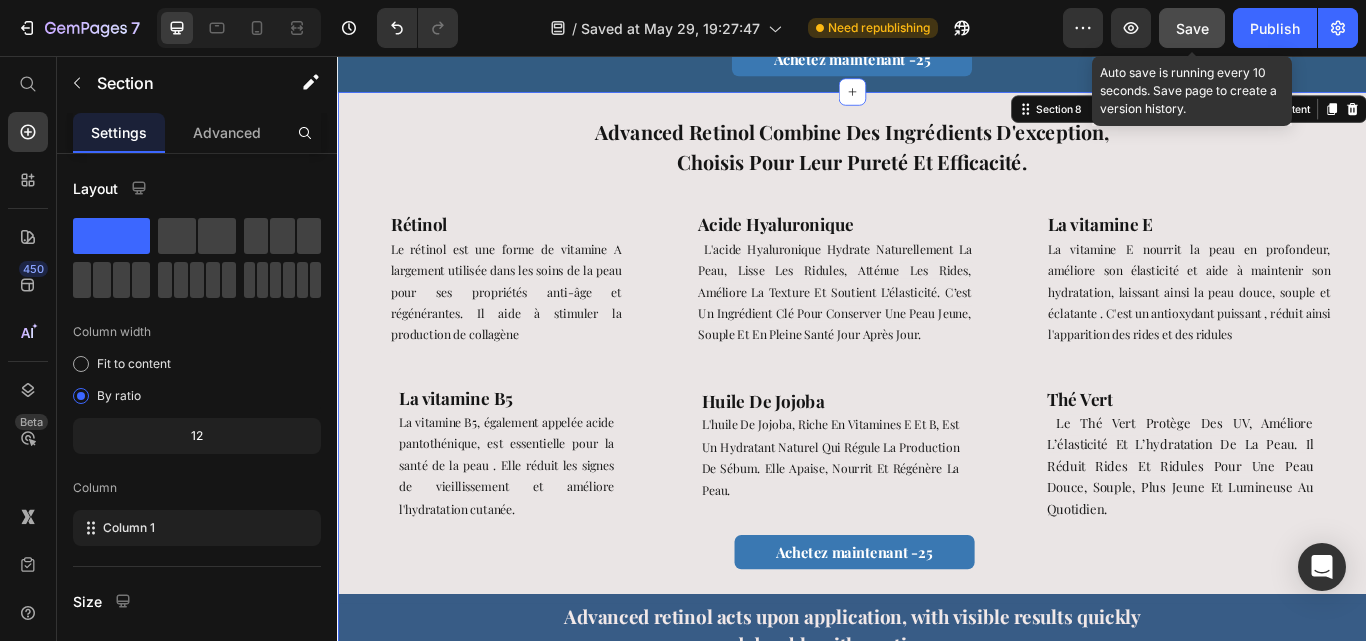 click on "Save" at bounding box center [1192, 28] 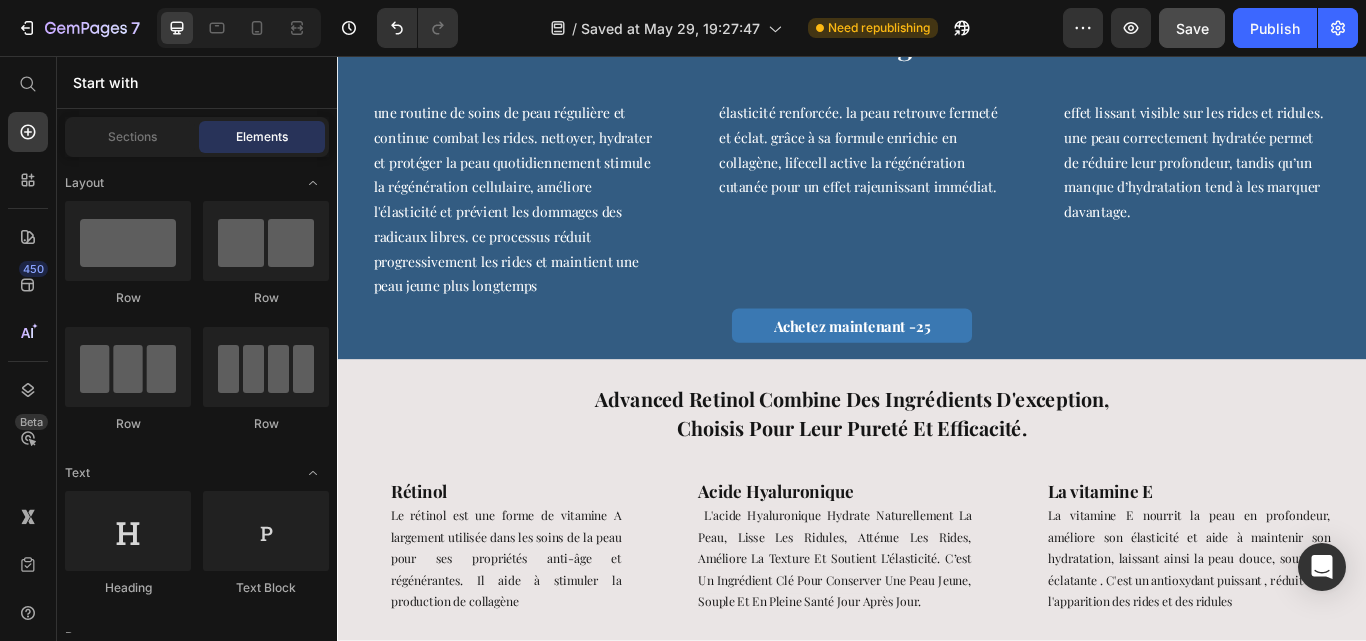 scroll, scrollTop: 2389, scrollLeft: 0, axis: vertical 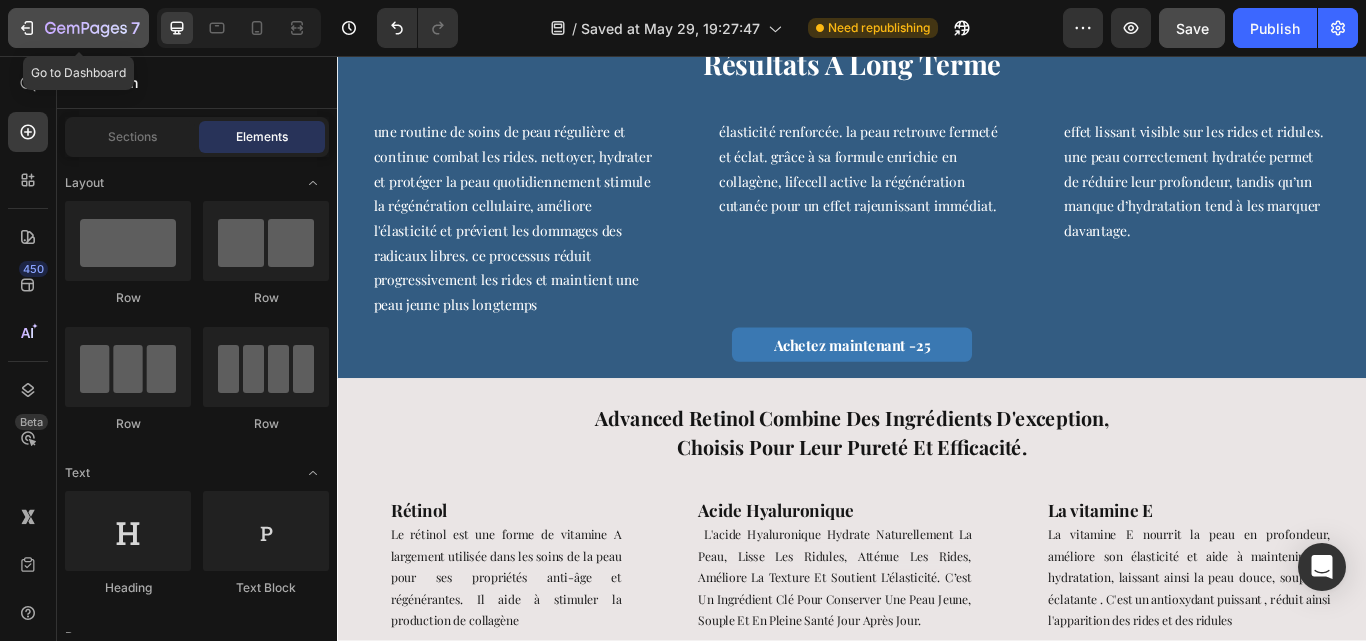 click 